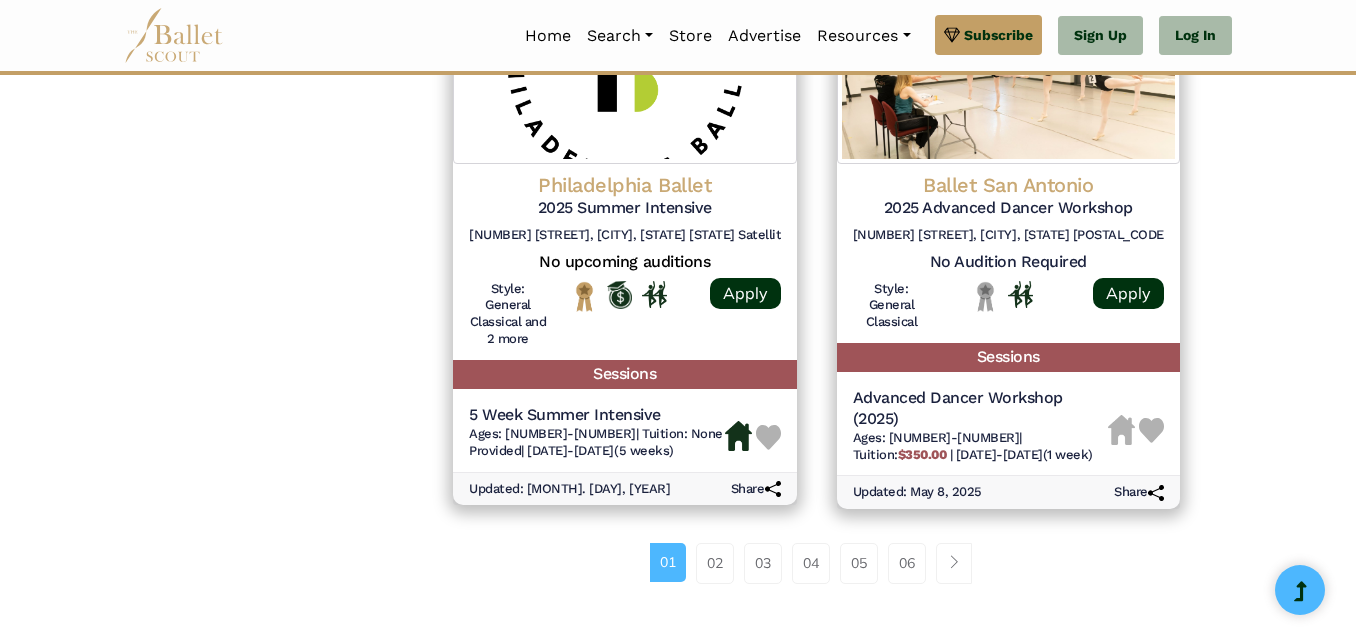 scroll, scrollTop: 2840, scrollLeft: 0, axis: vertical 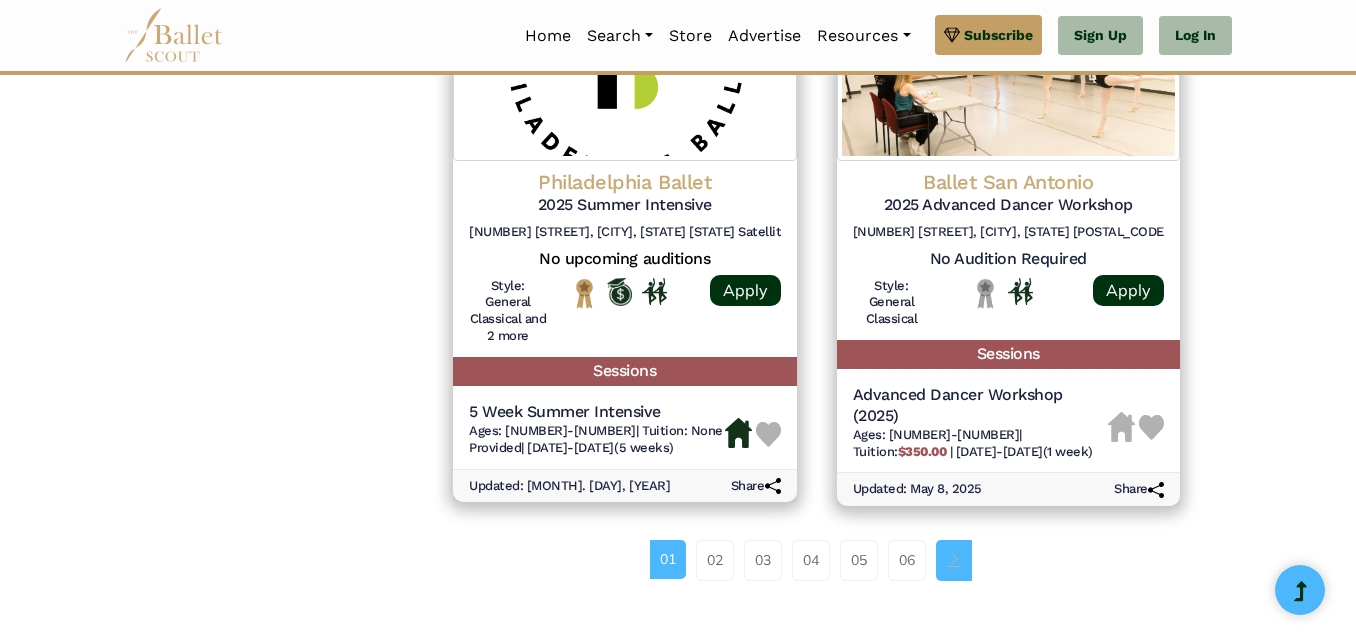 click at bounding box center (954, 559) 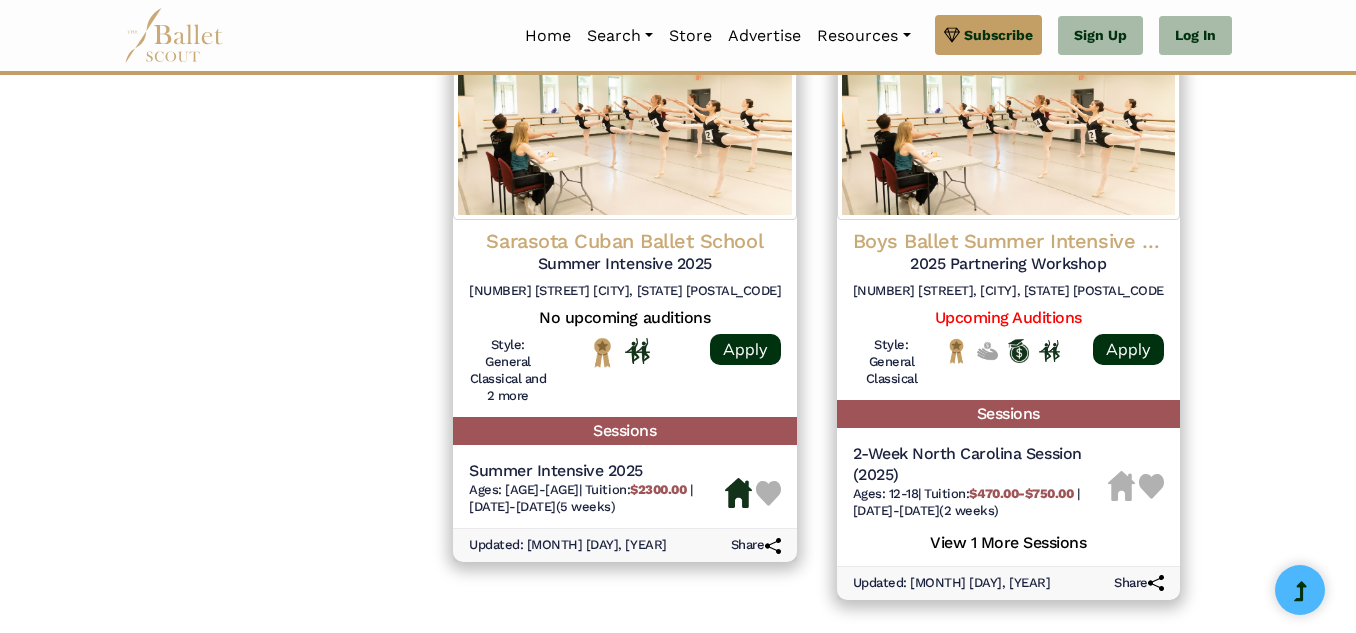 scroll, scrollTop: 2960, scrollLeft: 0, axis: vertical 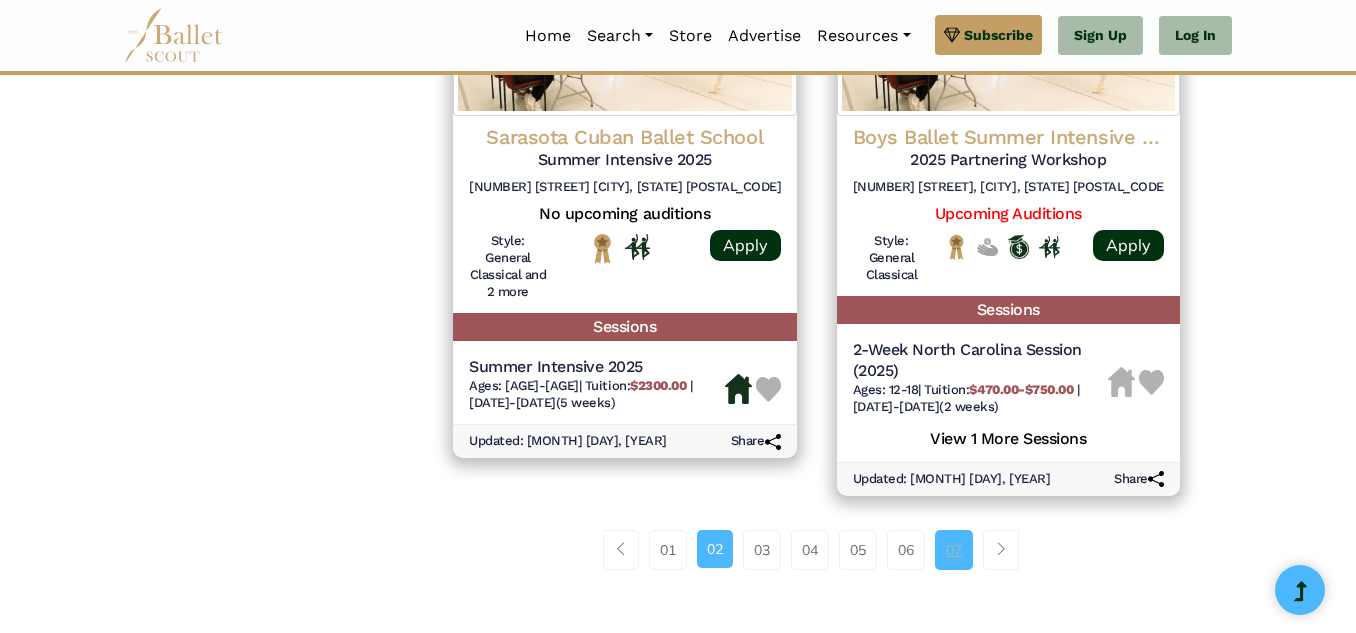 click on "07" at bounding box center [954, 550] 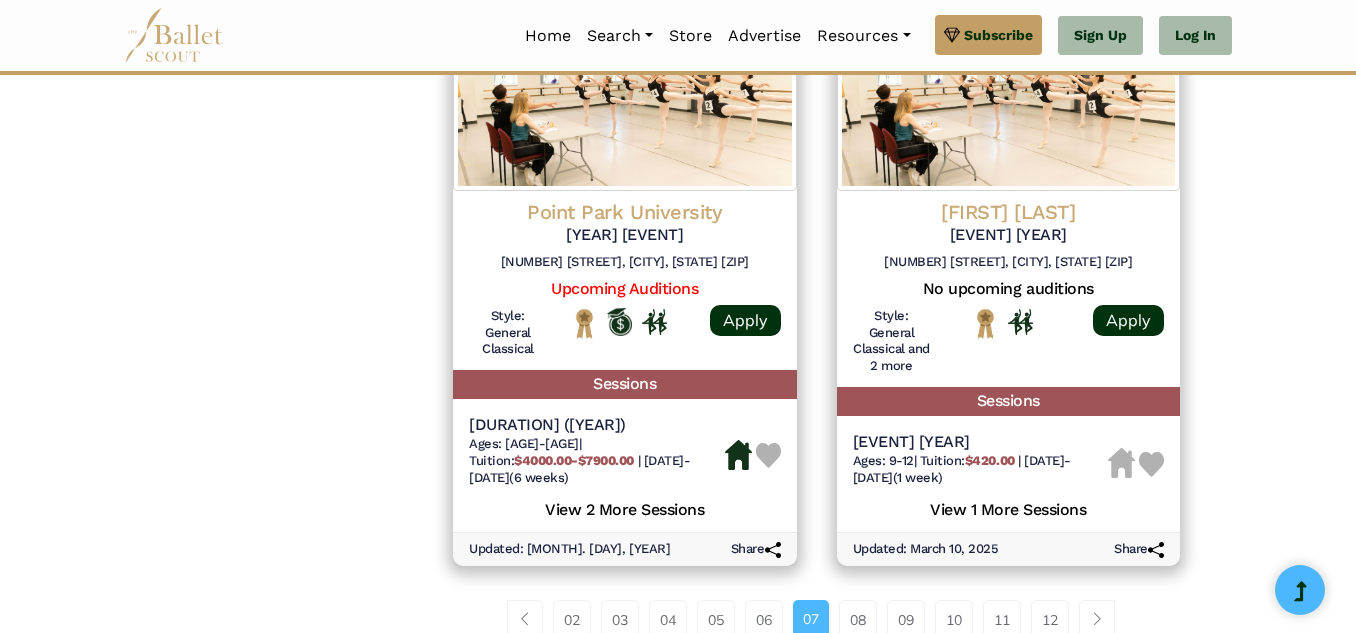 scroll, scrollTop: 2840, scrollLeft: 0, axis: vertical 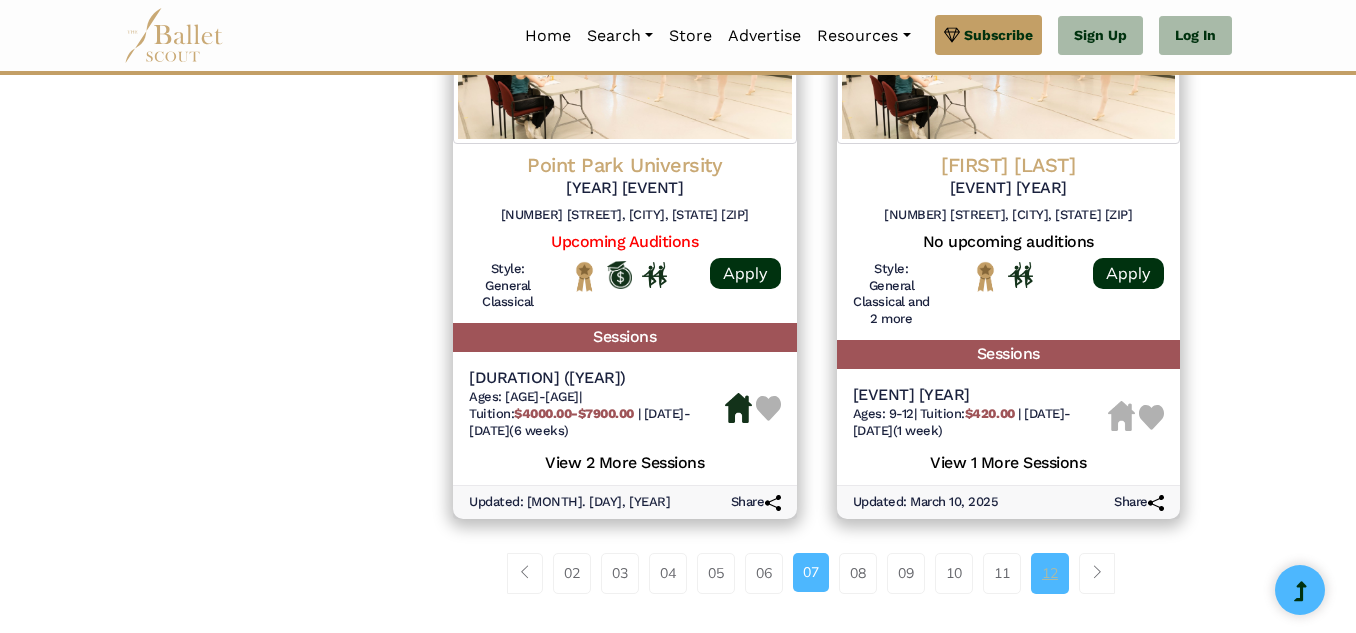 click on "12" at bounding box center (1050, 573) 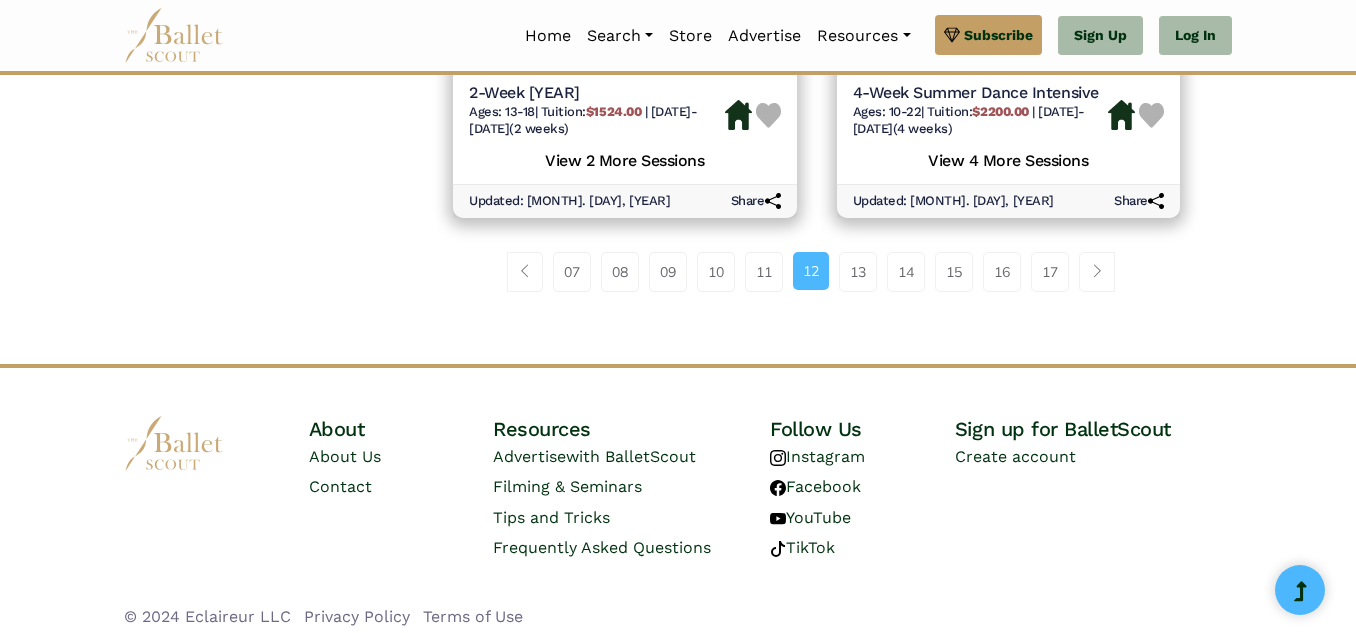 scroll, scrollTop: 3094, scrollLeft: 0, axis: vertical 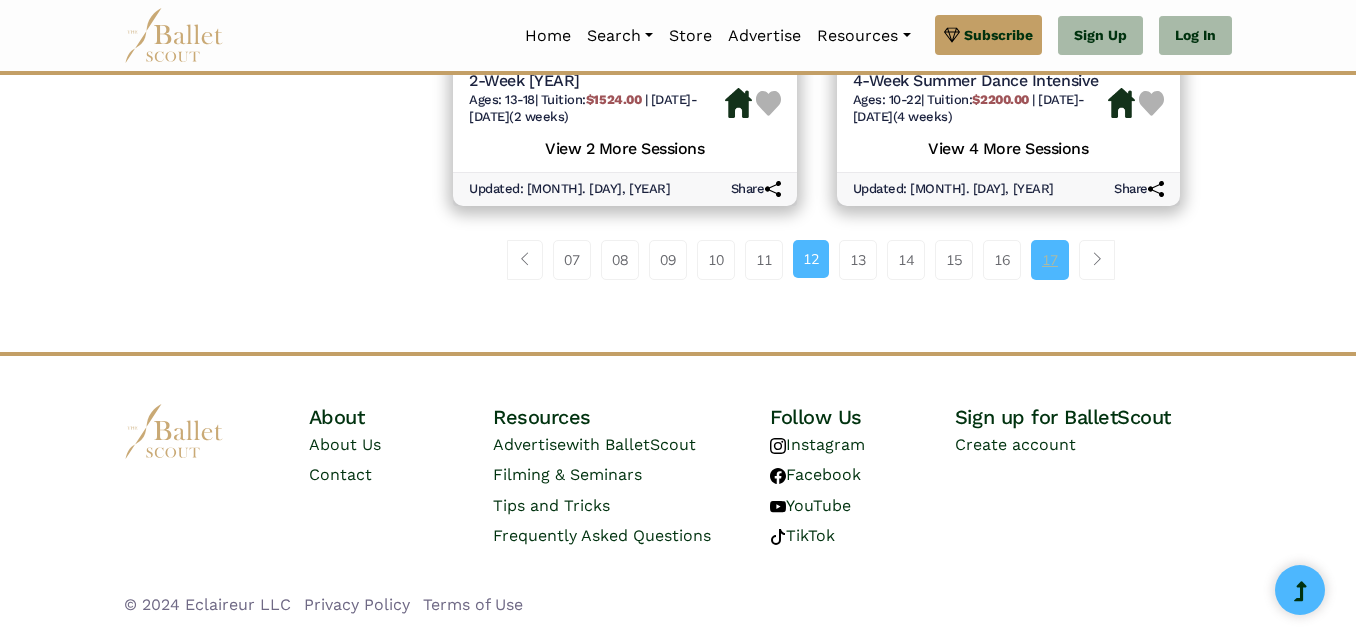 click on "17" at bounding box center [1050, 260] 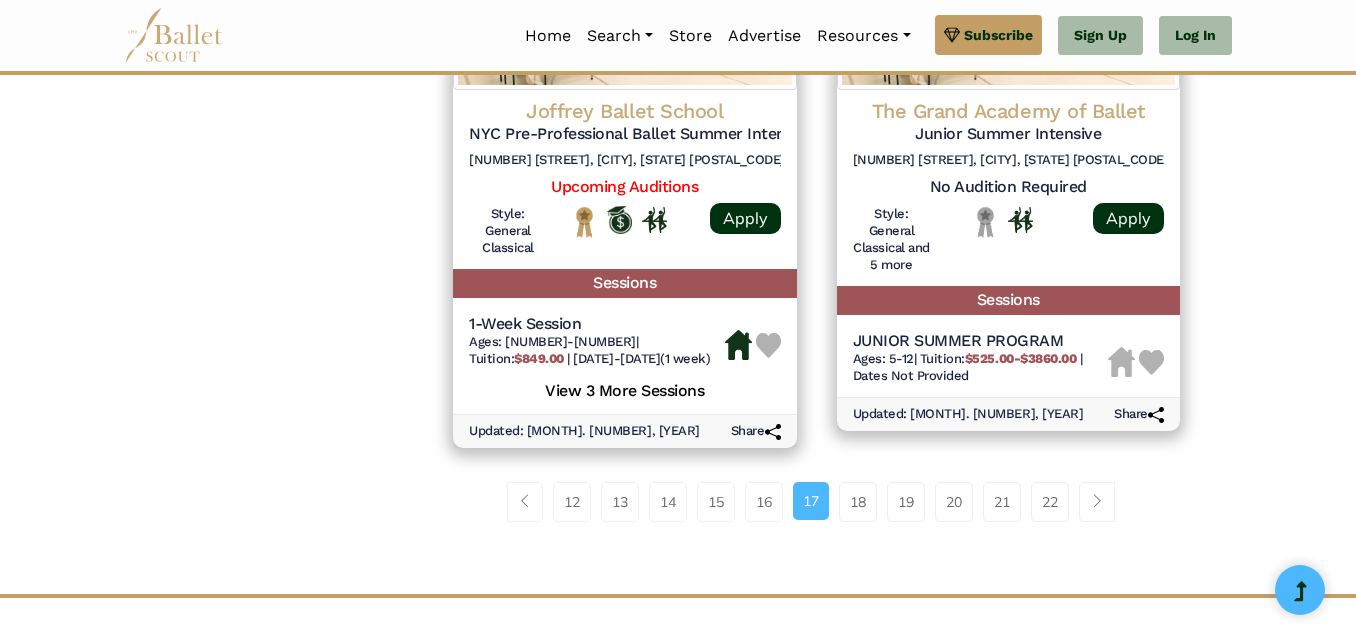 scroll, scrollTop: 3175, scrollLeft: 0, axis: vertical 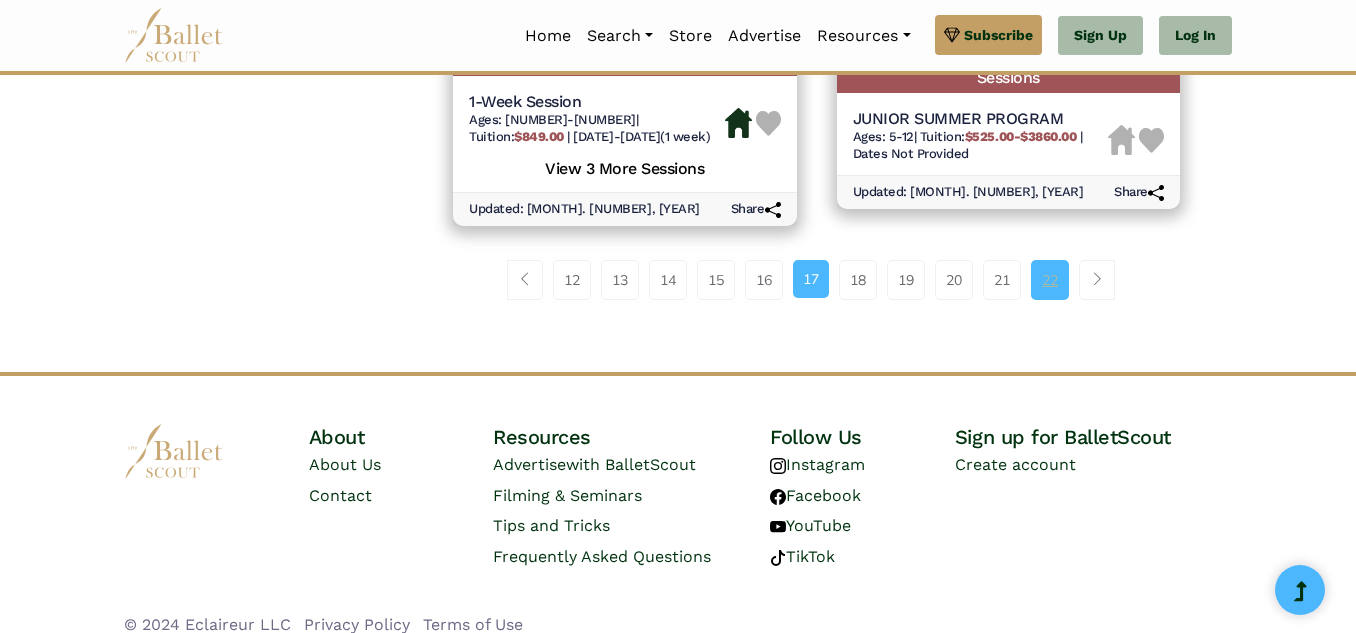 click on "22" at bounding box center (1050, 280) 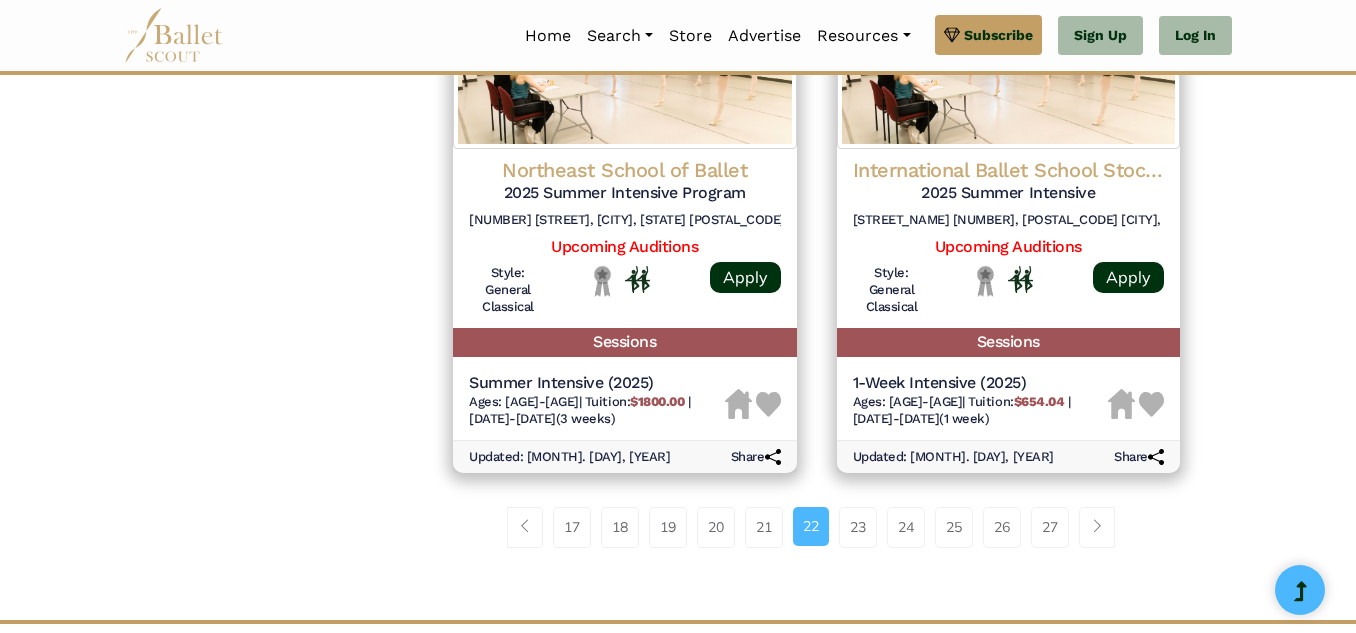 scroll, scrollTop: 2920, scrollLeft: 0, axis: vertical 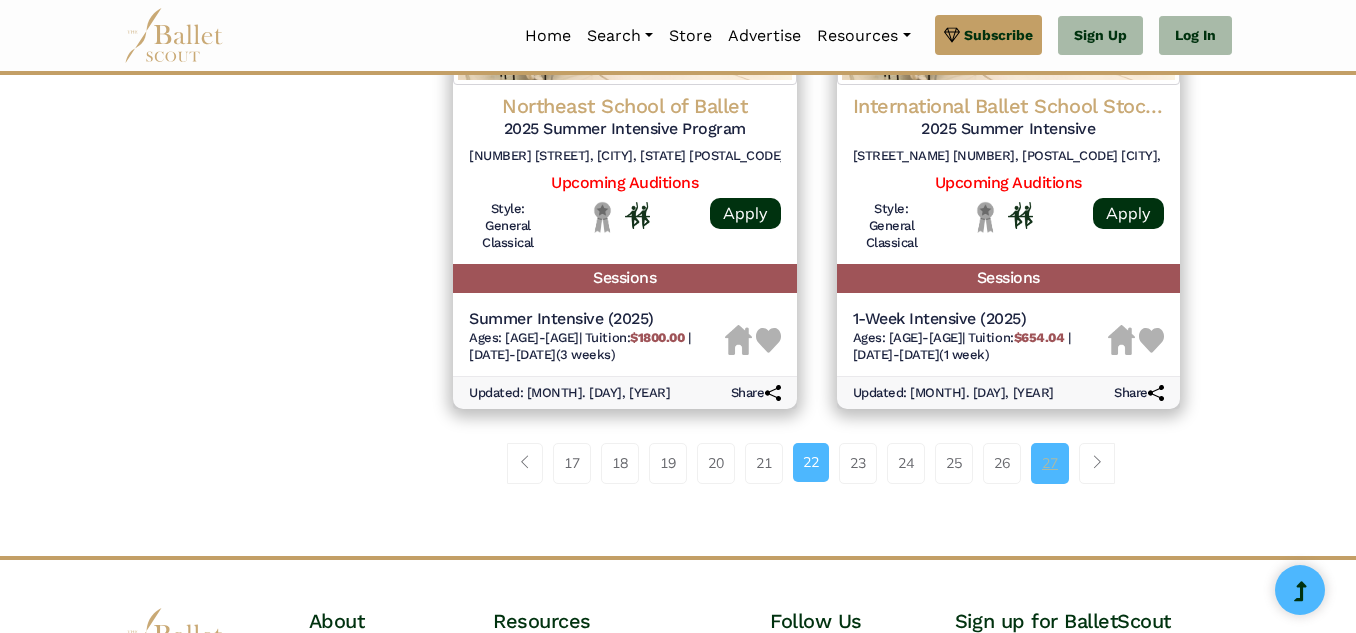 click on "27" at bounding box center (1050, 463) 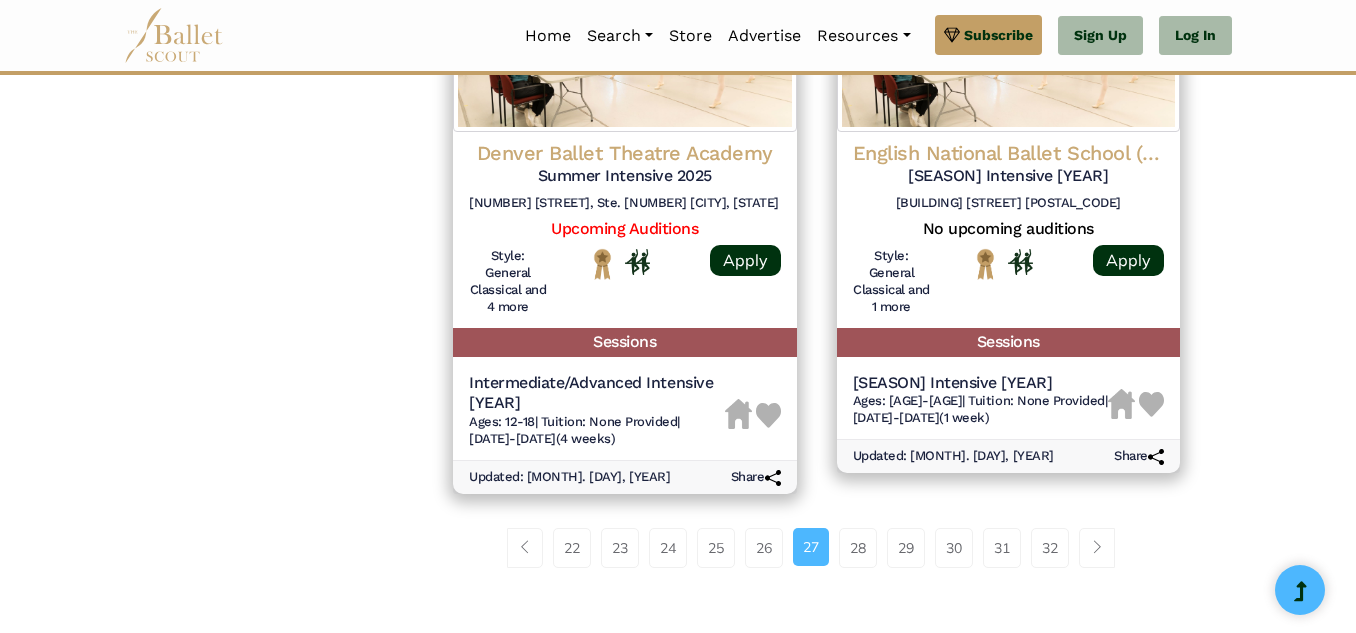 scroll, scrollTop: 2960, scrollLeft: 0, axis: vertical 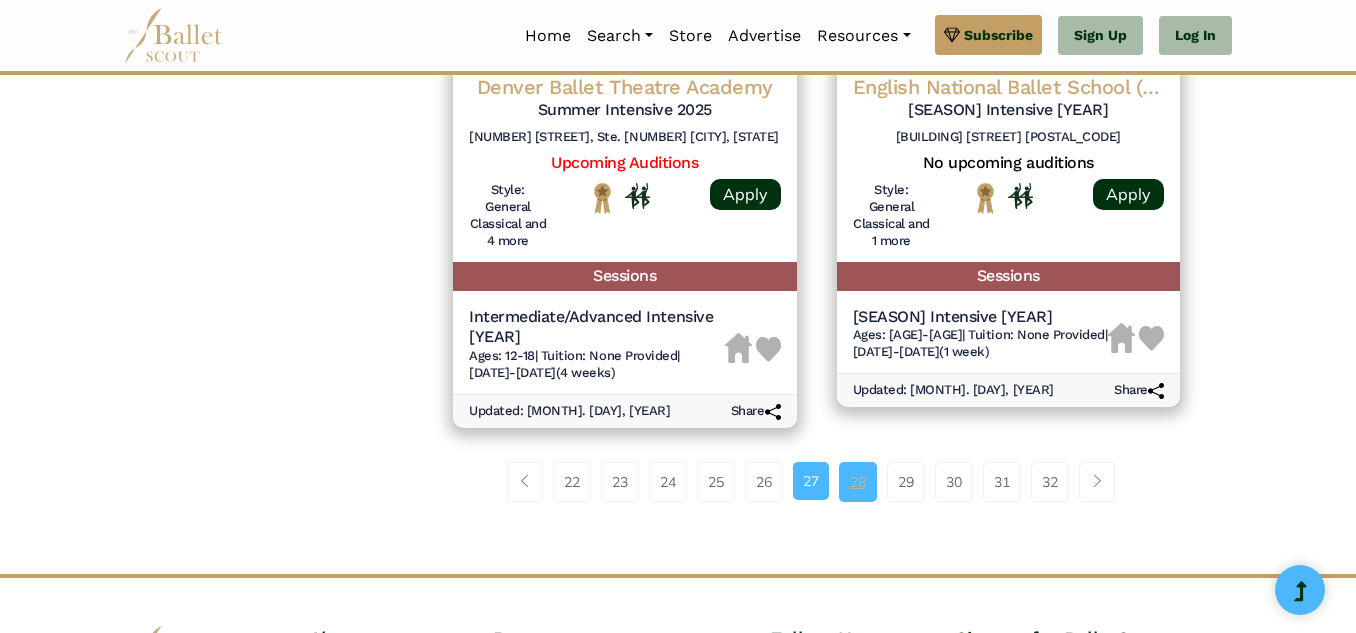 click on "28" at bounding box center (858, 482) 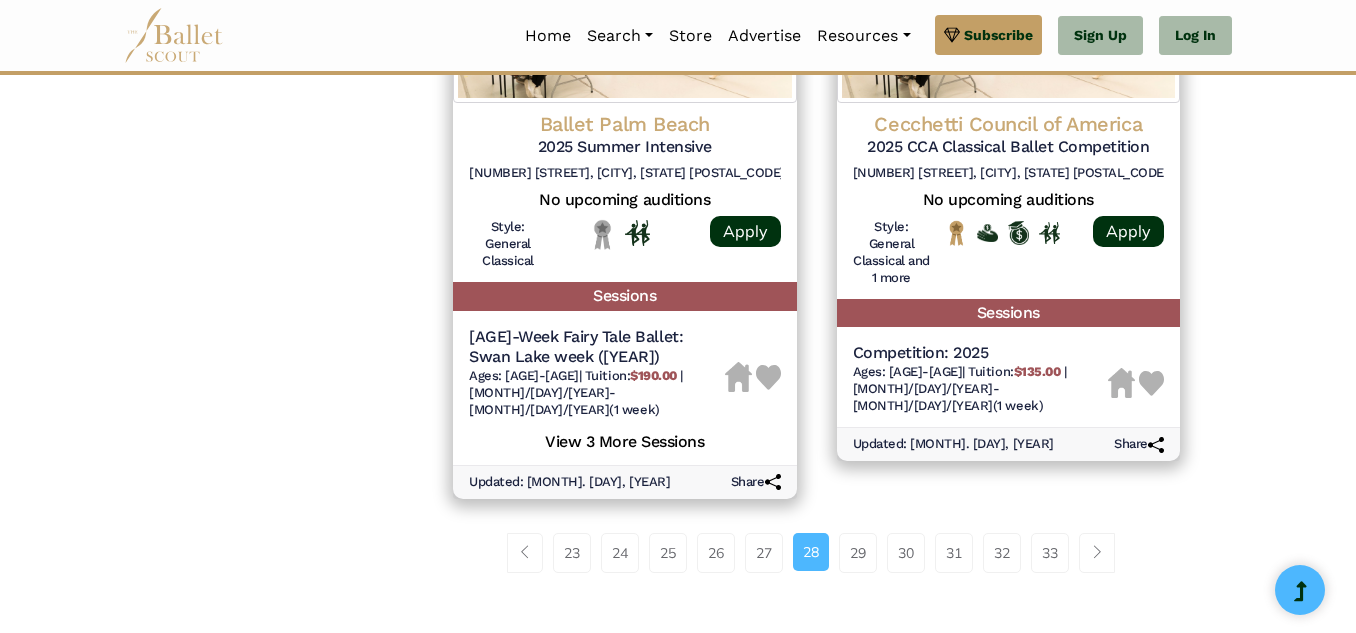 scroll, scrollTop: 3040, scrollLeft: 0, axis: vertical 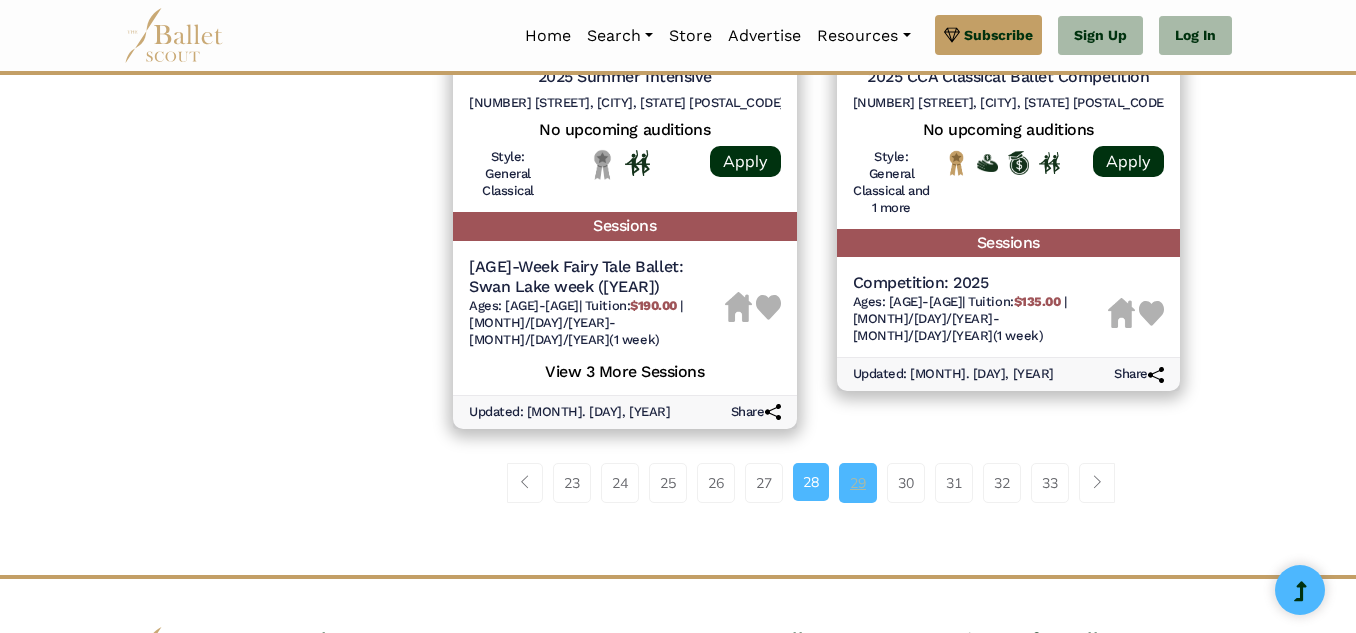 click on "29" at bounding box center (858, 483) 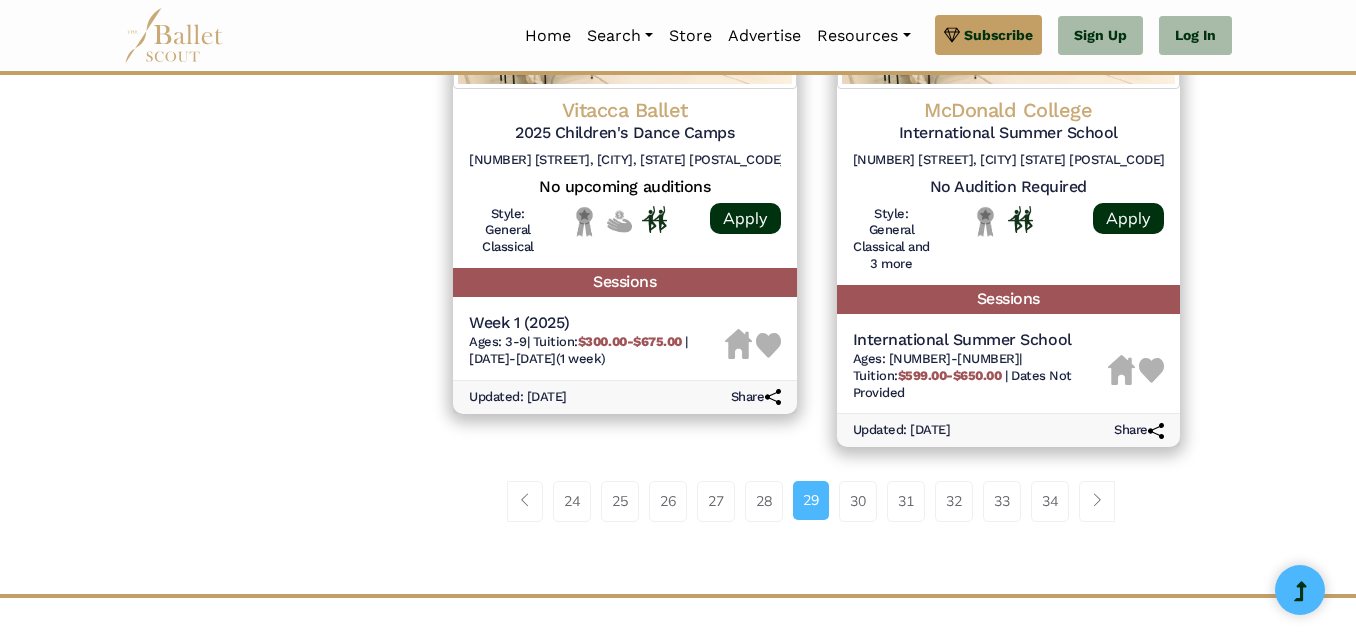 scroll, scrollTop: 2920, scrollLeft: 0, axis: vertical 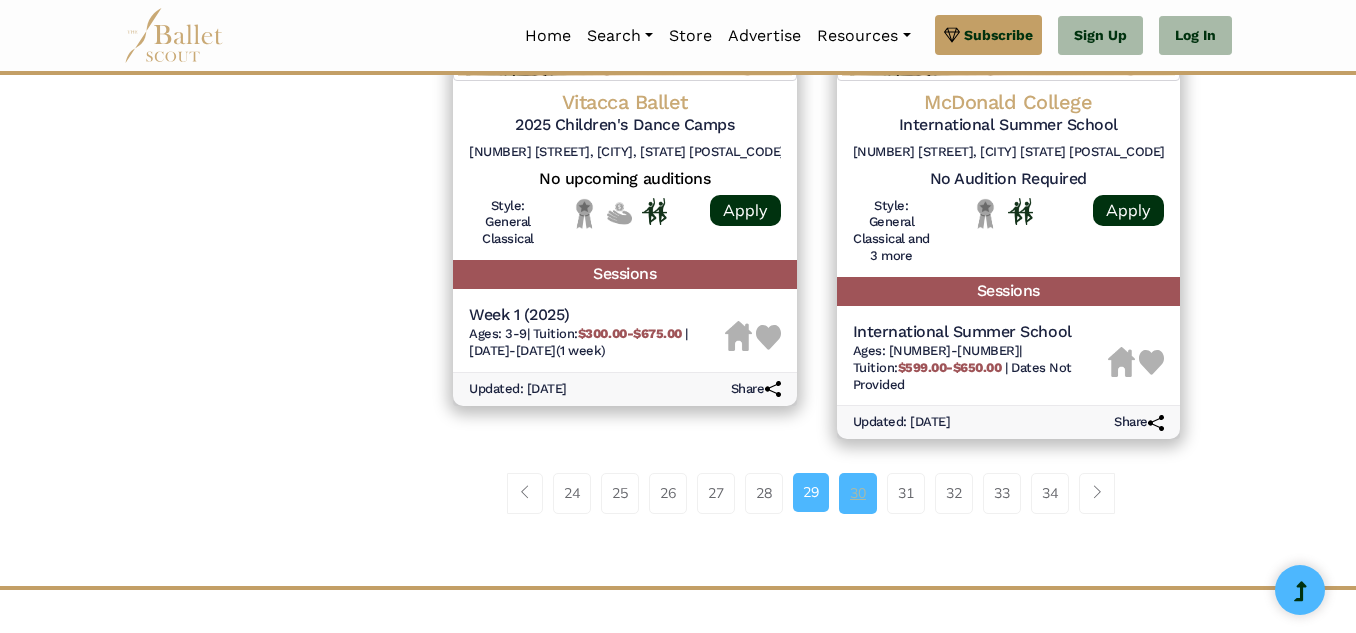 click on "30" at bounding box center (858, 493) 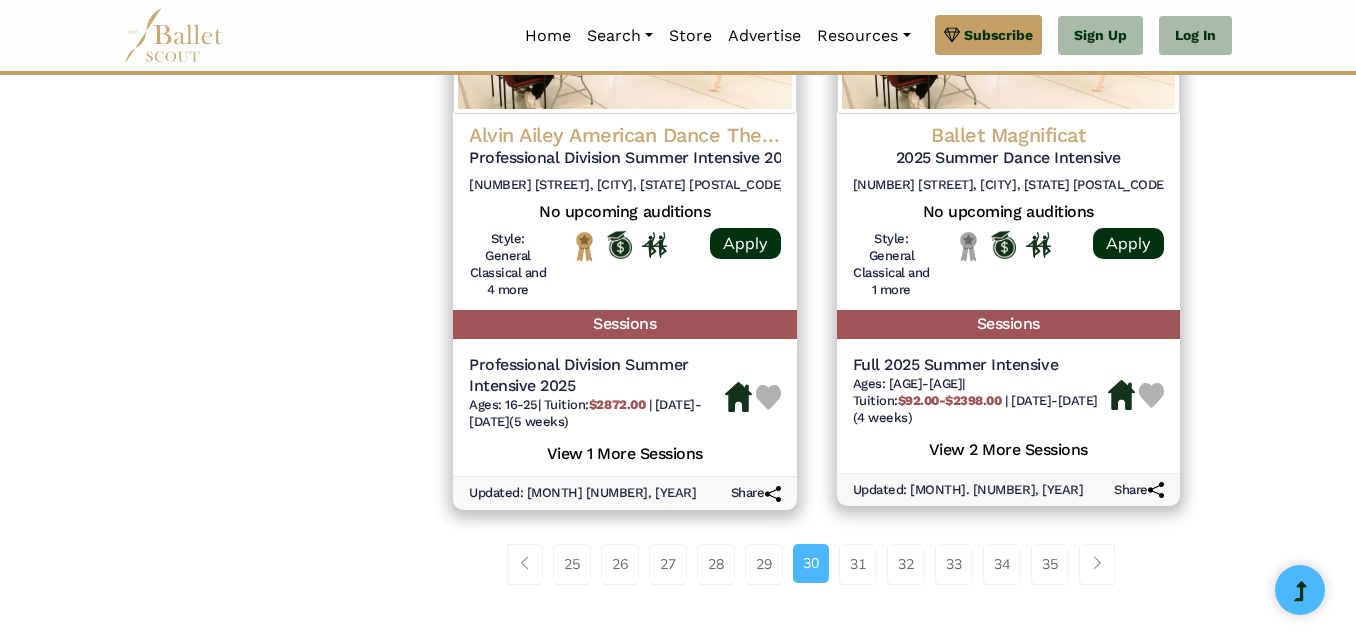 scroll, scrollTop: 2840, scrollLeft: 0, axis: vertical 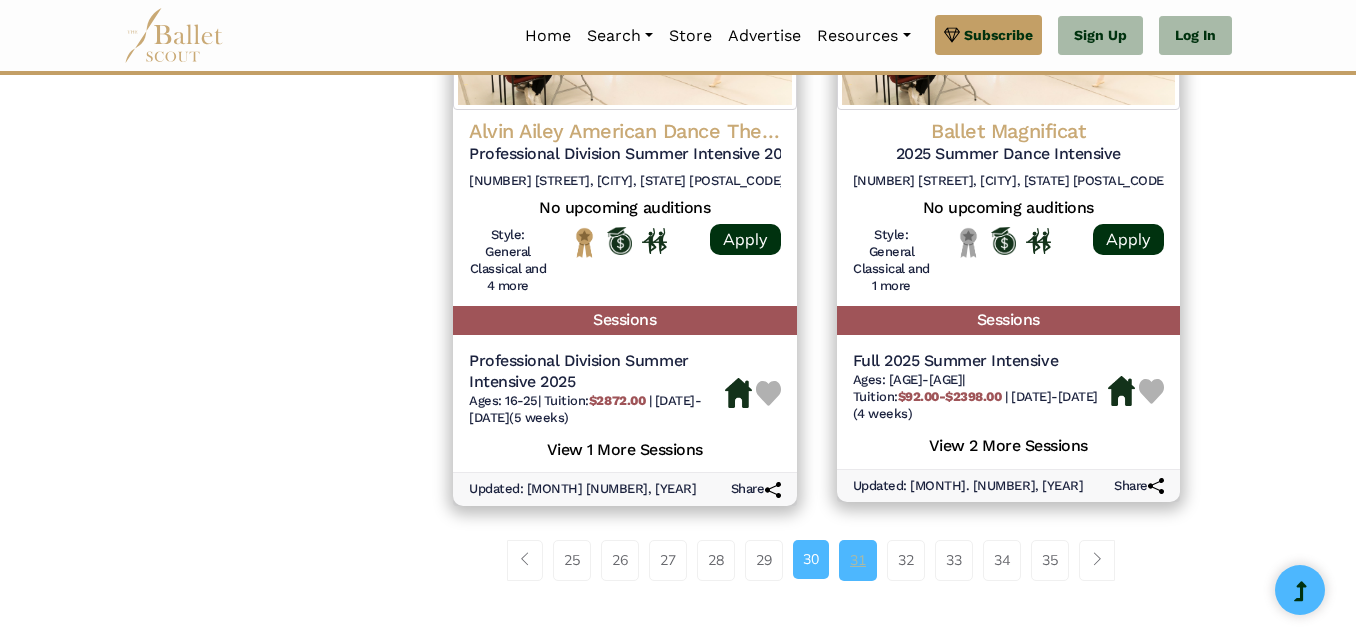 click on "31" at bounding box center (858, 560) 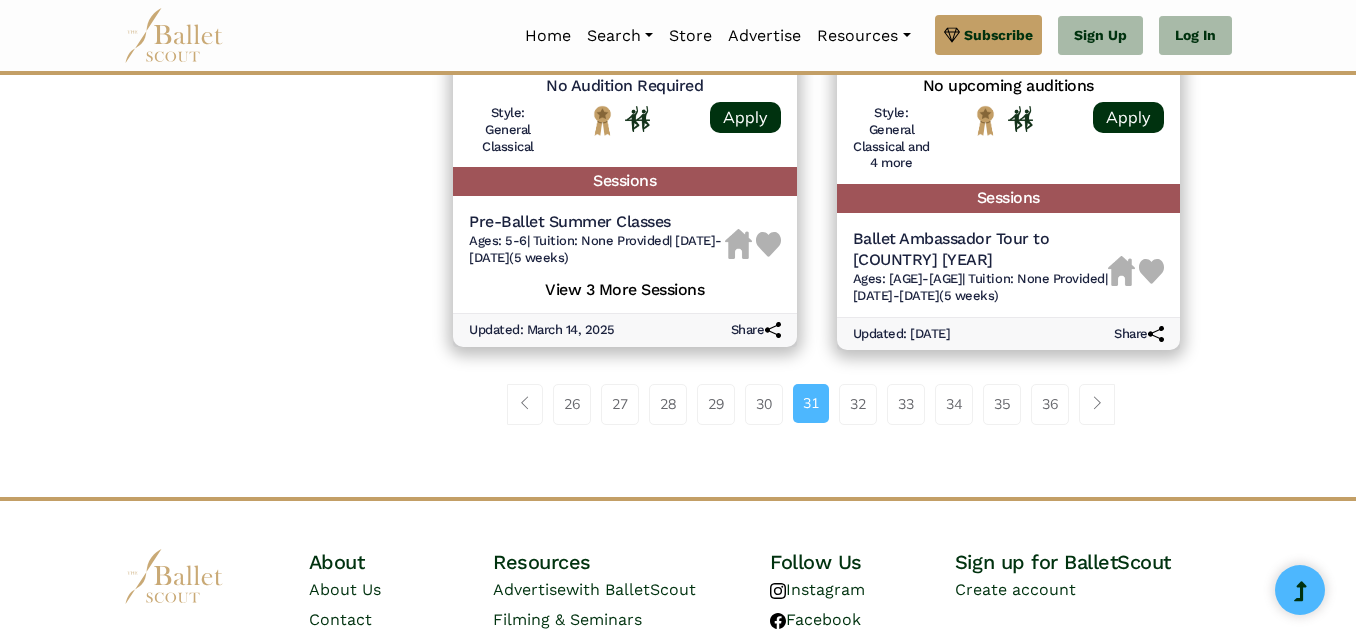 scroll, scrollTop: 3120, scrollLeft: 0, axis: vertical 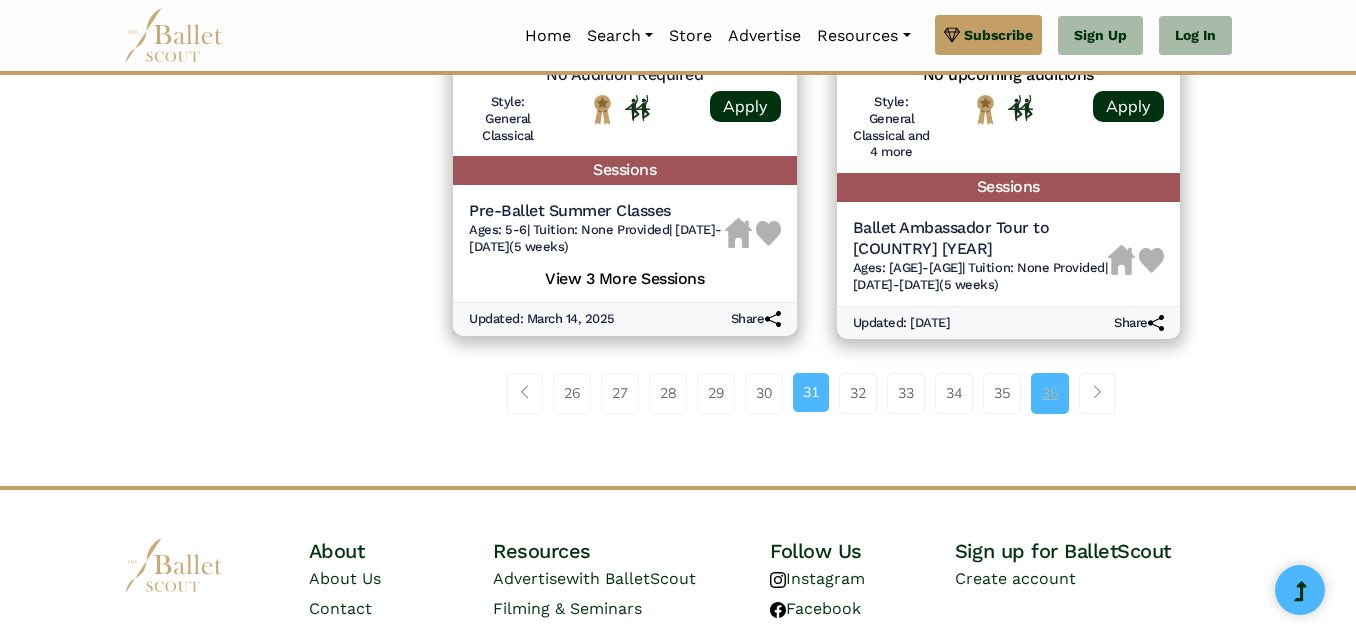 click on "36" at bounding box center [1050, 393] 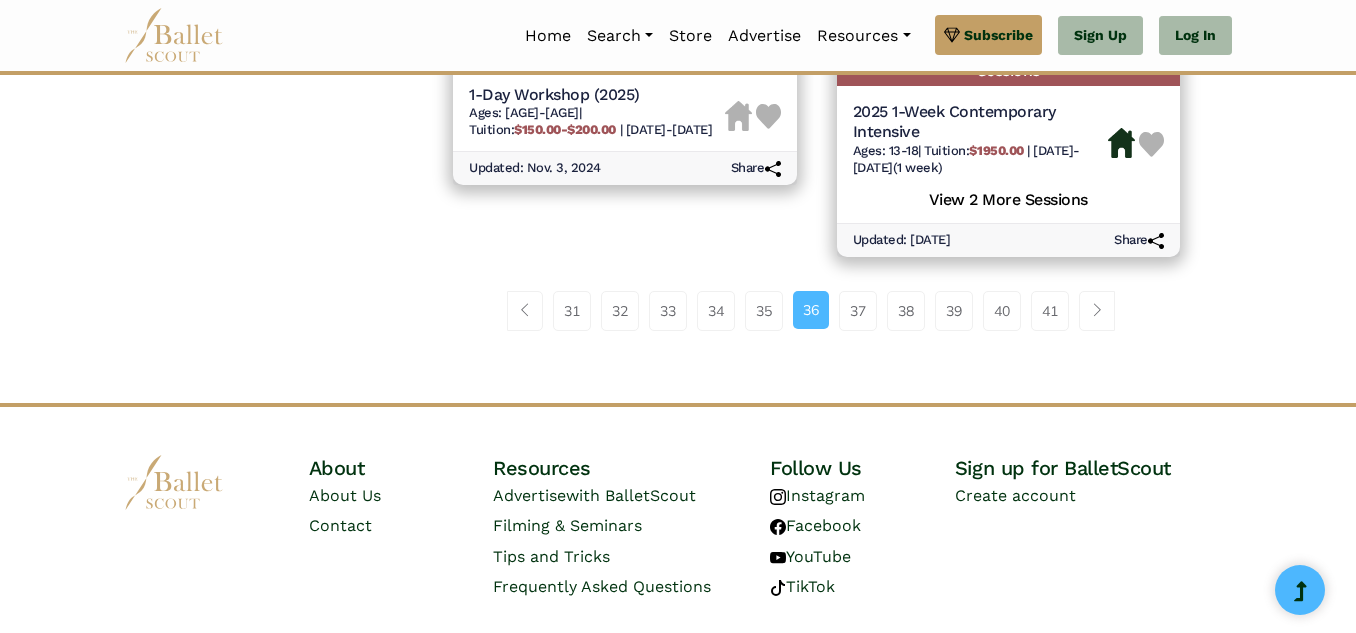 scroll, scrollTop: 3077, scrollLeft: 0, axis: vertical 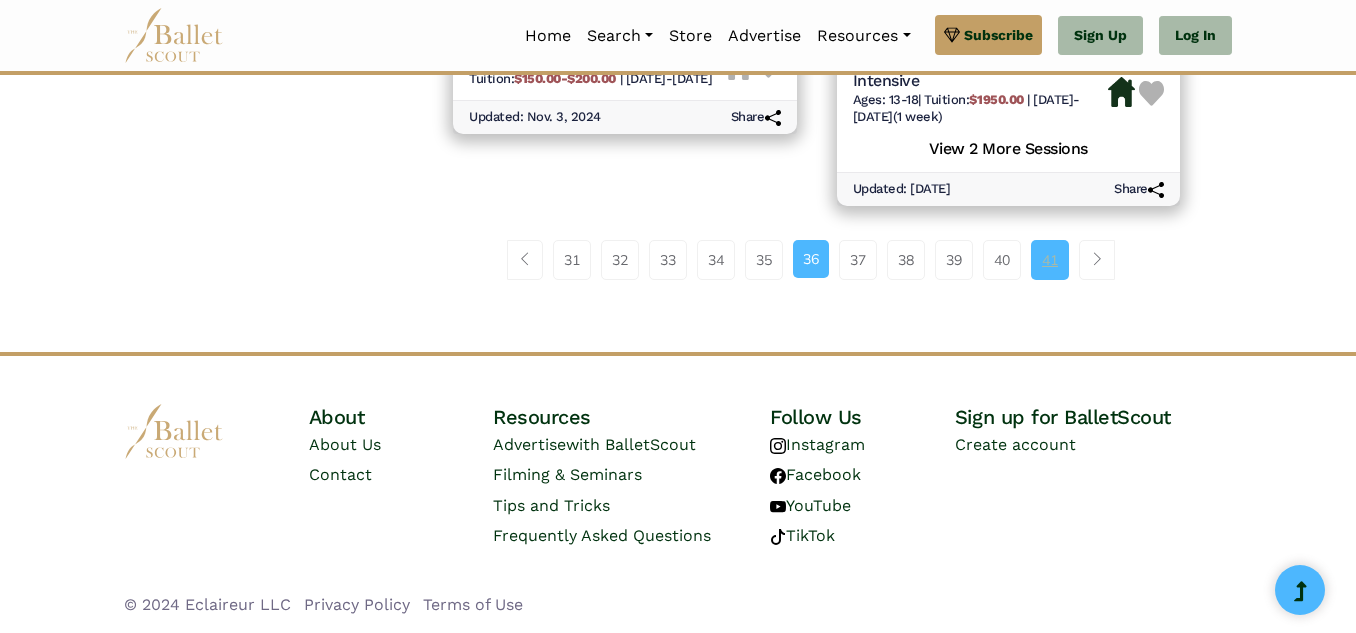 click on "41" at bounding box center (1050, 260) 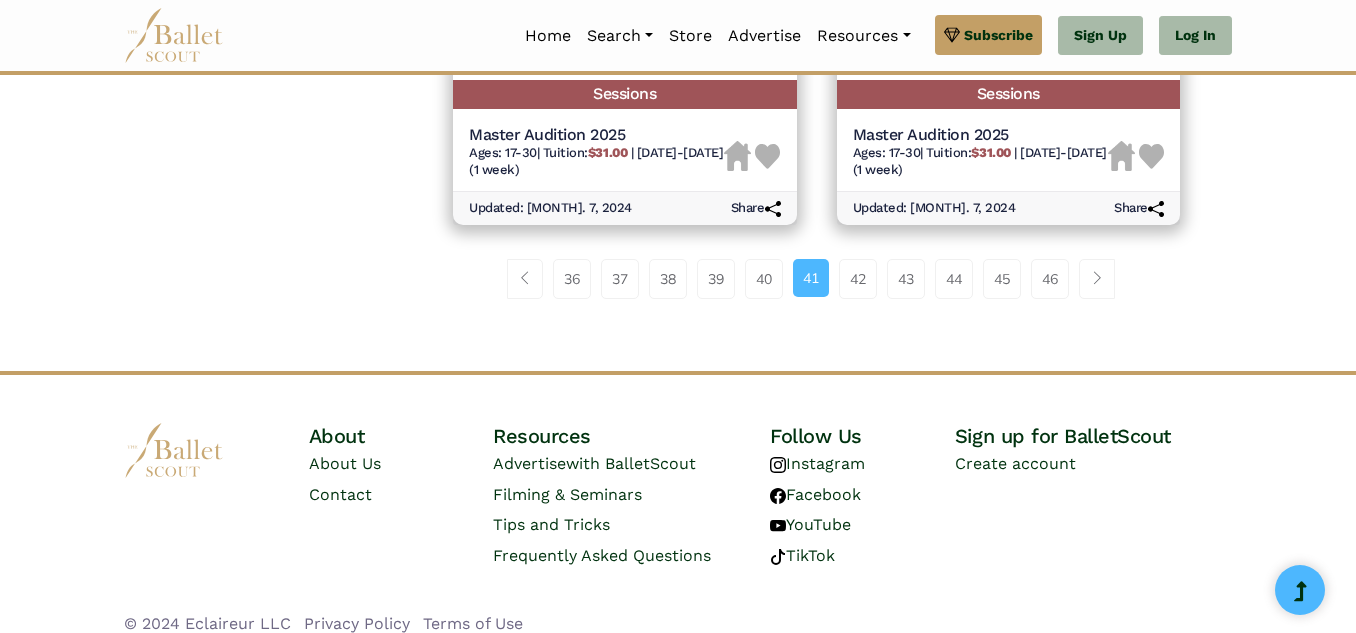 scroll, scrollTop: 3036, scrollLeft: 0, axis: vertical 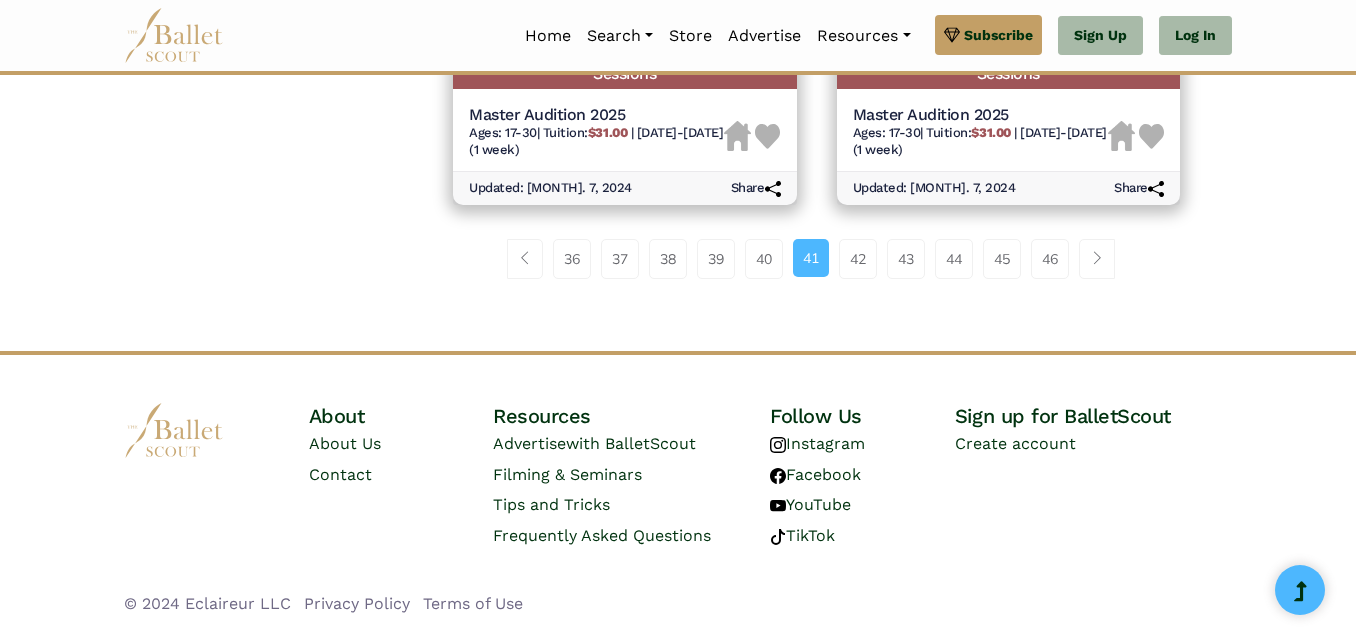 click on "46" at bounding box center (1050, 259) 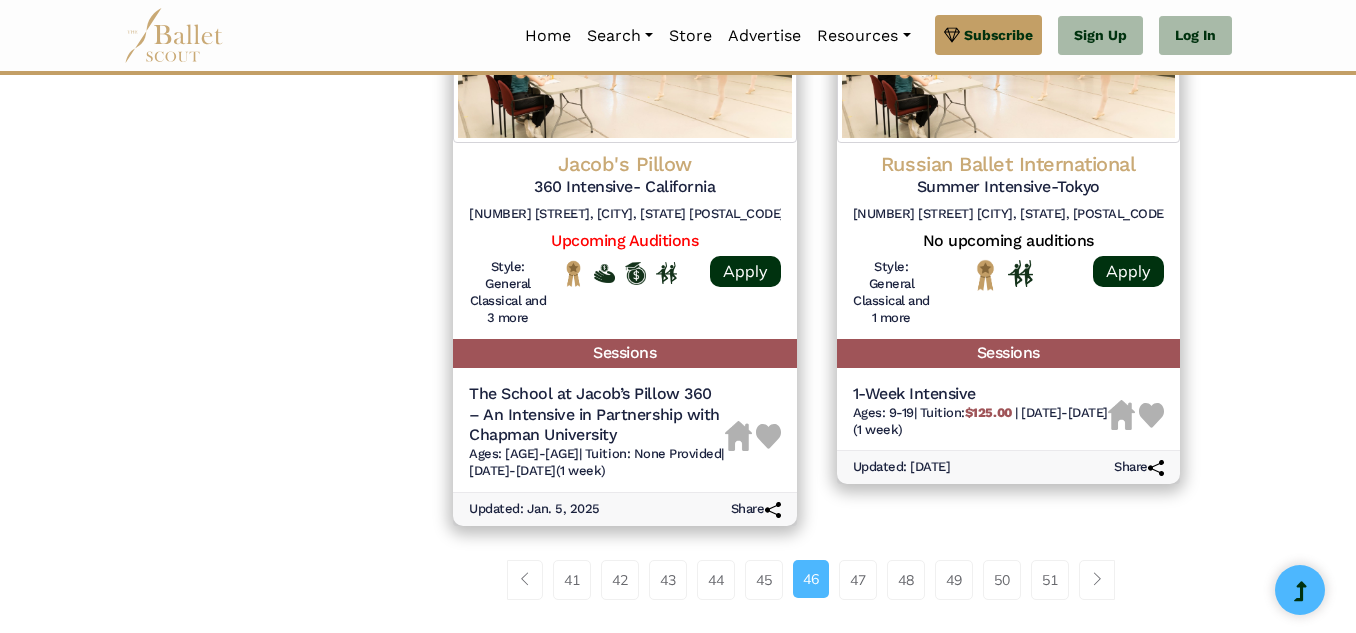 scroll, scrollTop: 2920, scrollLeft: 0, axis: vertical 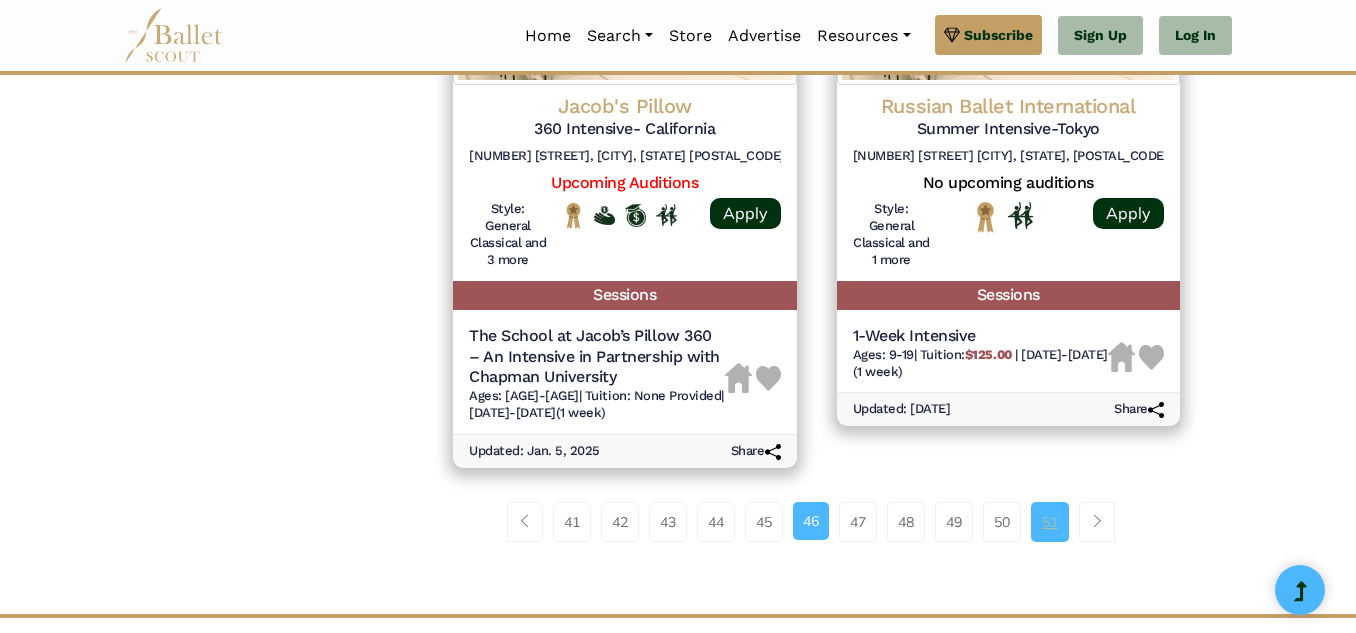 click on "51" at bounding box center (1050, 522) 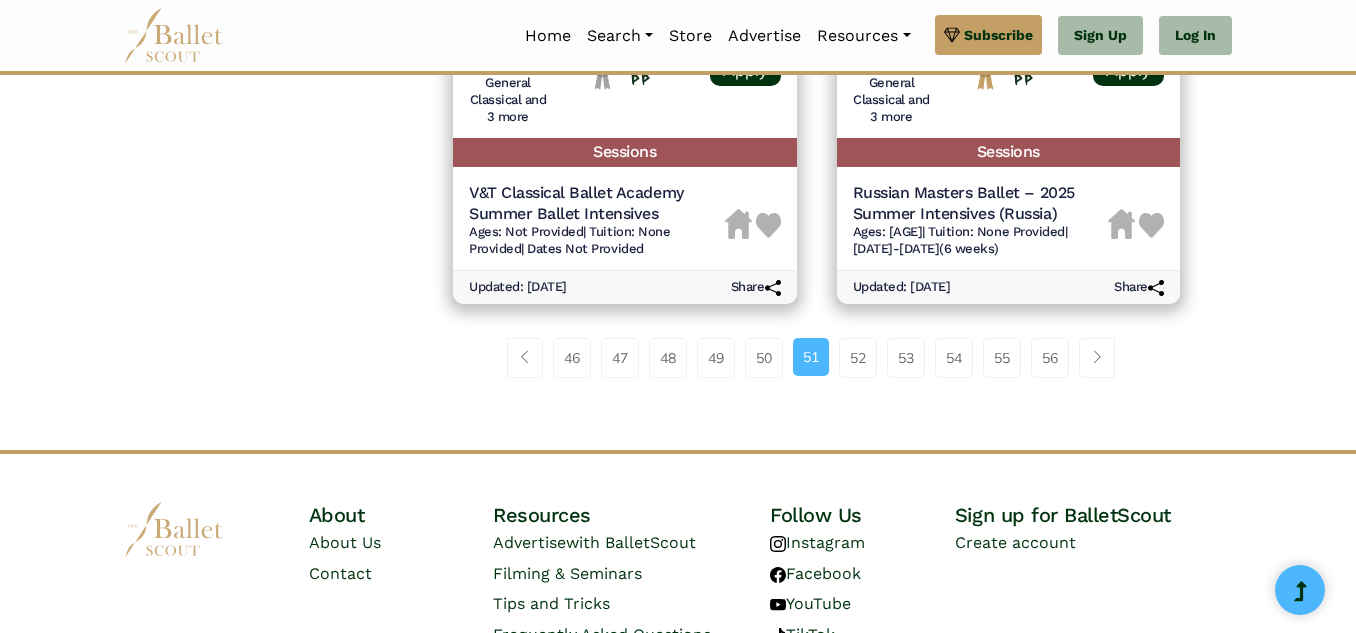 scroll, scrollTop: 3120, scrollLeft: 0, axis: vertical 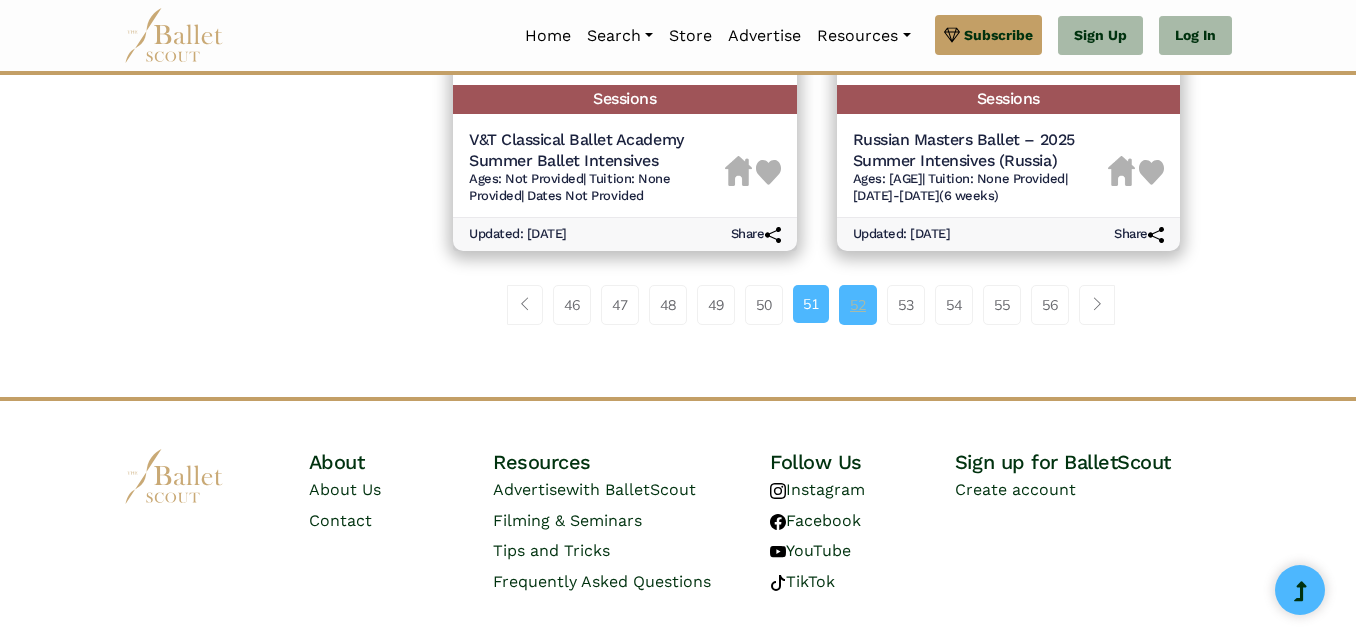 click on "52" at bounding box center [858, 305] 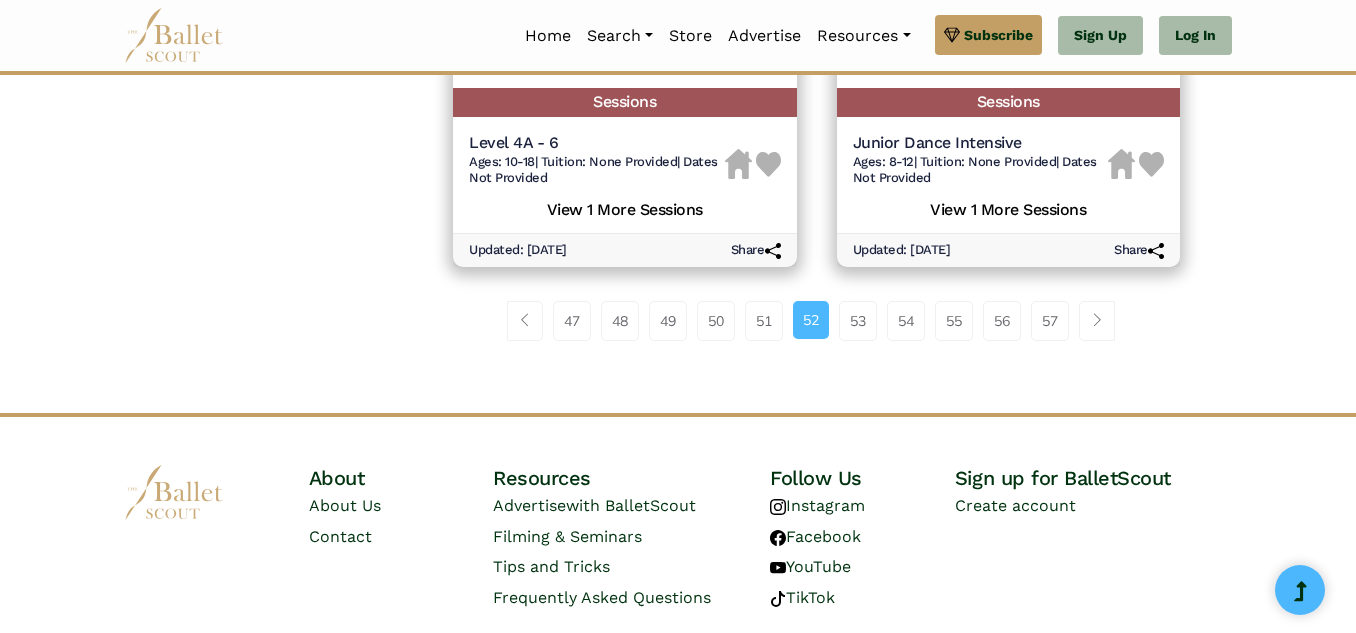 scroll, scrollTop: 3120, scrollLeft: 0, axis: vertical 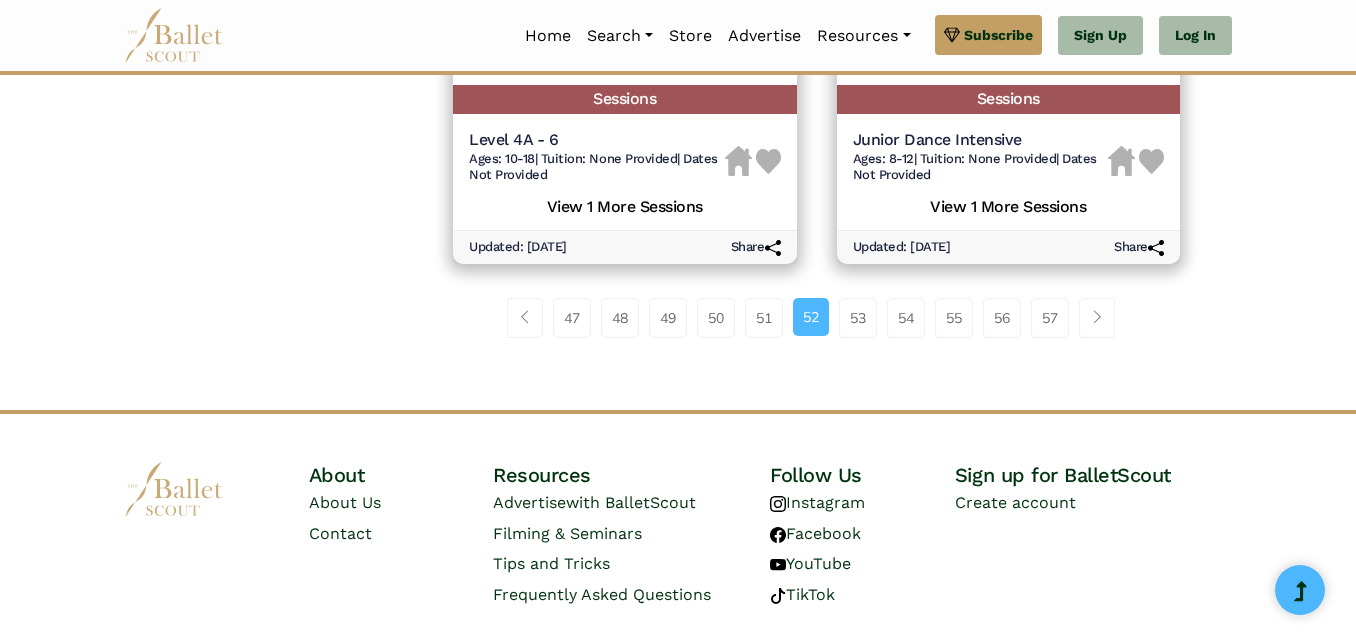 click on "53" at bounding box center [858, 318] 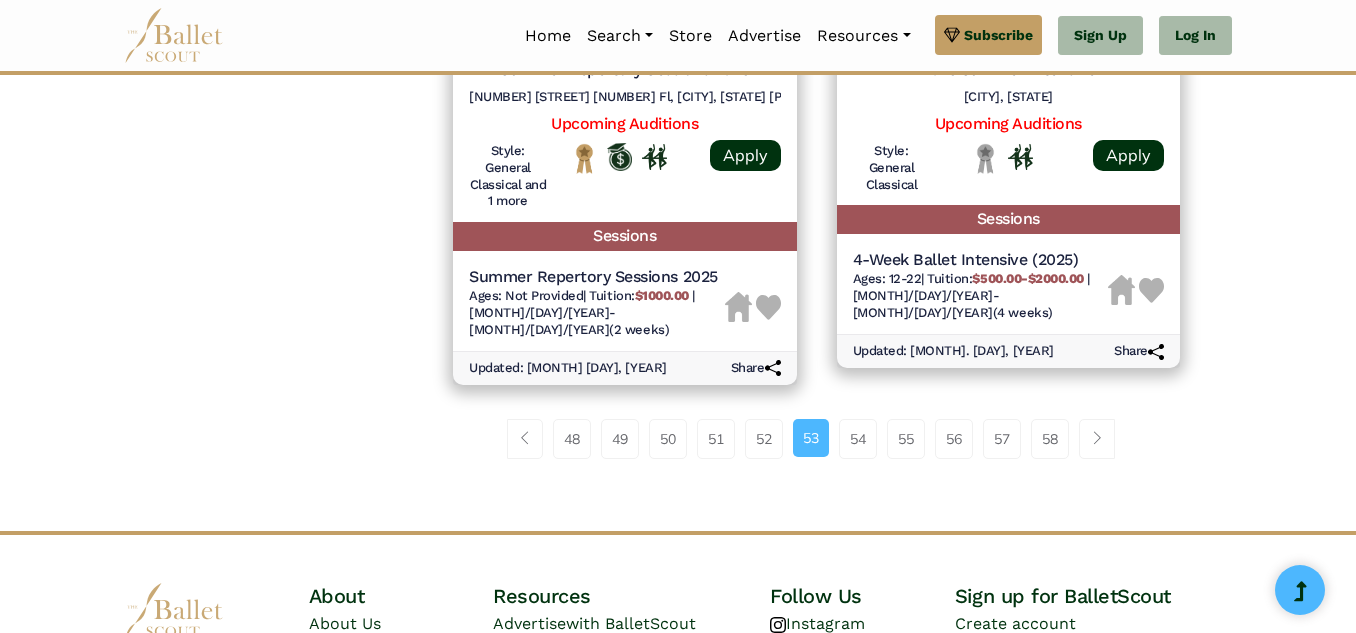 scroll, scrollTop: 3160, scrollLeft: 0, axis: vertical 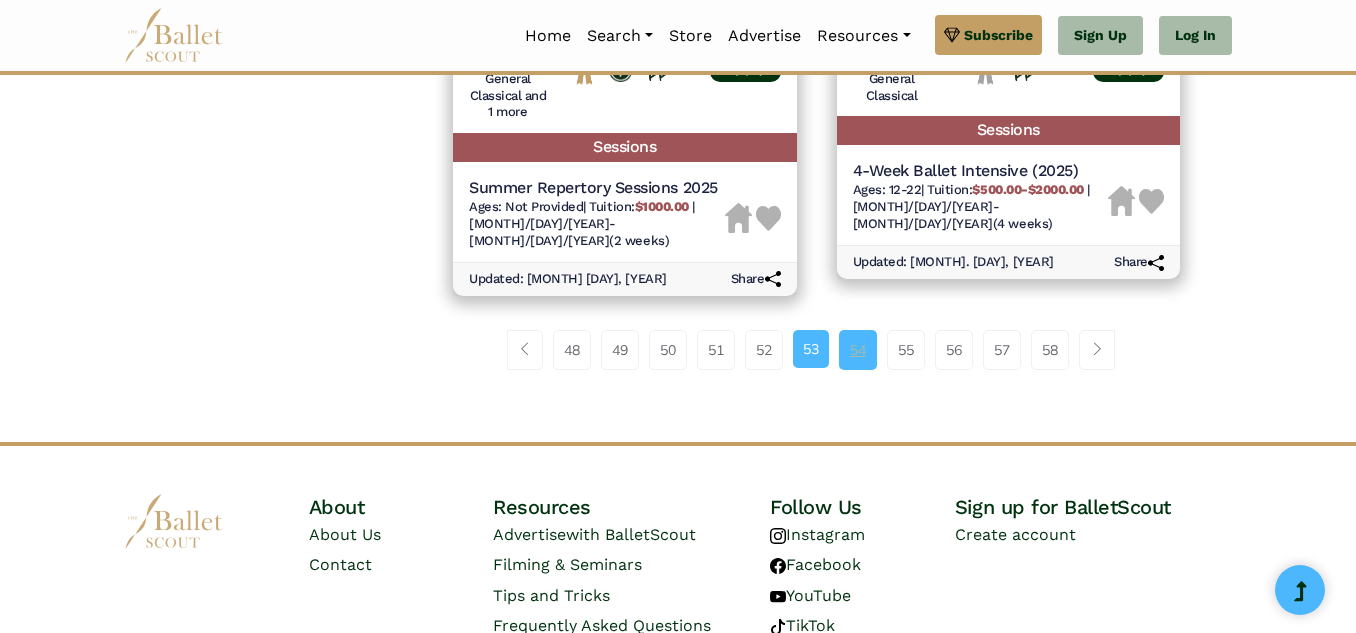 click on "54" at bounding box center (858, 350) 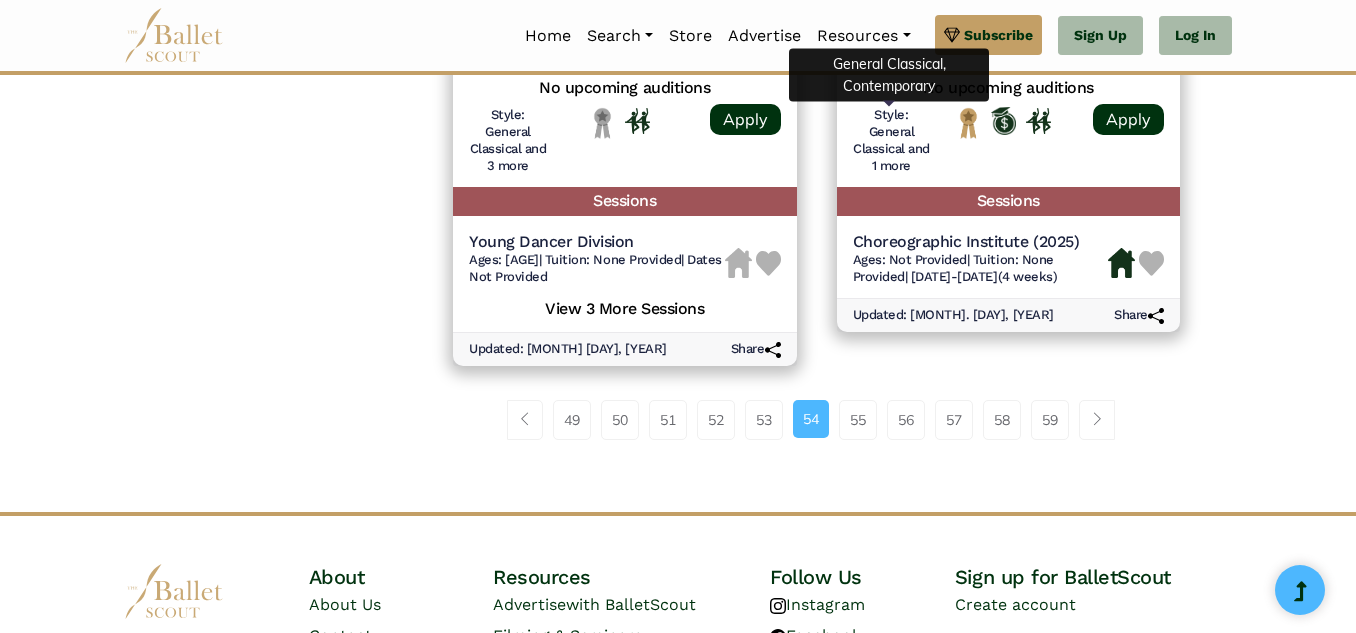 scroll, scrollTop: 3080, scrollLeft: 0, axis: vertical 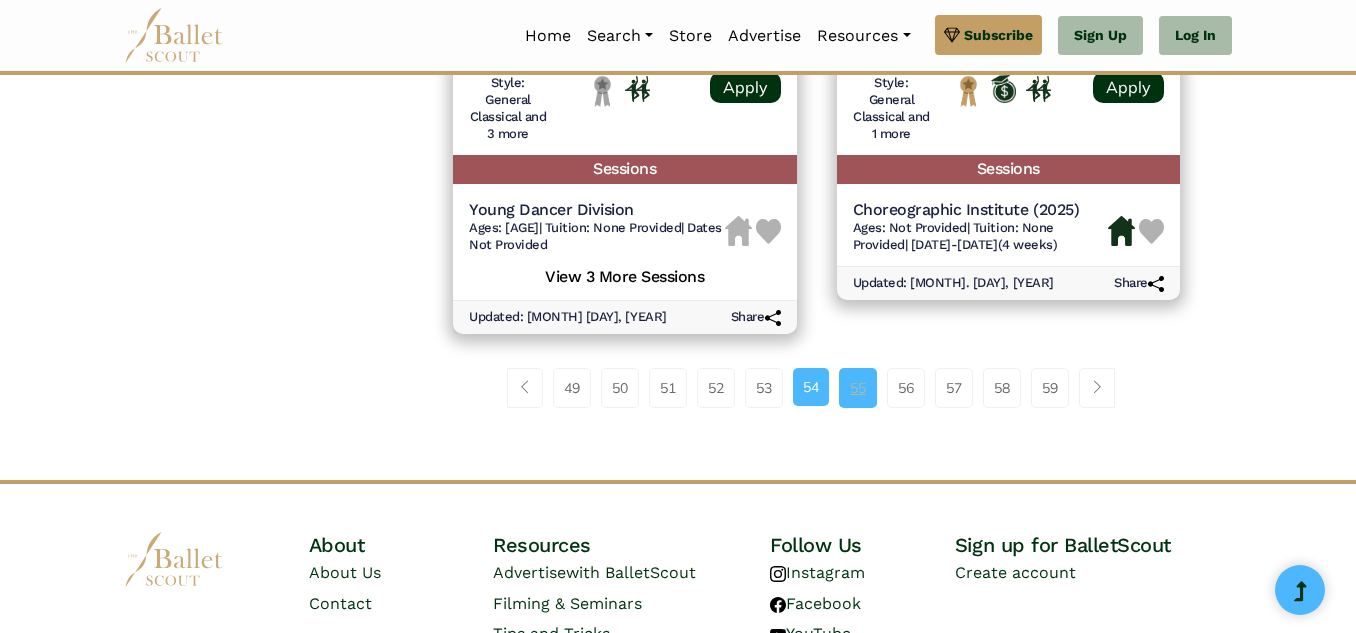 click on "55" at bounding box center [858, 388] 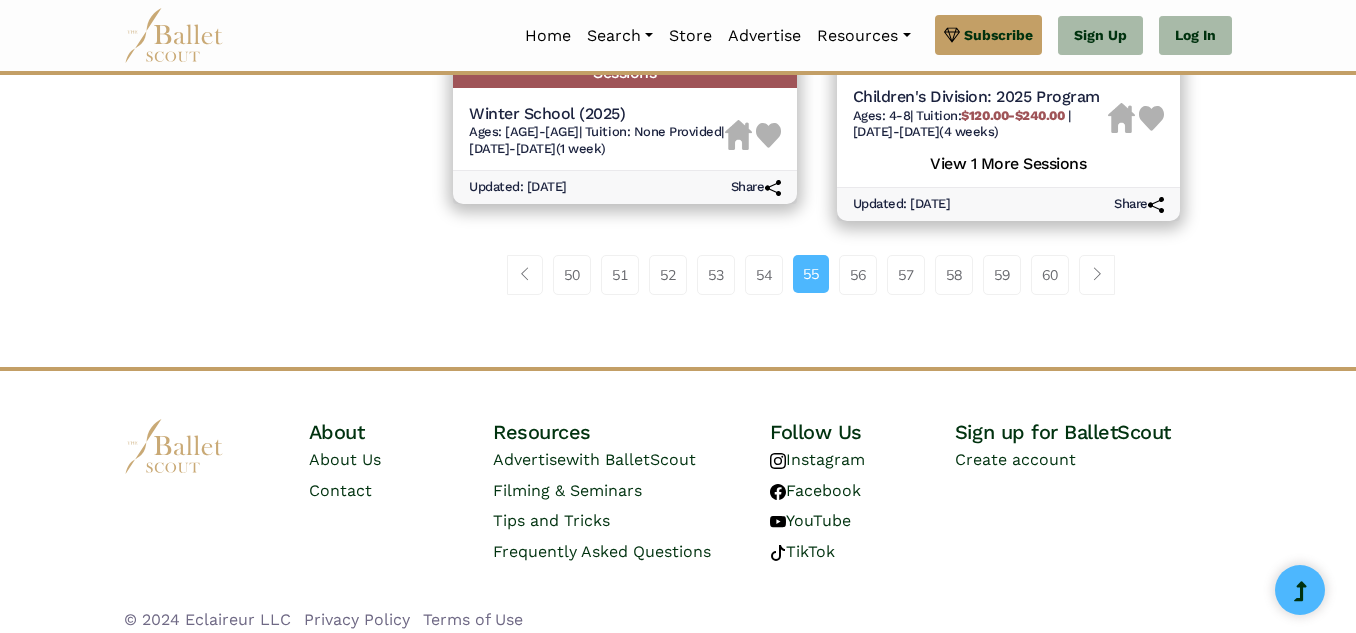 scroll, scrollTop: 3192, scrollLeft: 0, axis: vertical 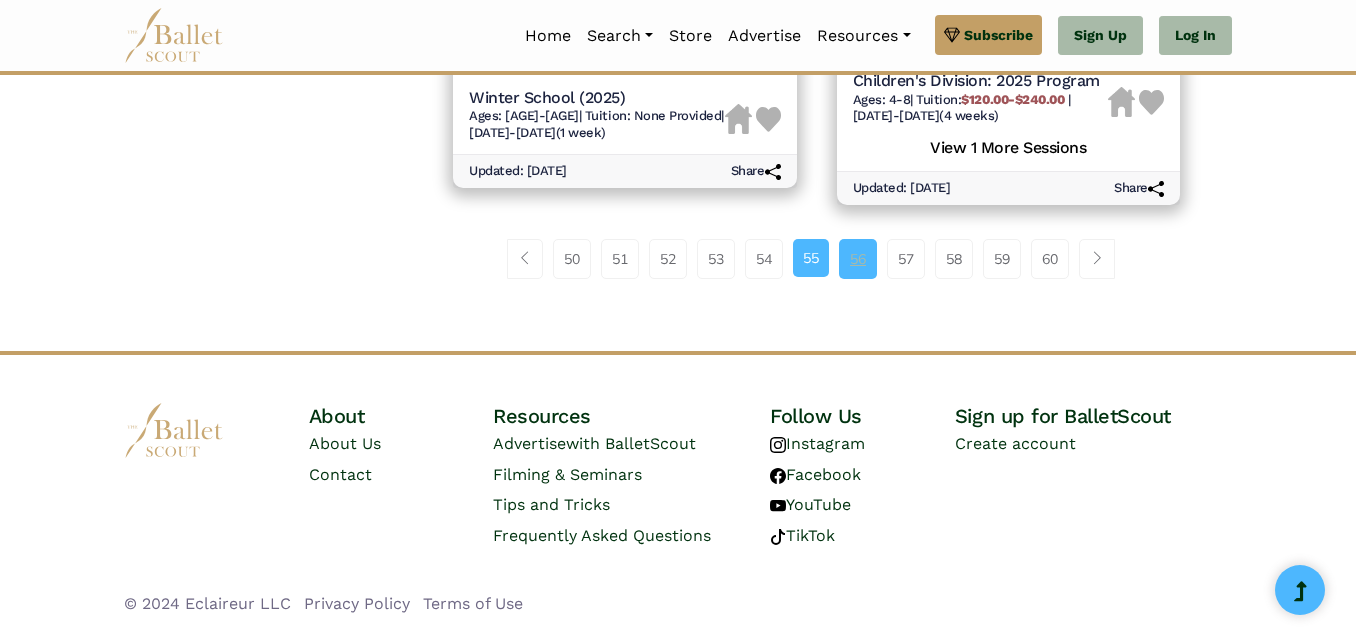 click on "56" at bounding box center (858, 259) 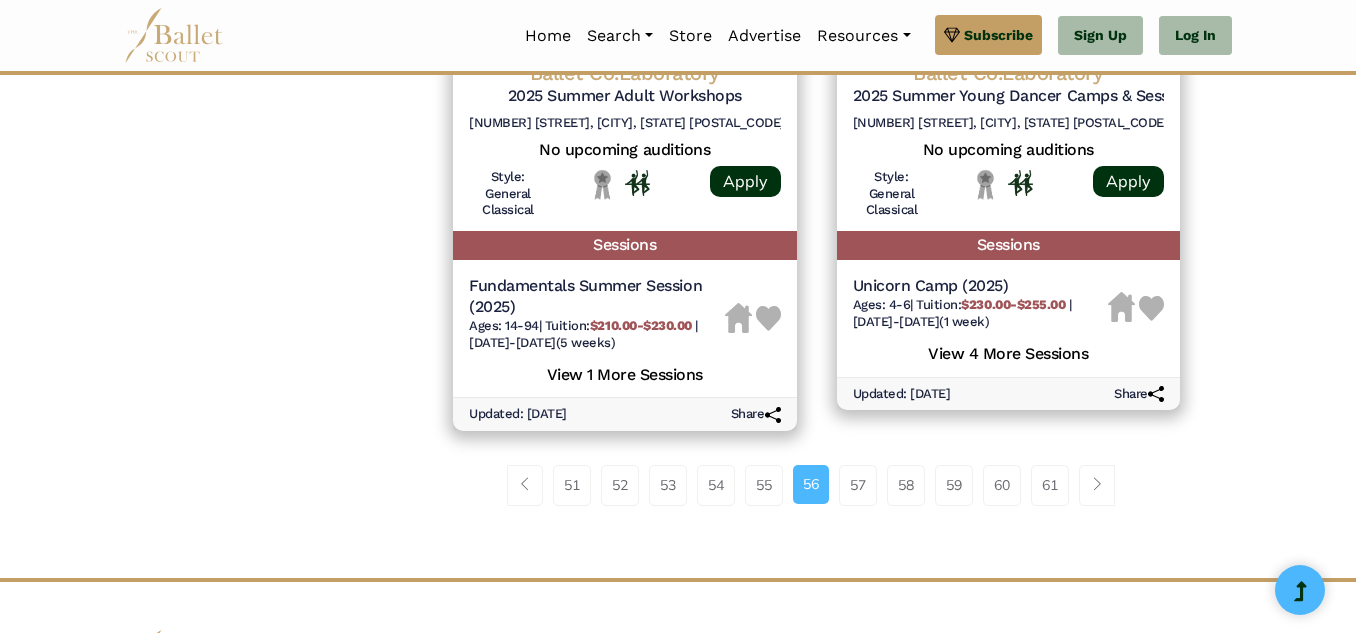 scroll, scrollTop: 2960, scrollLeft: 0, axis: vertical 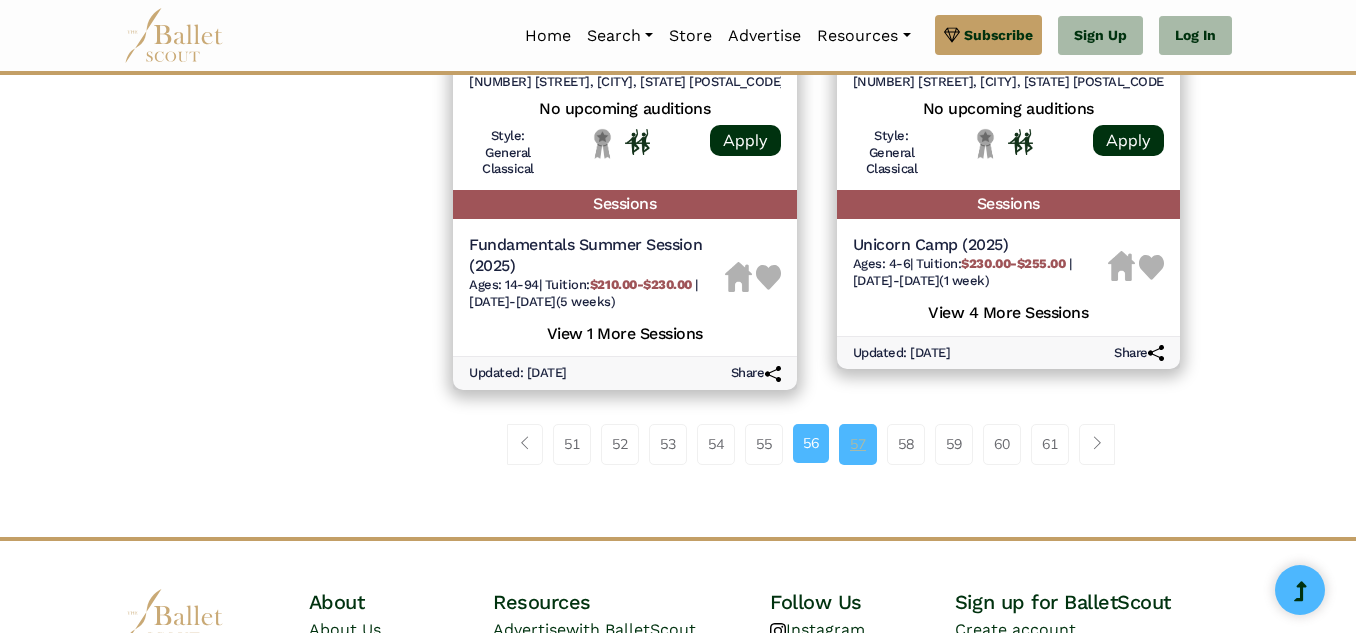 click on "57" at bounding box center [858, 444] 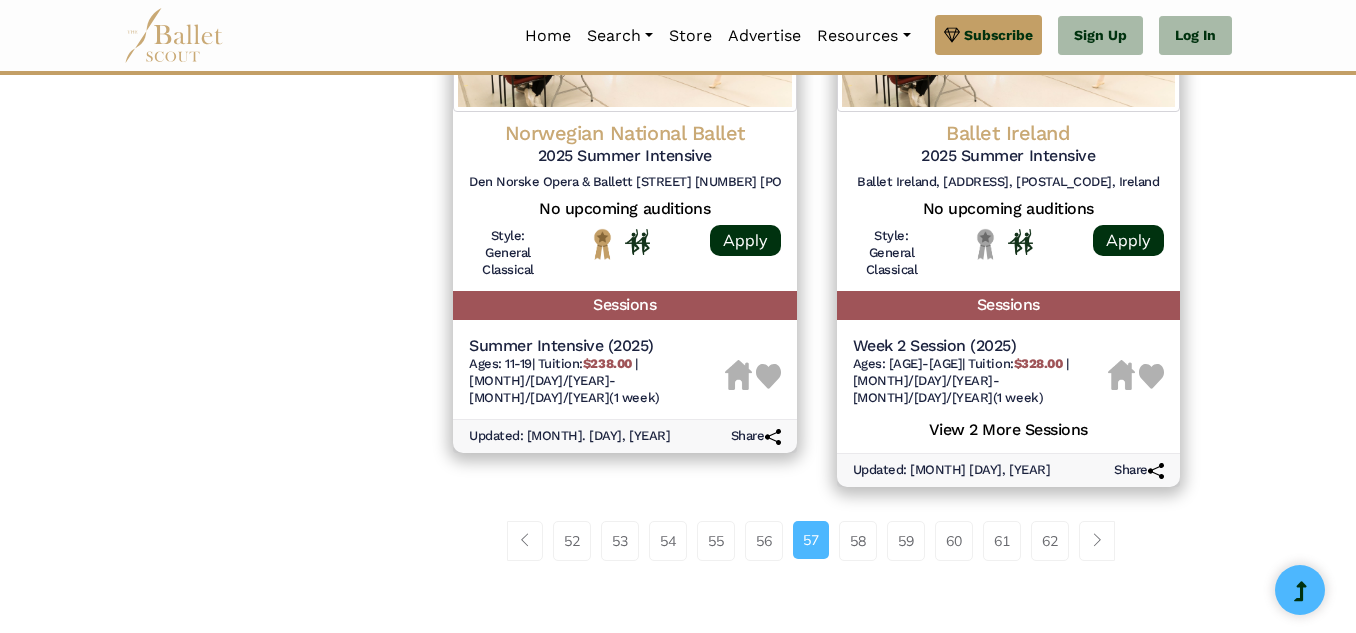 scroll, scrollTop: 2960, scrollLeft: 0, axis: vertical 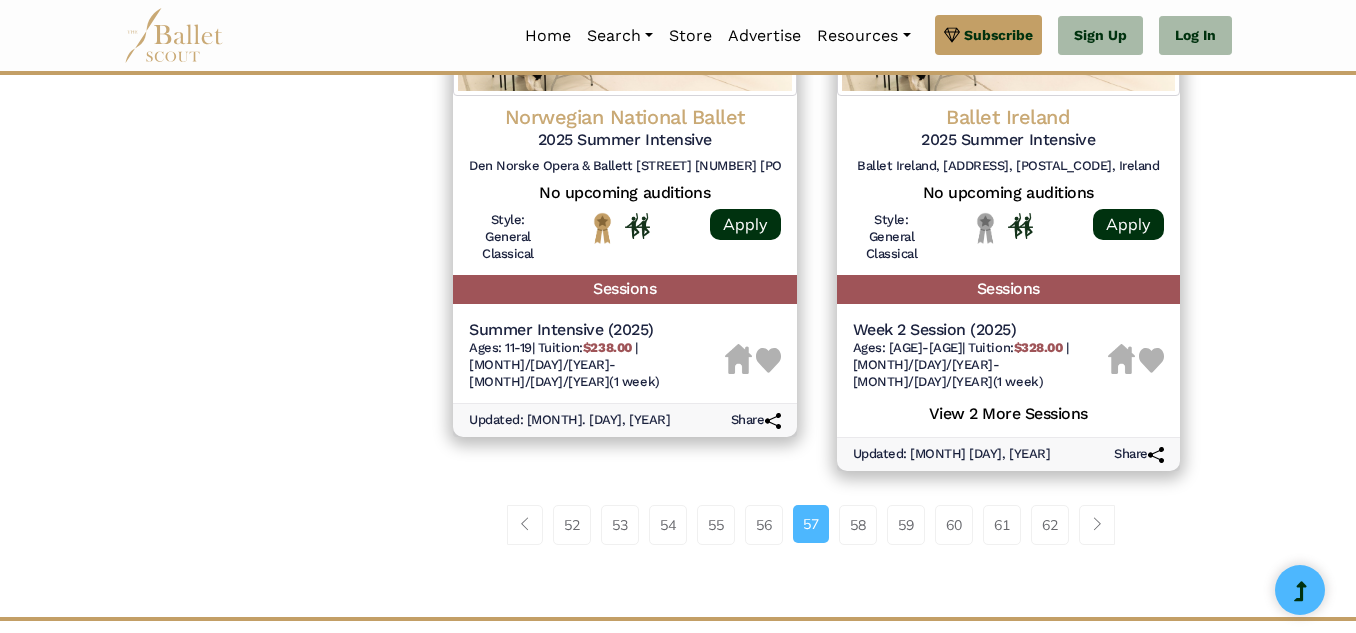 click on "58" at bounding box center [858, 525] 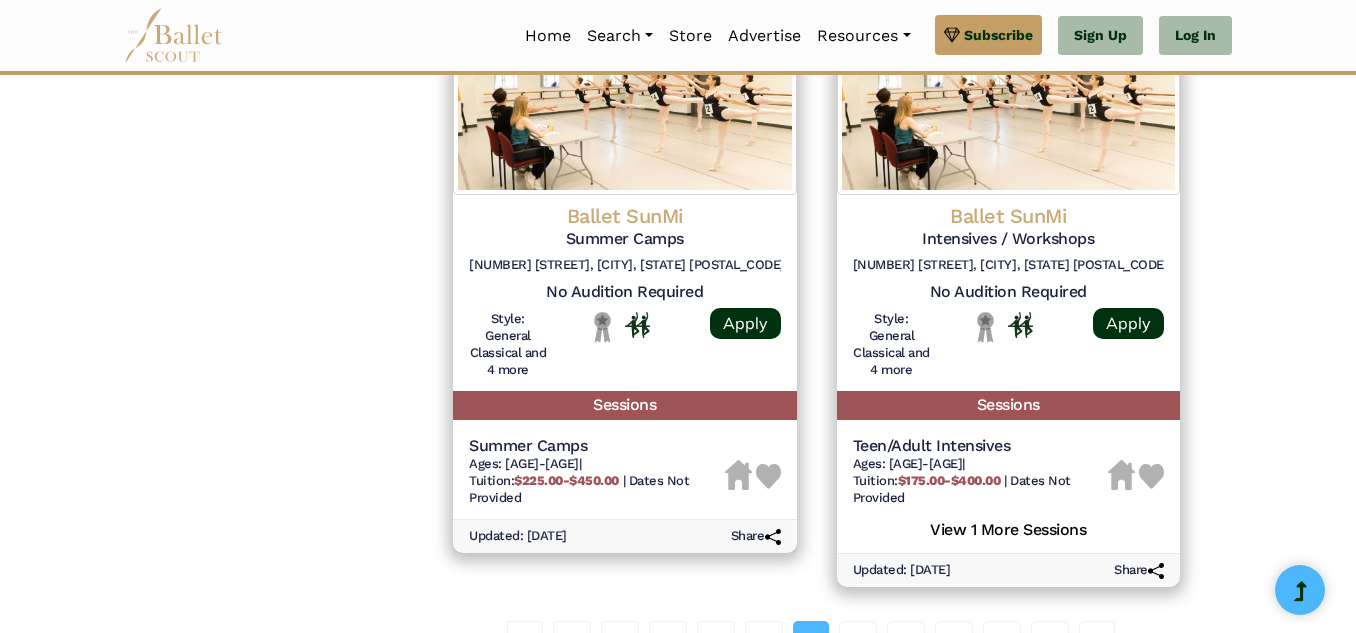 scroll, scrollTop: 2920, scrollLeft: 0, axis: vertical 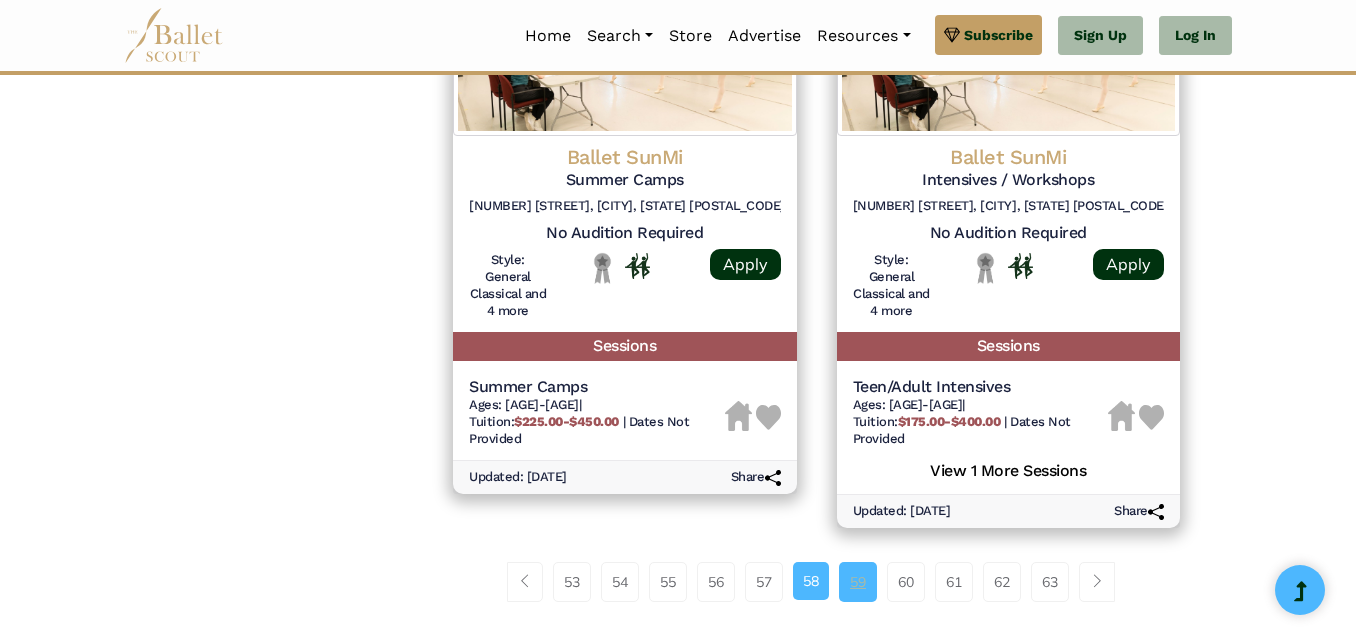 click on "59" at bounding box center (858, 582) 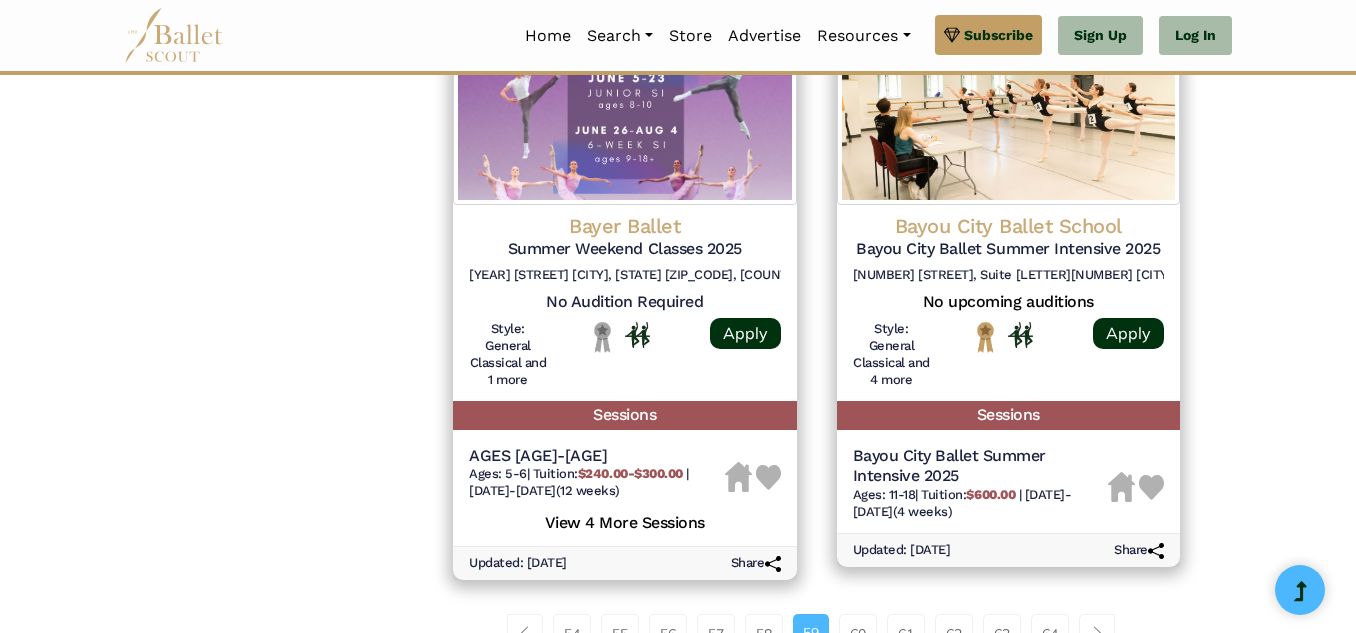 scroll, scrollTop: 3120, scrollLeft: 0, axis: vertical 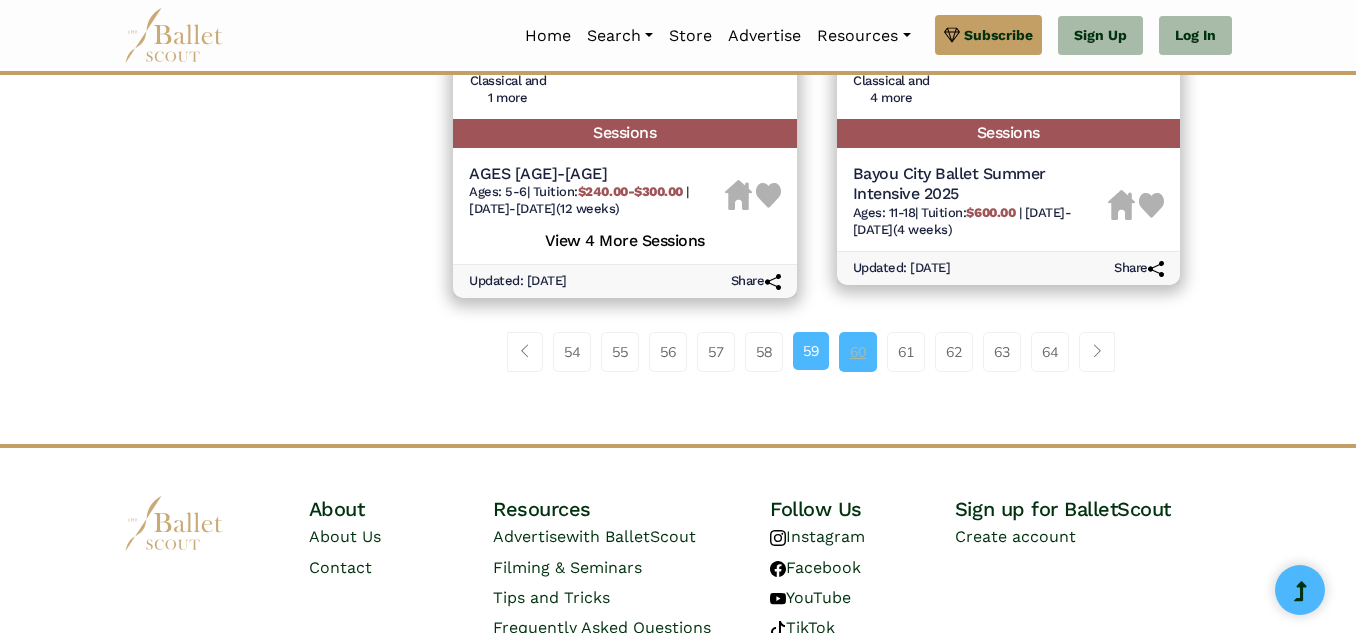 click on "60" at bounding box center [858, 352] 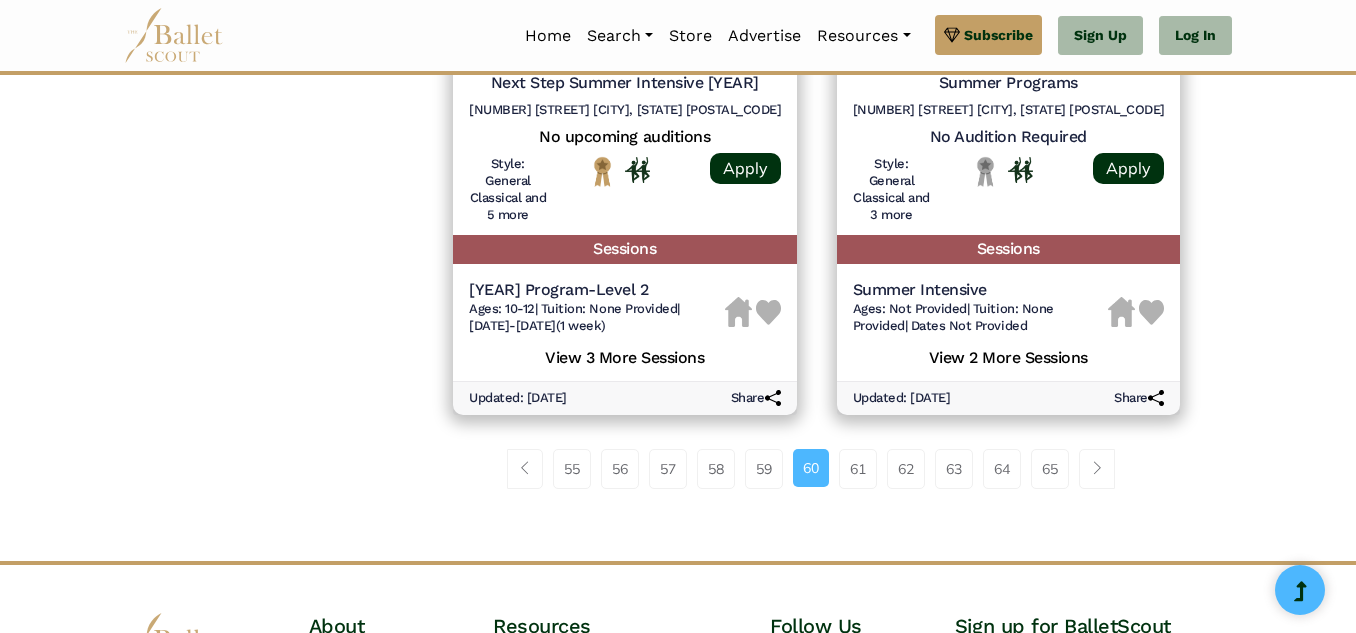 scroll, scrollTop: 2920, scrollLeft: 0, axis: vertical 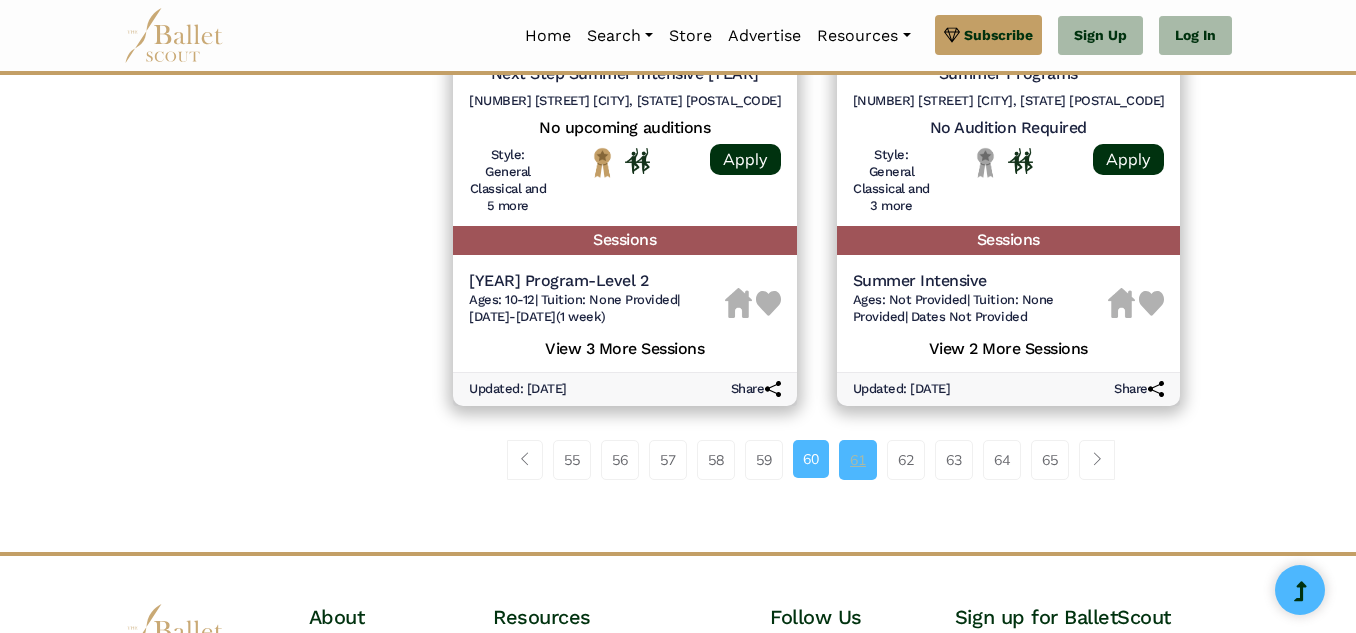 click on "61" at bounding box center [858, 460] 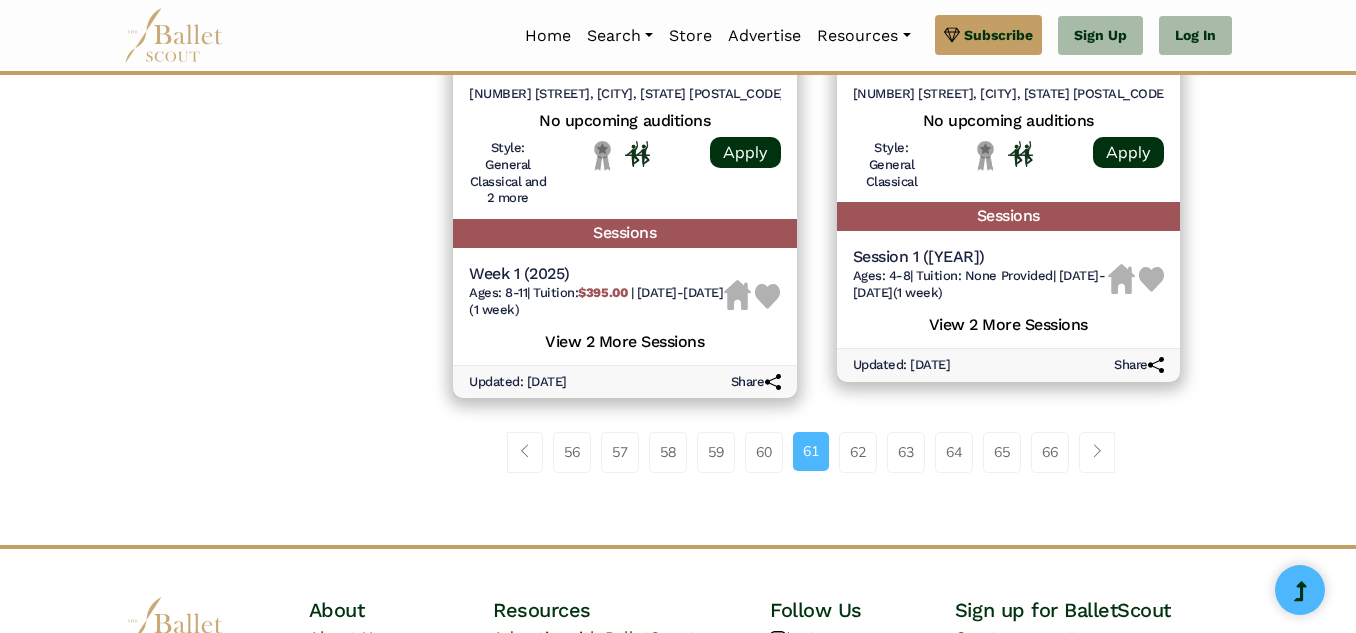 scroll, scrollTop: 2960, scrollLeft: 0, axis: vertical 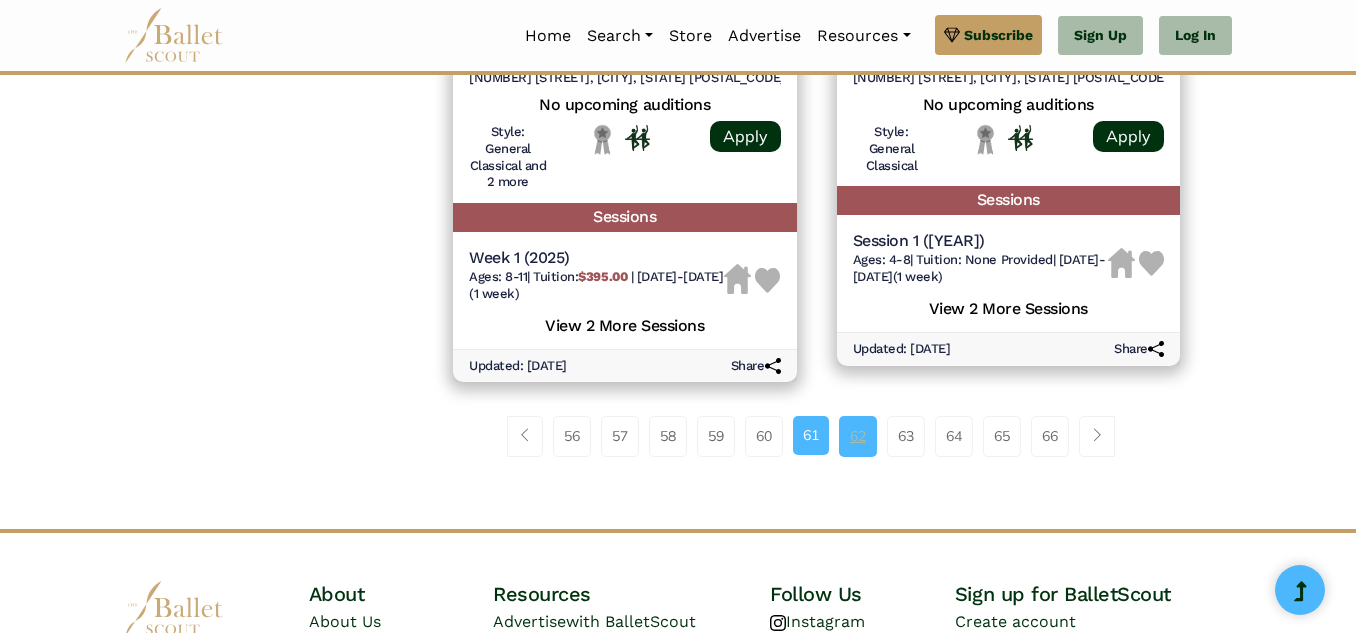 click on "62" at bounding box center [858, 436] 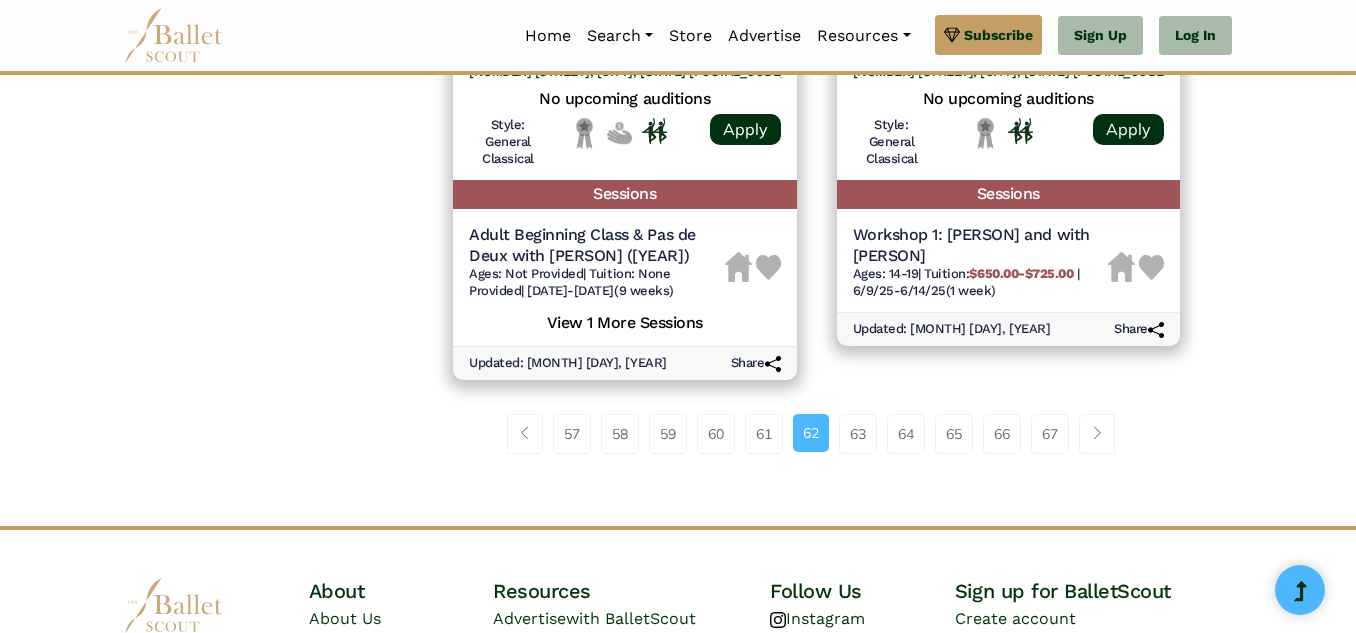 scroll, scrollTop: 3200, scrollLeft: 0, axis: vertical 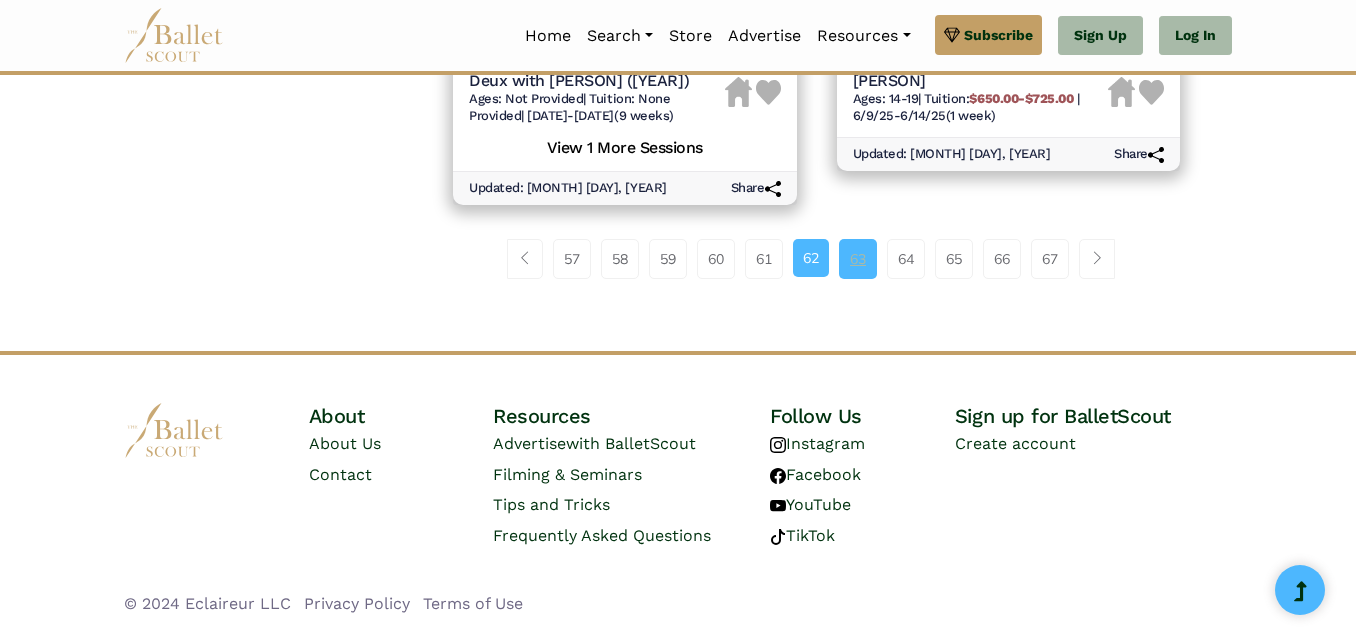 click on "63" at bounding box center (858, 259) 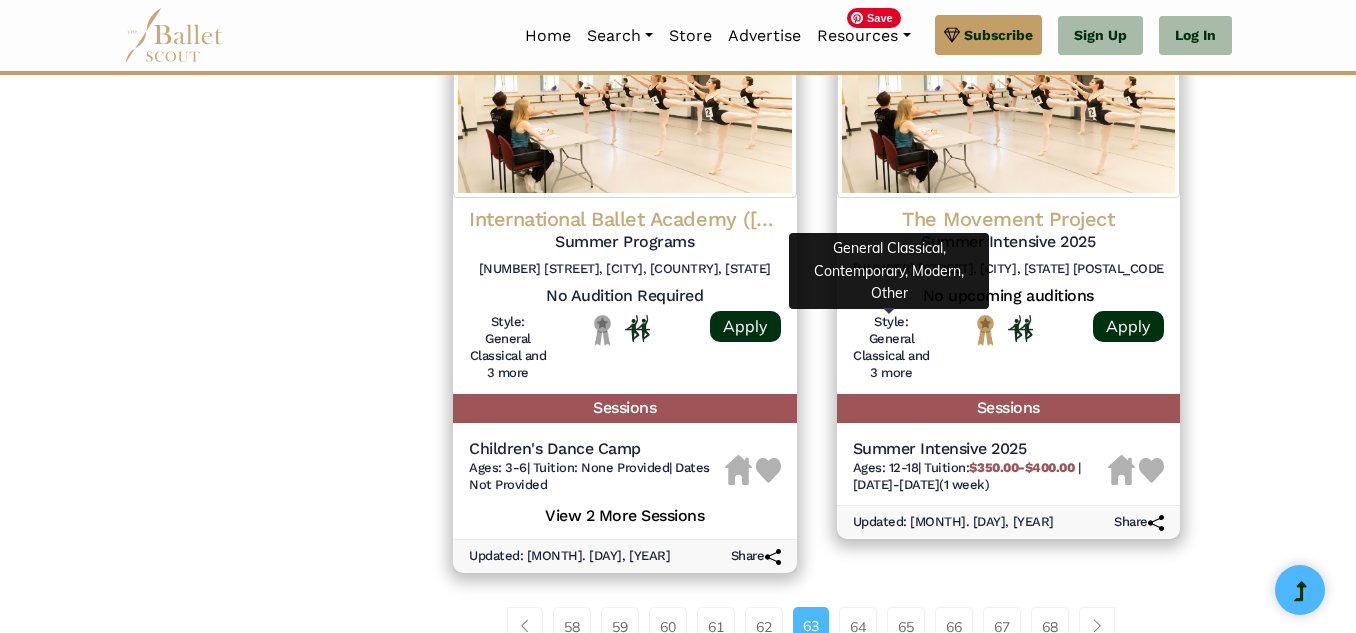 scroll, scrollTop: 3000, scrollLeft: 0, axis: vertical 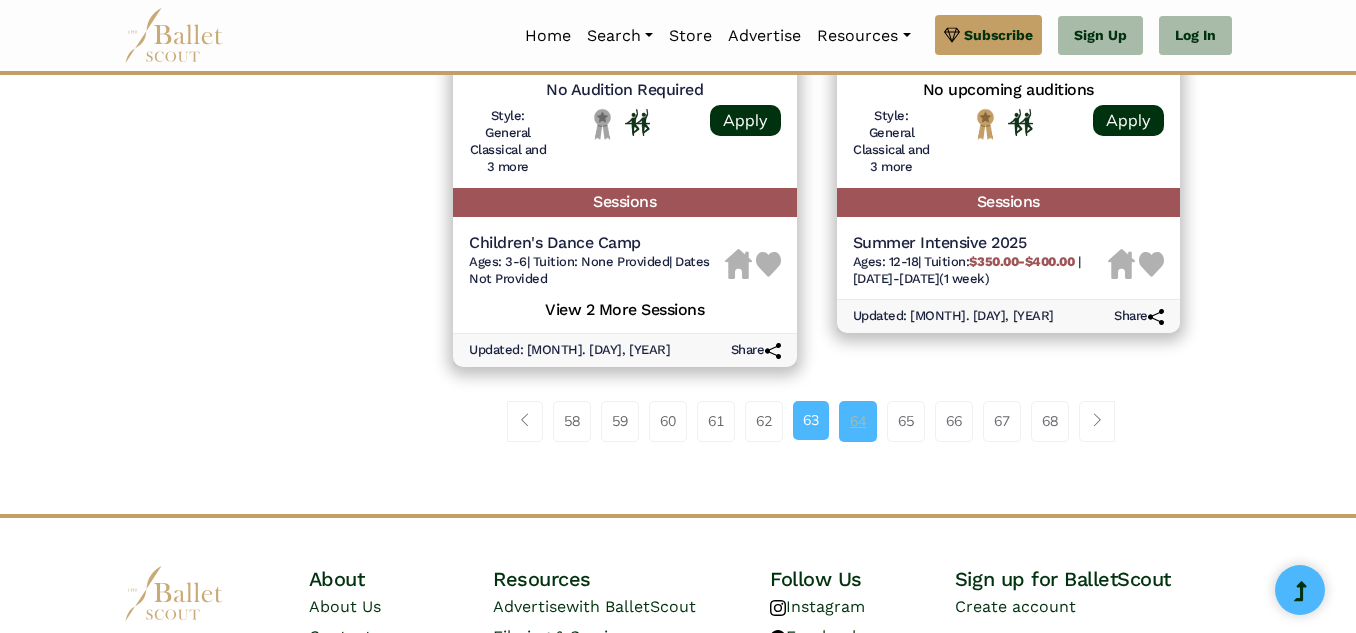 click on "64" at bounding box center [858, 421] 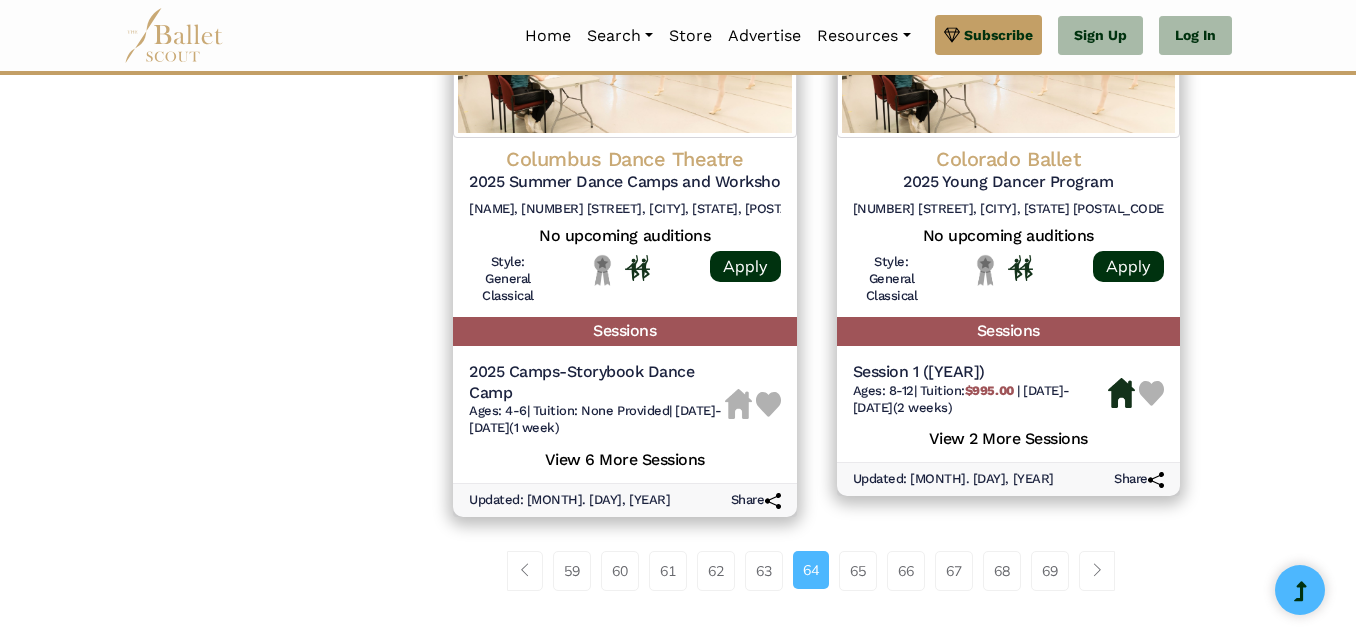 scroll, scrollTop: 3120, scrollLeft: 0, axis: vertical 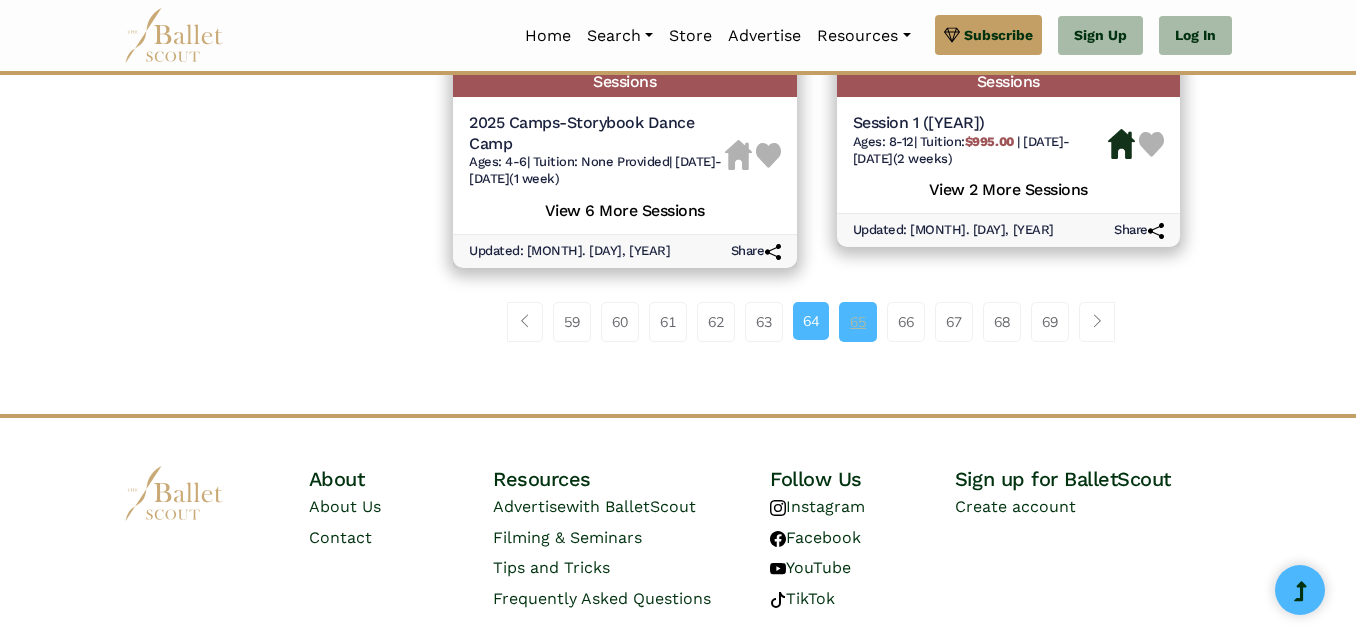 click on "65" at bounding box center (858, 322) 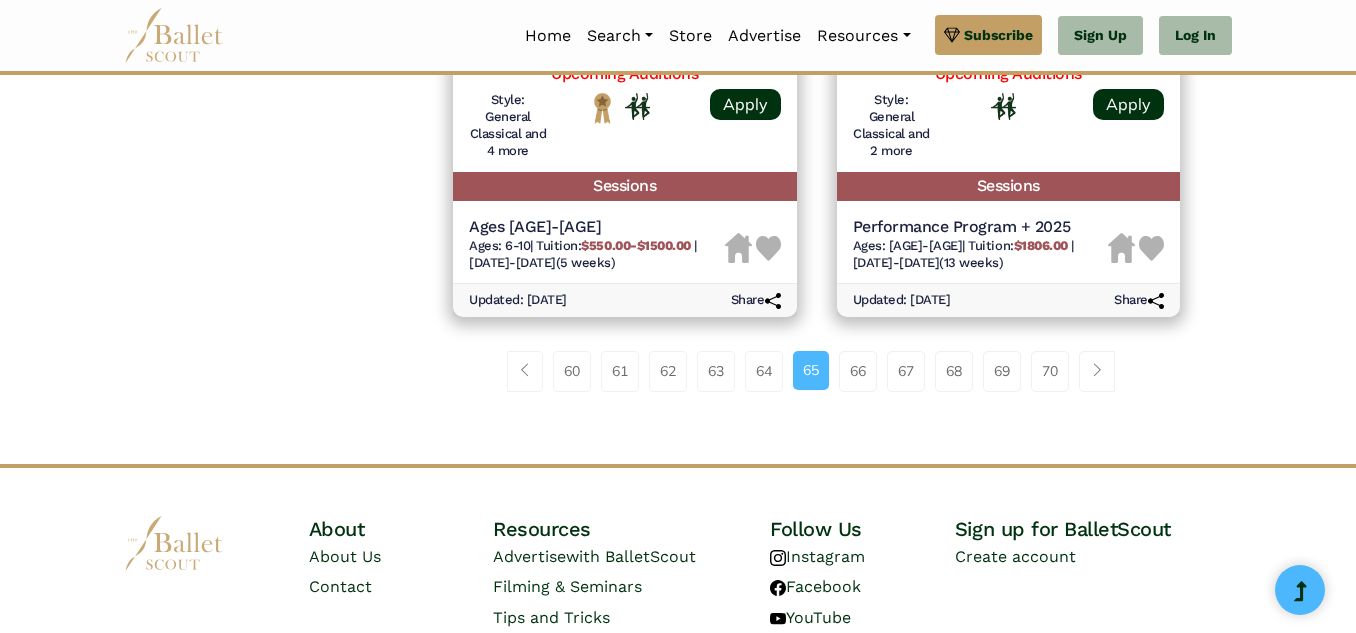 scroll, scrollTop: 3040, scrollLeft: 0, axis: vertical 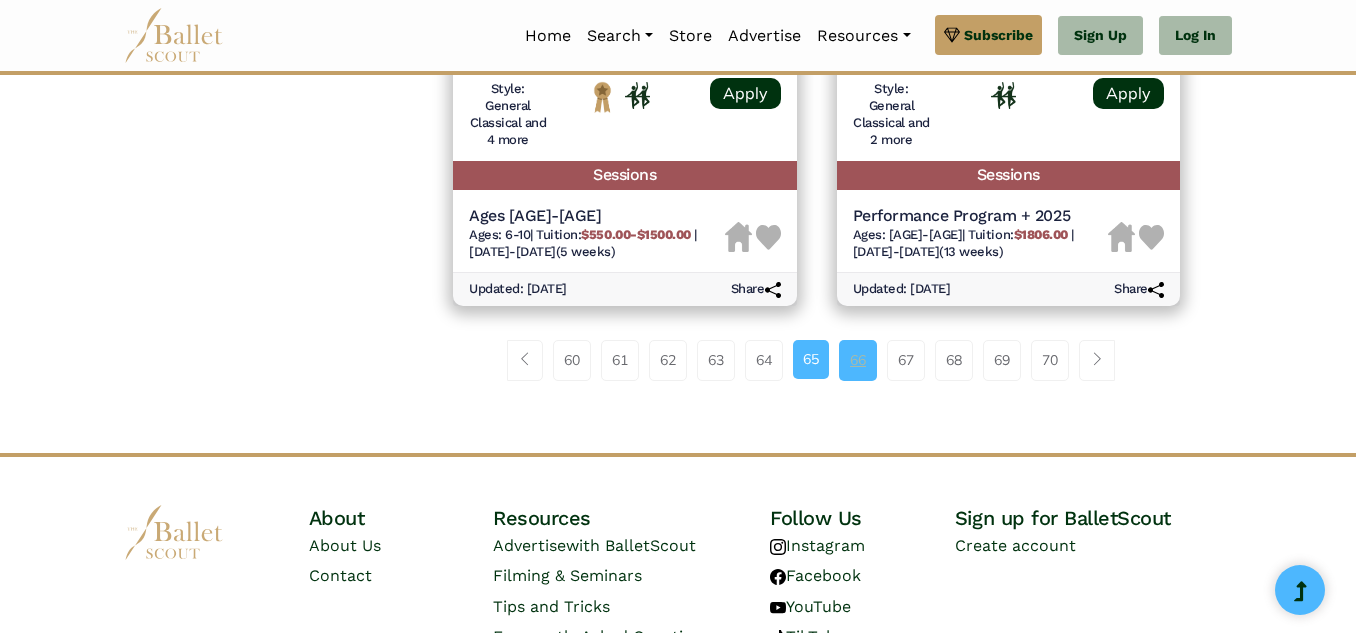 click on "66" at bounding box center (858, 360) 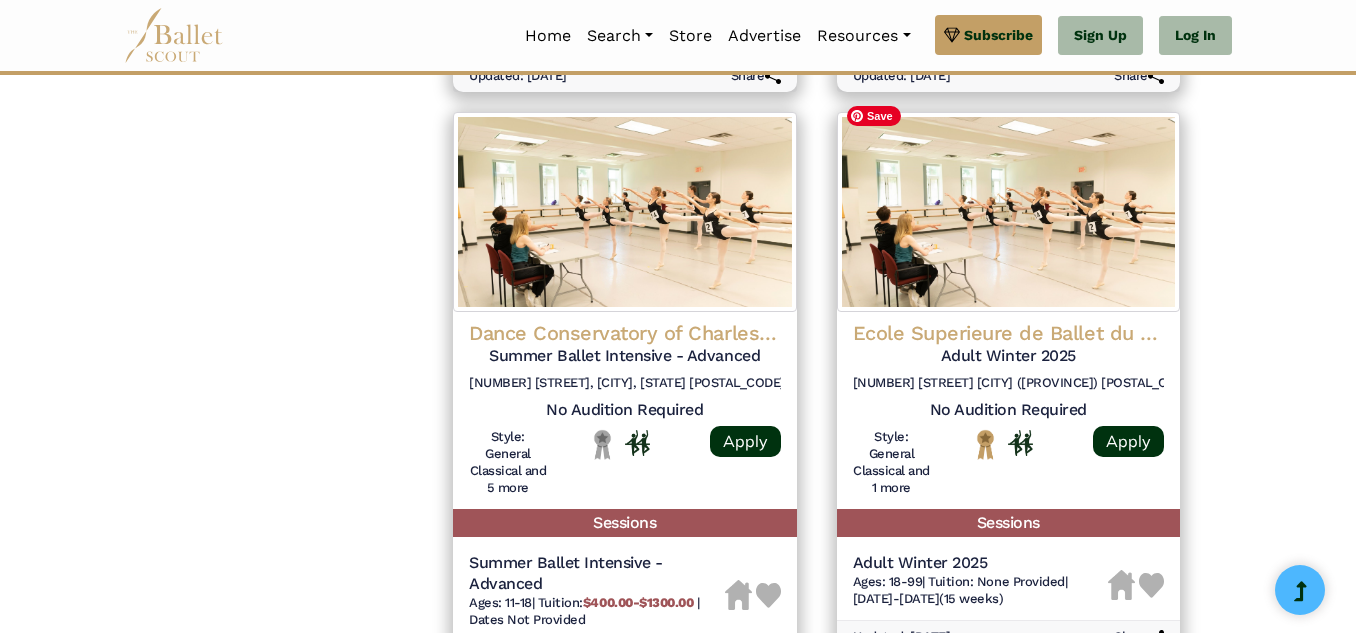 scroll, scrollTop: 2920, scrollLeft: 0, axis: vertical 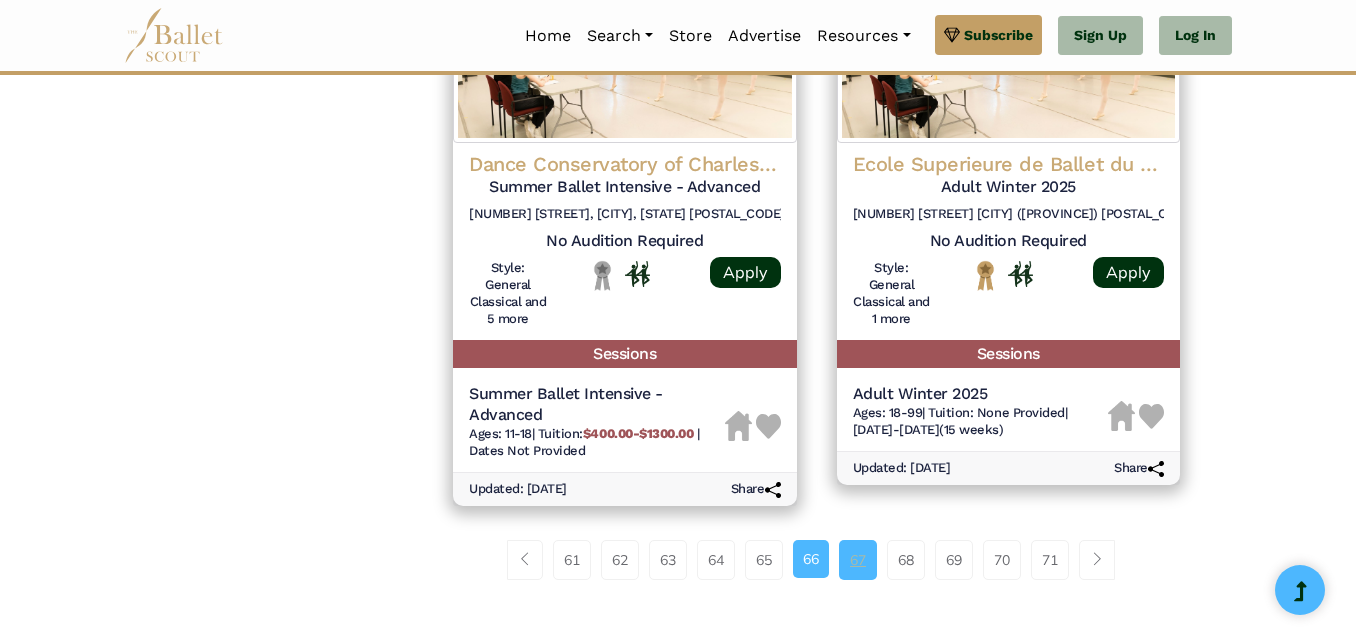 click on "67" at bounding box center (858, 560) 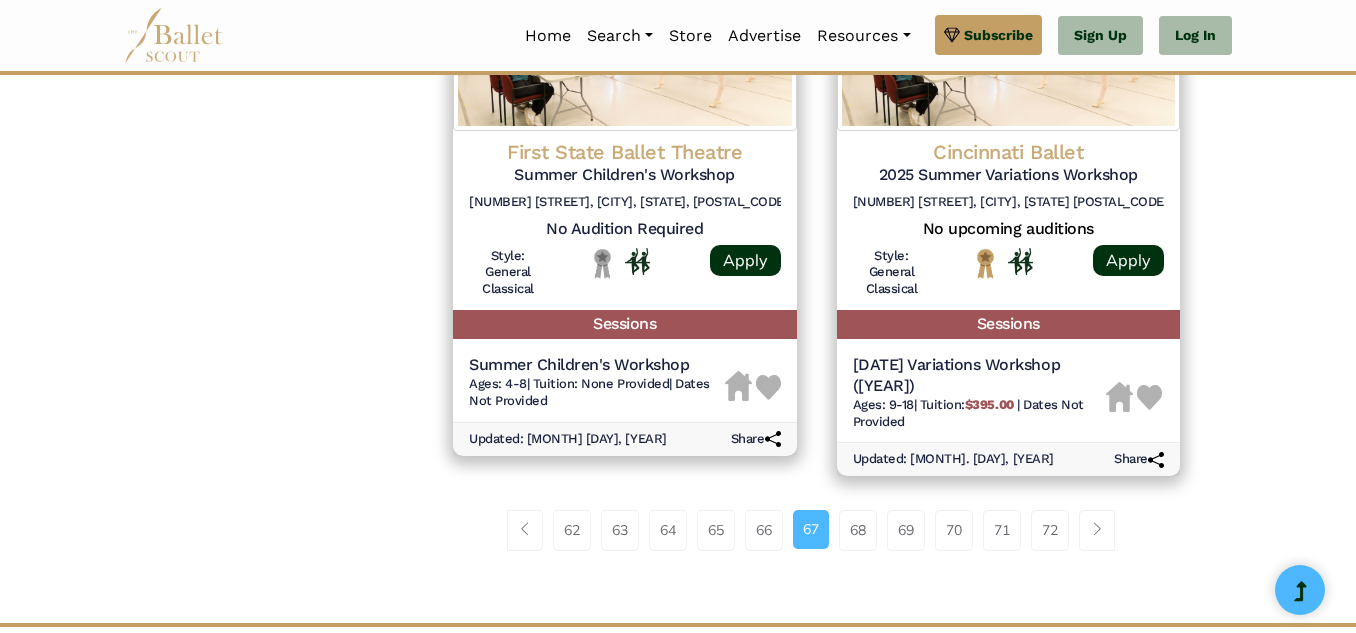scroll, scrollTop: 2880, scrollLeft: 0, axis: vertical 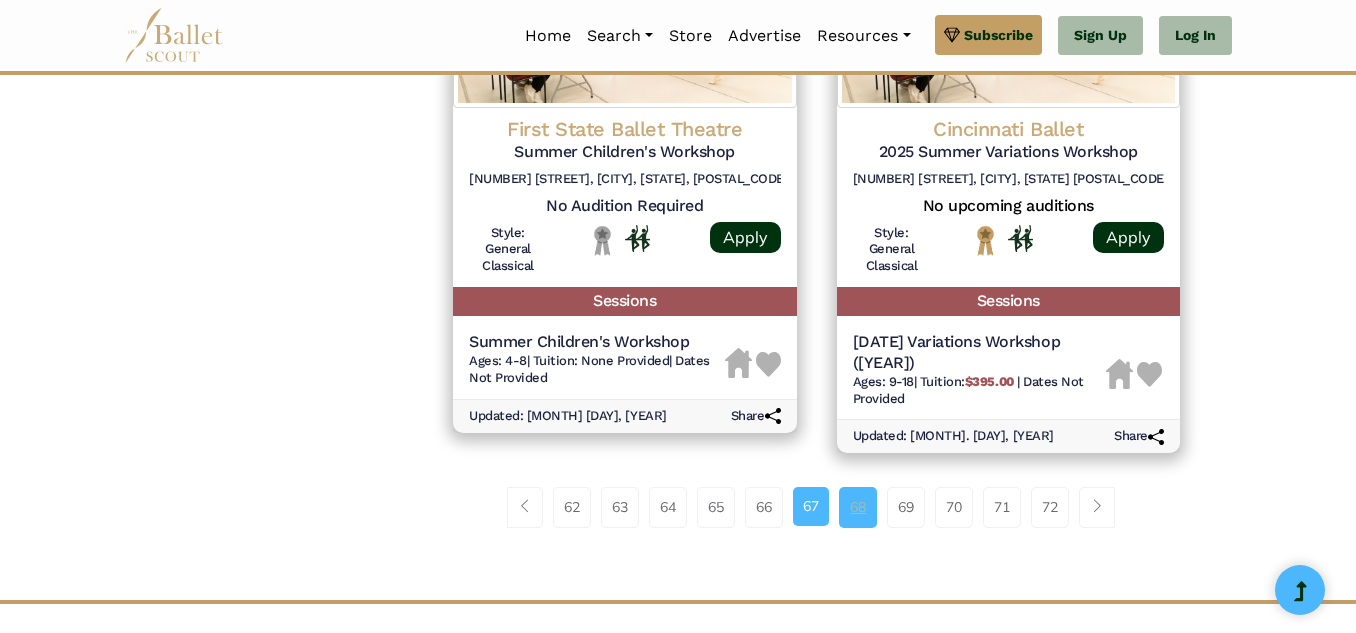 click on "68" at bounding box center (858, 507) 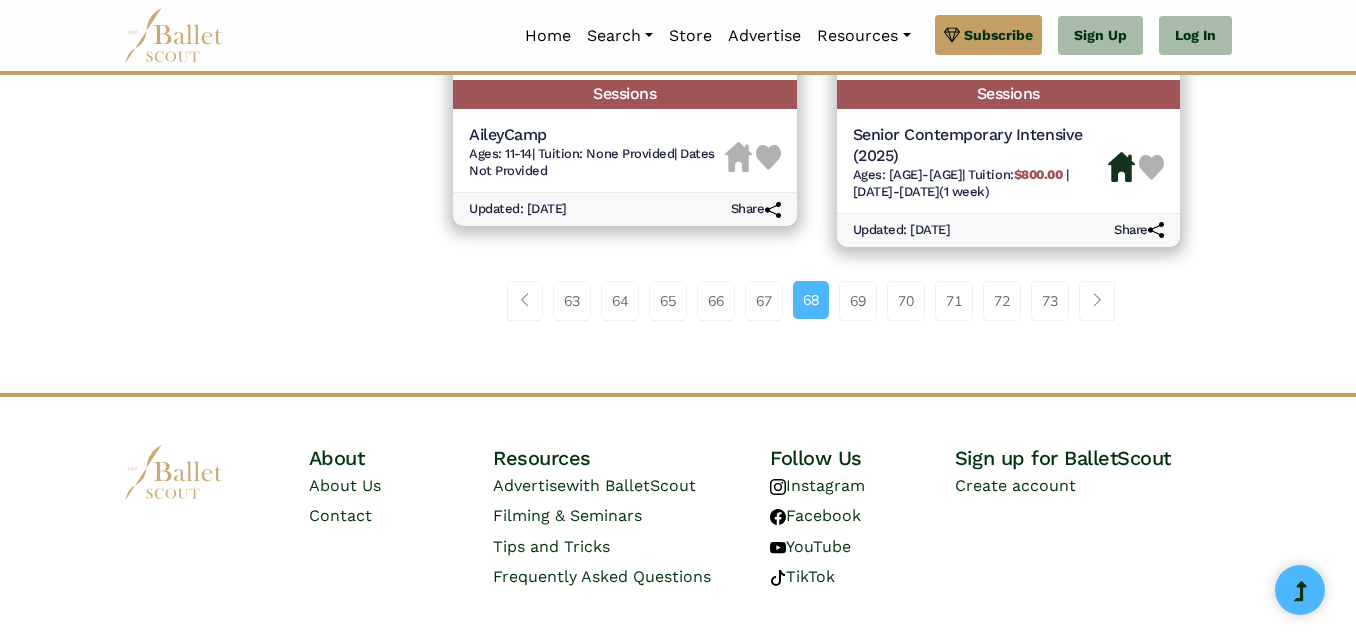 scroll, scrollTop: 3233, scrollLeft: 0, axis: vertical 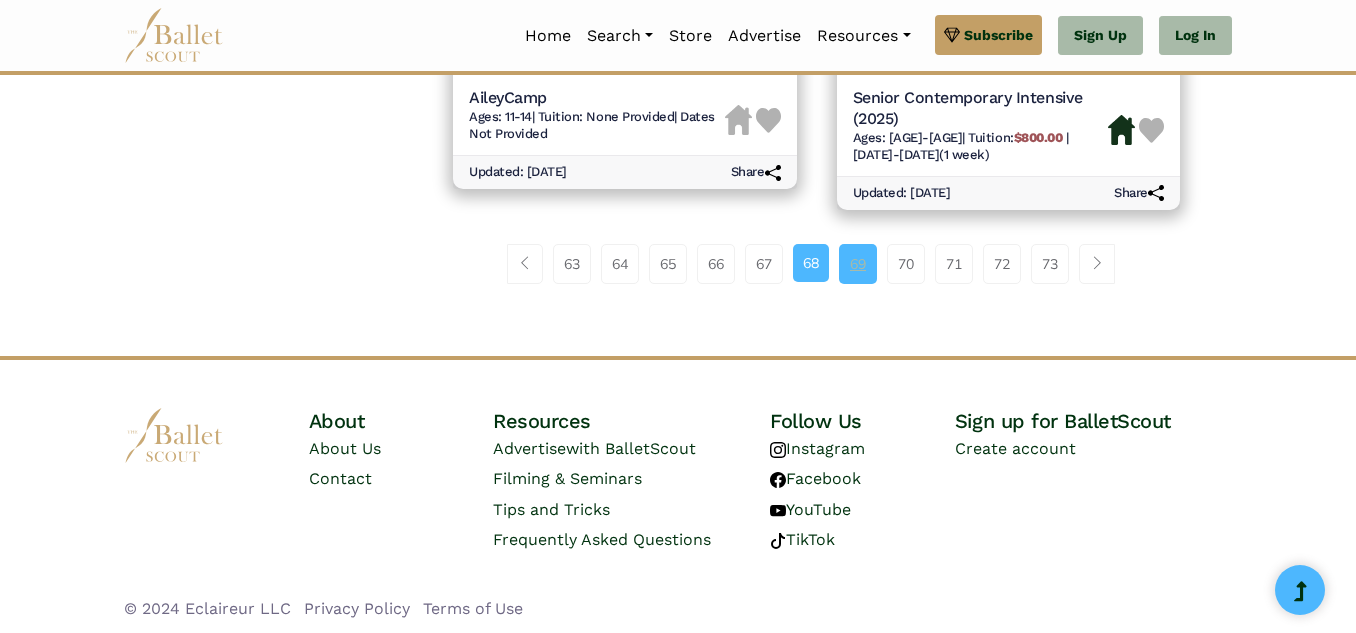 click on "69" at bounding box center (858, 264) 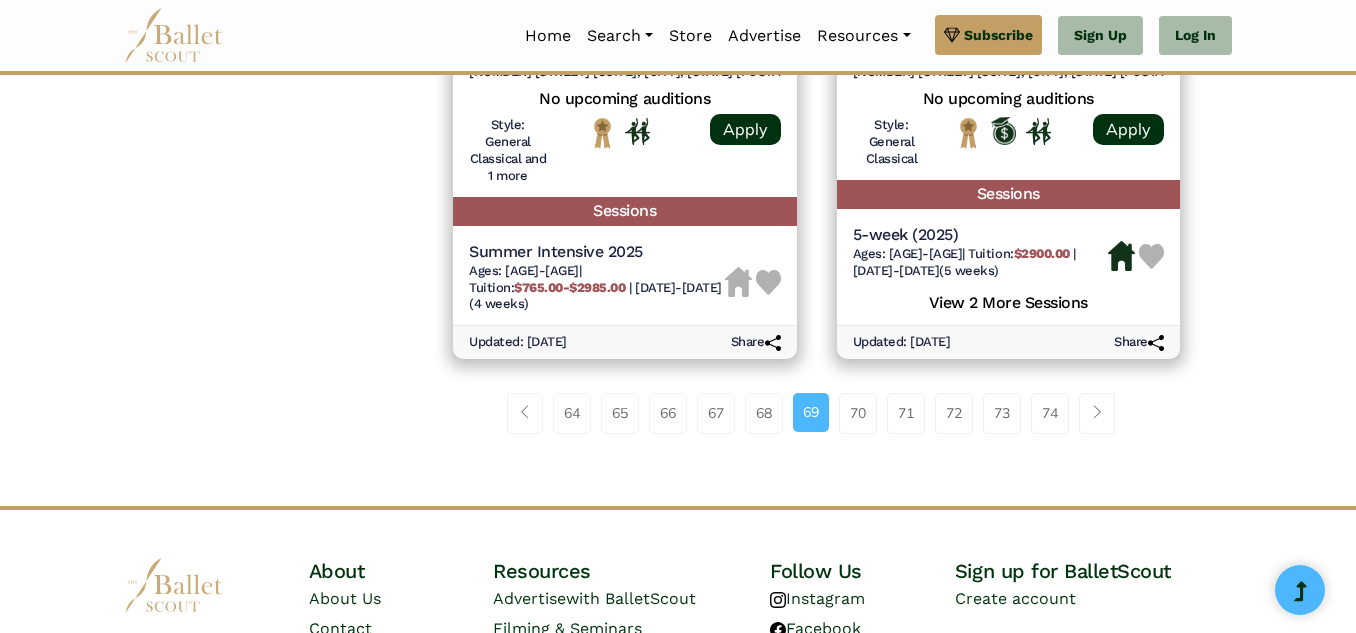 scroll, scrollTop: 3000, scrollLeft: 0, axis: vertical 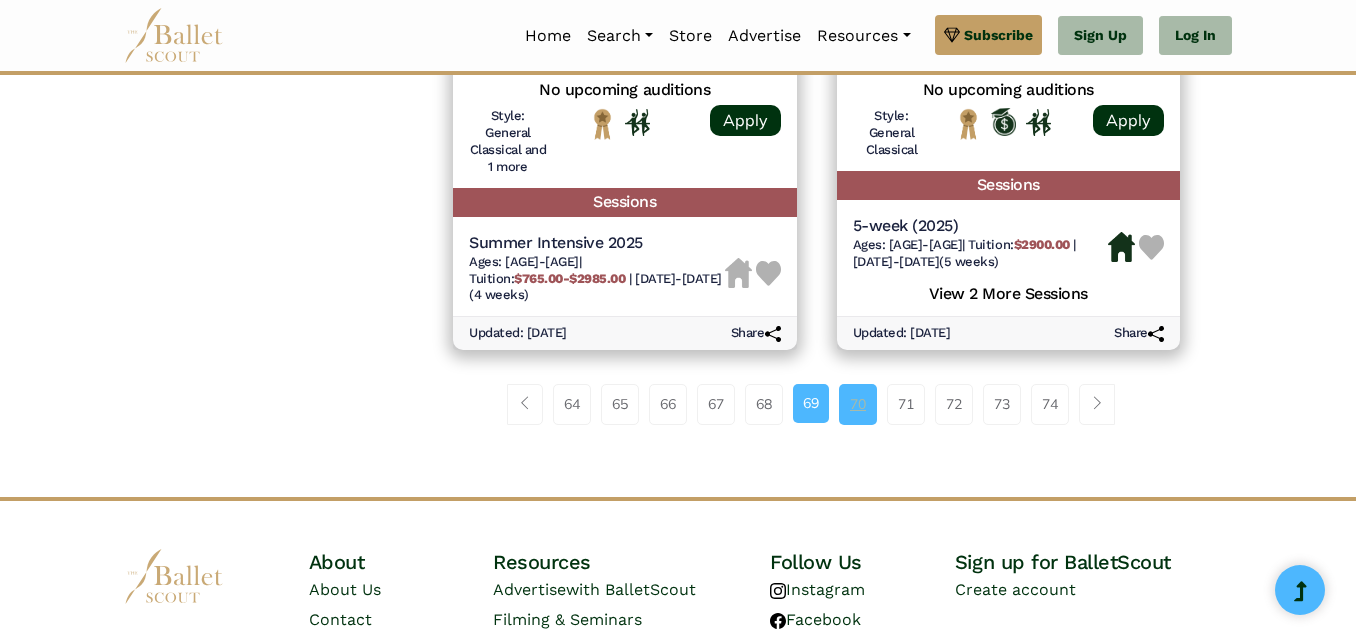 click on "70" at bounding box center [858, 404] 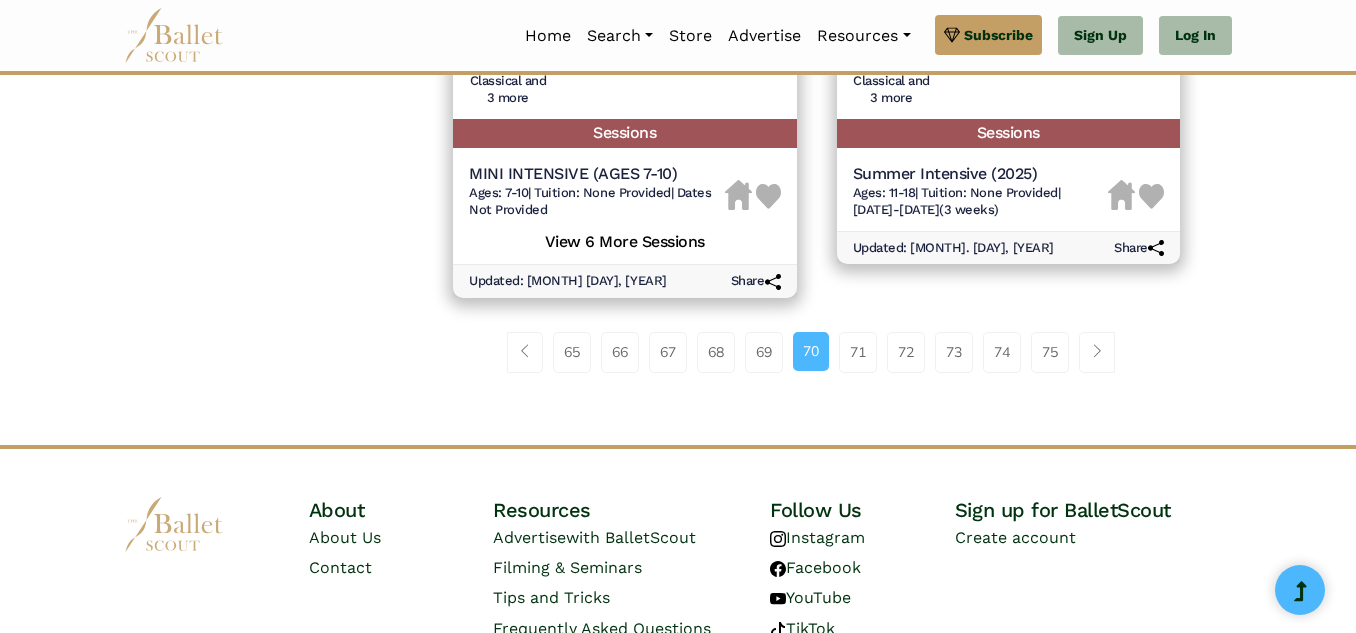 scroll, scrollTop: 3080, scrollLeft: 0, axis: vertical 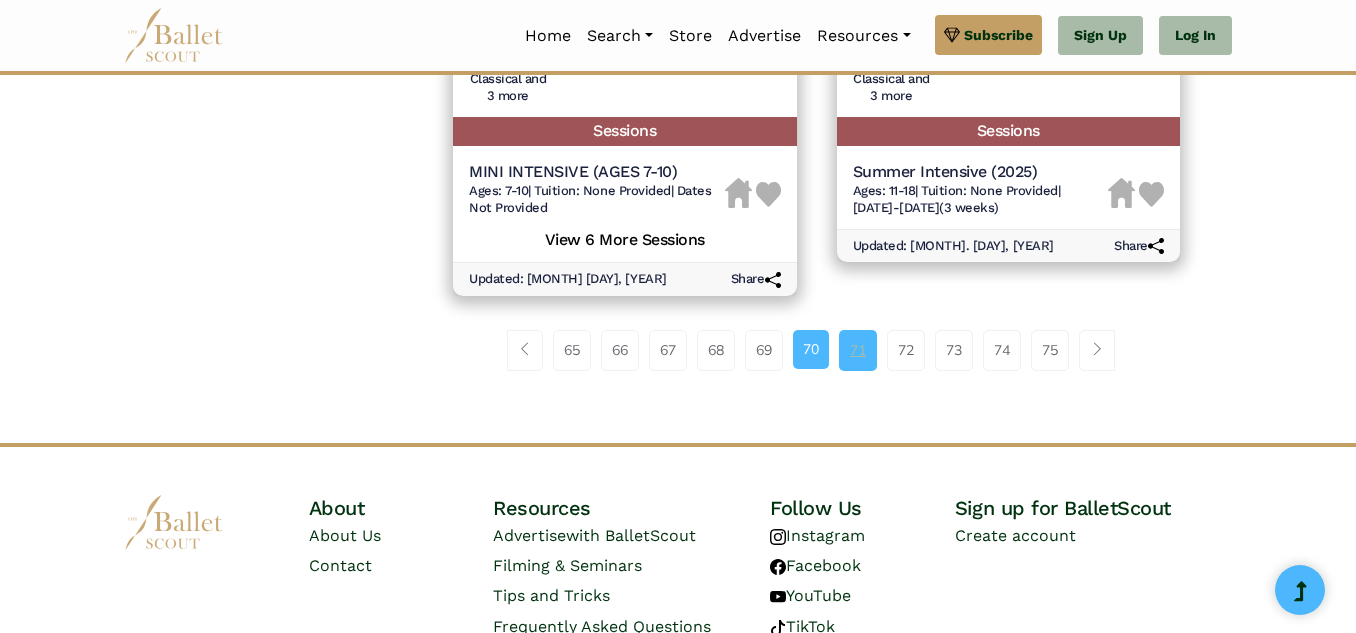 click on "71" at bounding box center (858, 350) 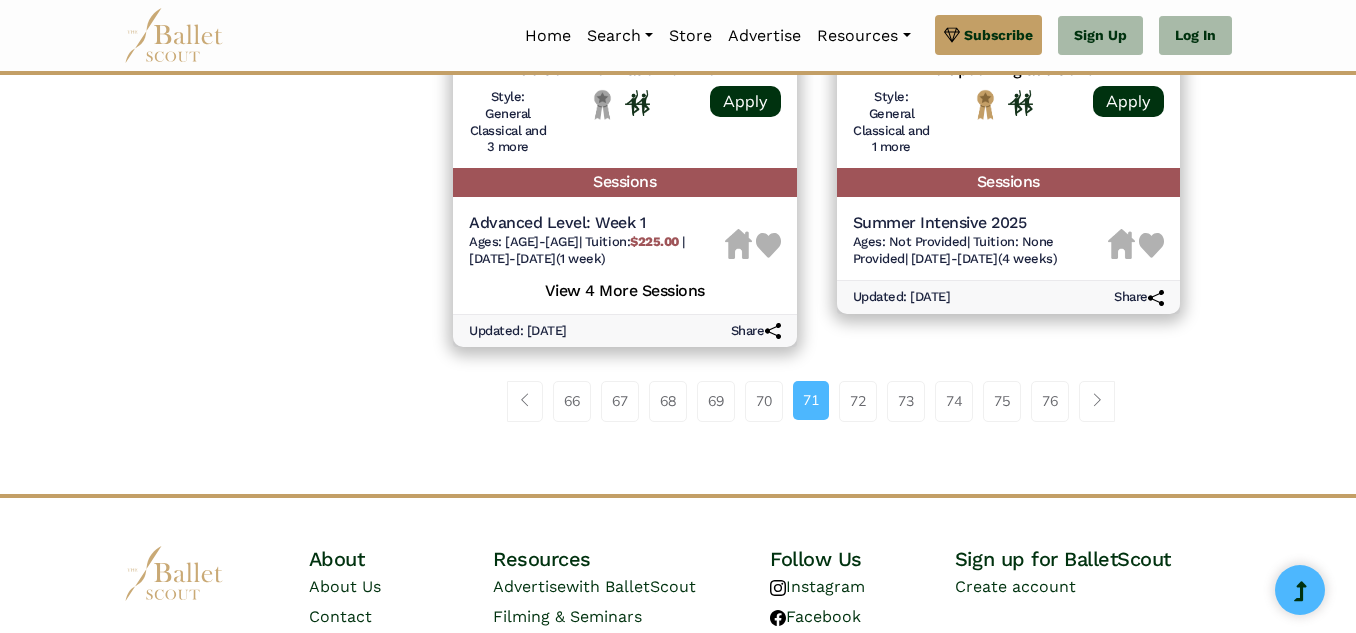 scroll, scrollTop: 3000, scrollLeft: 0, axis: vertical 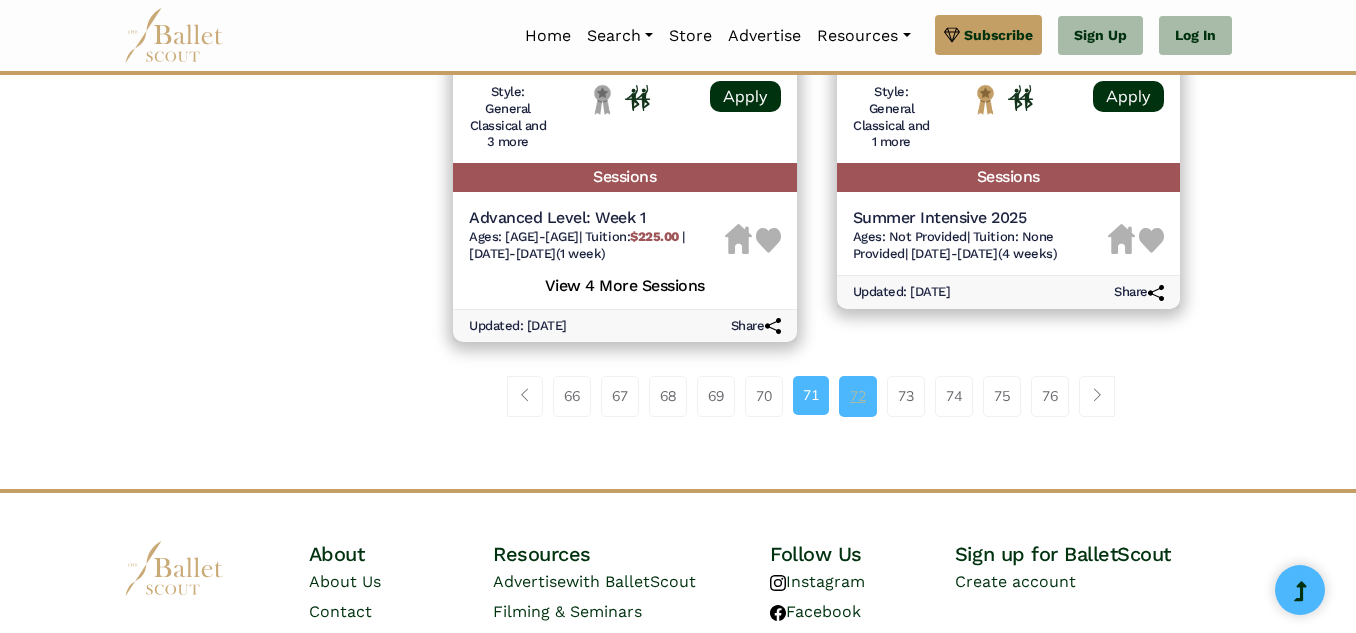 click on "72" at bounding box center (858, 396) 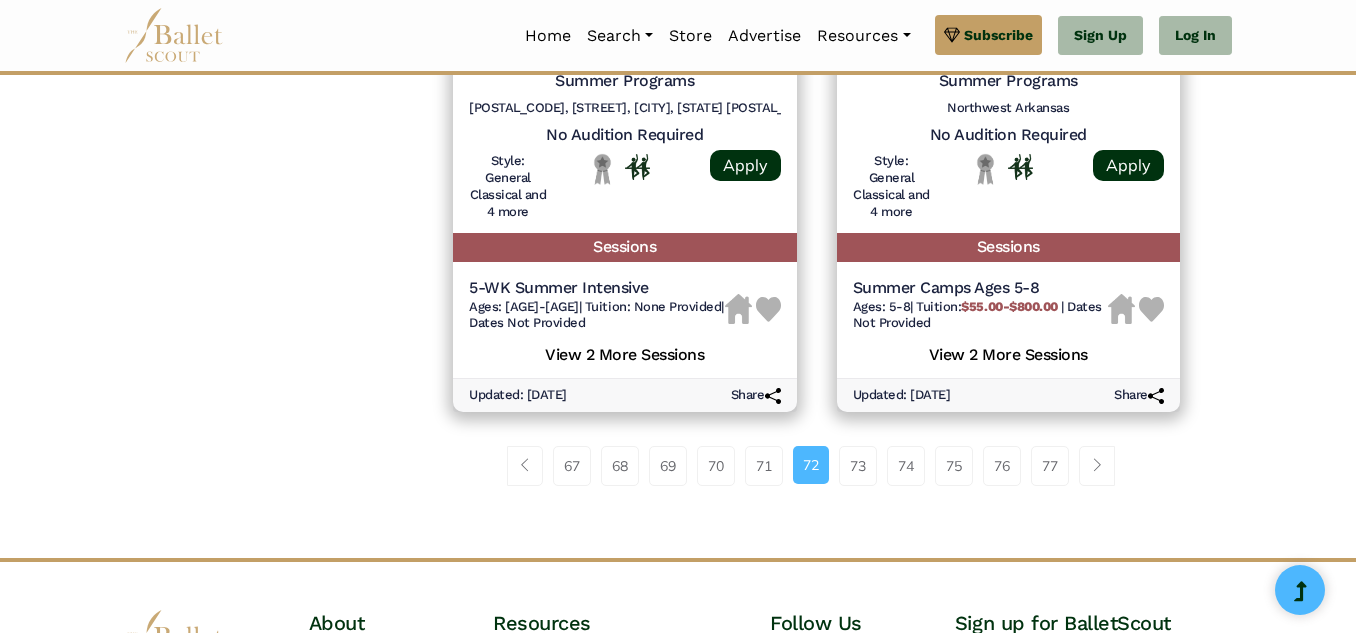 scroll, scrollTop: 3000, scrollLeft: 0, axis: vertical 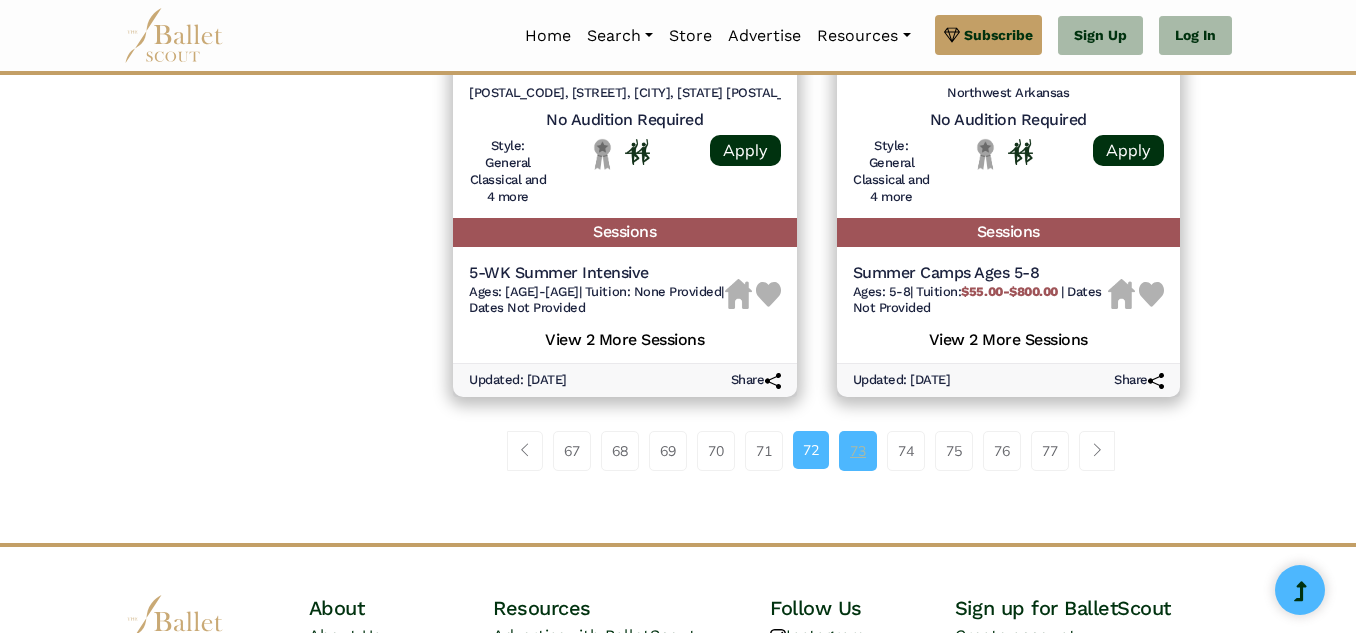 click on "73" at bounding box center (858, 451) 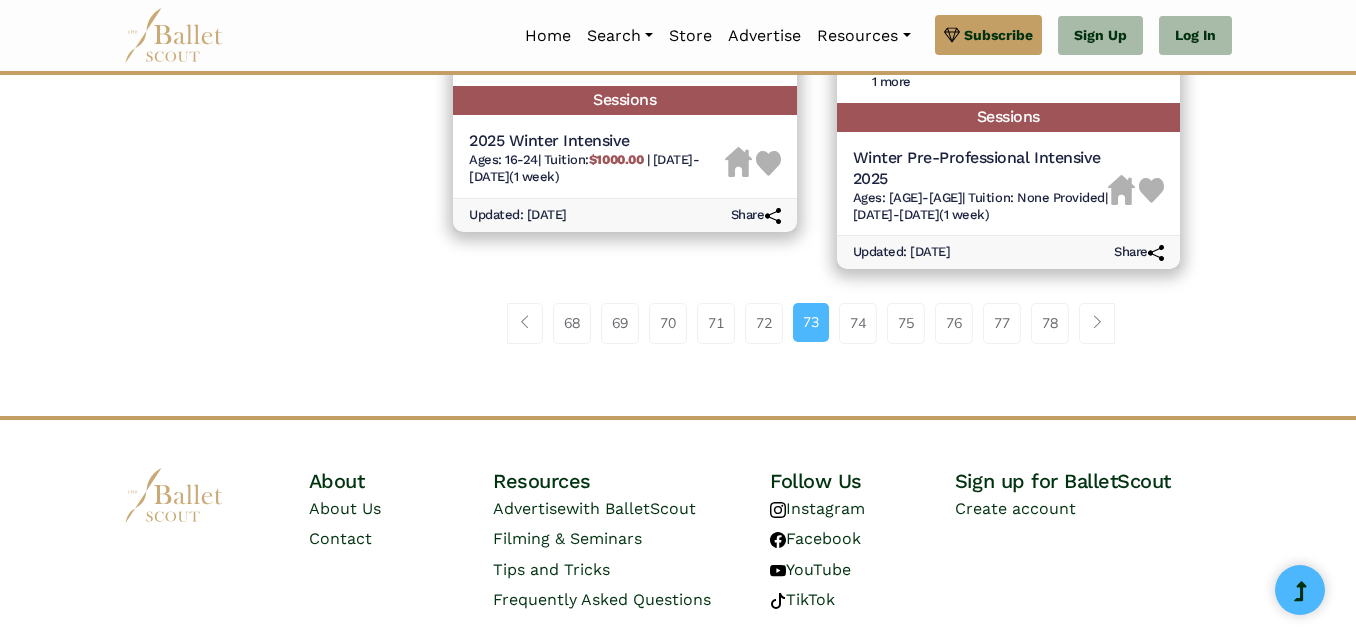 scroll, scrollTop: 3128, scrollLeft: 0, axis: vertical 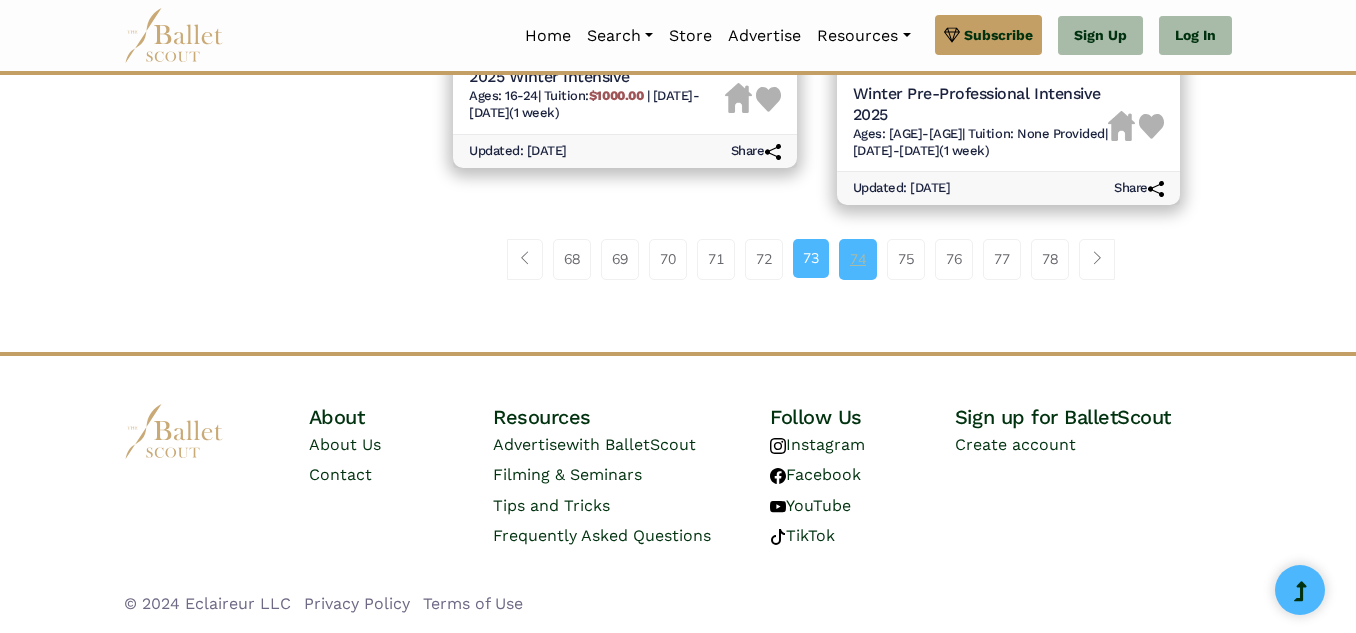 click on "74" at bounding box center (858, 259) 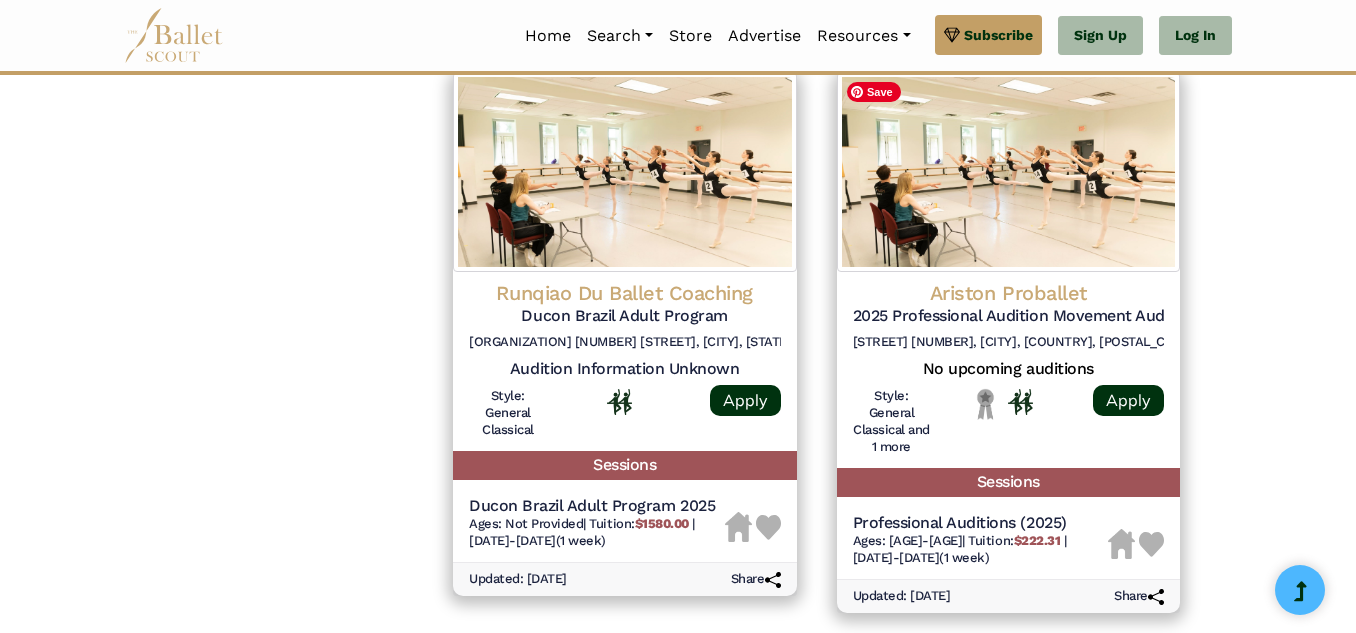 scroll, scrollTop: 2880, scrollLeft: 0, axis: vertical 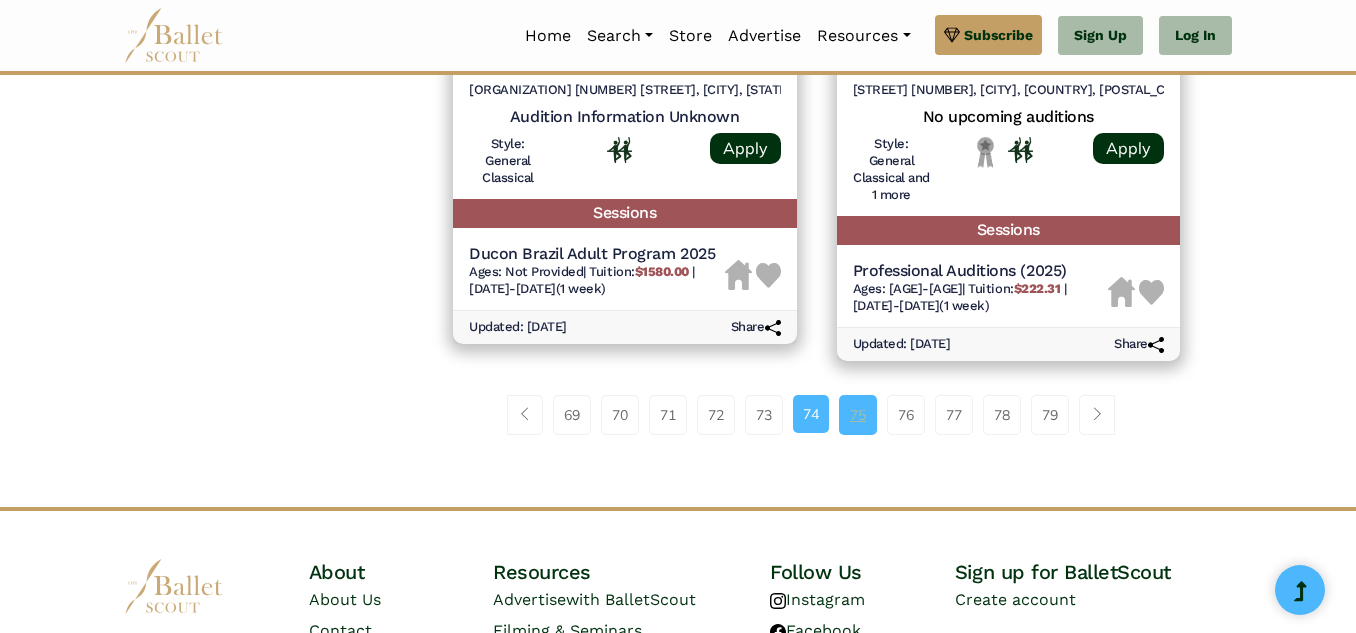click on "75" at bounding box center [858, 415] 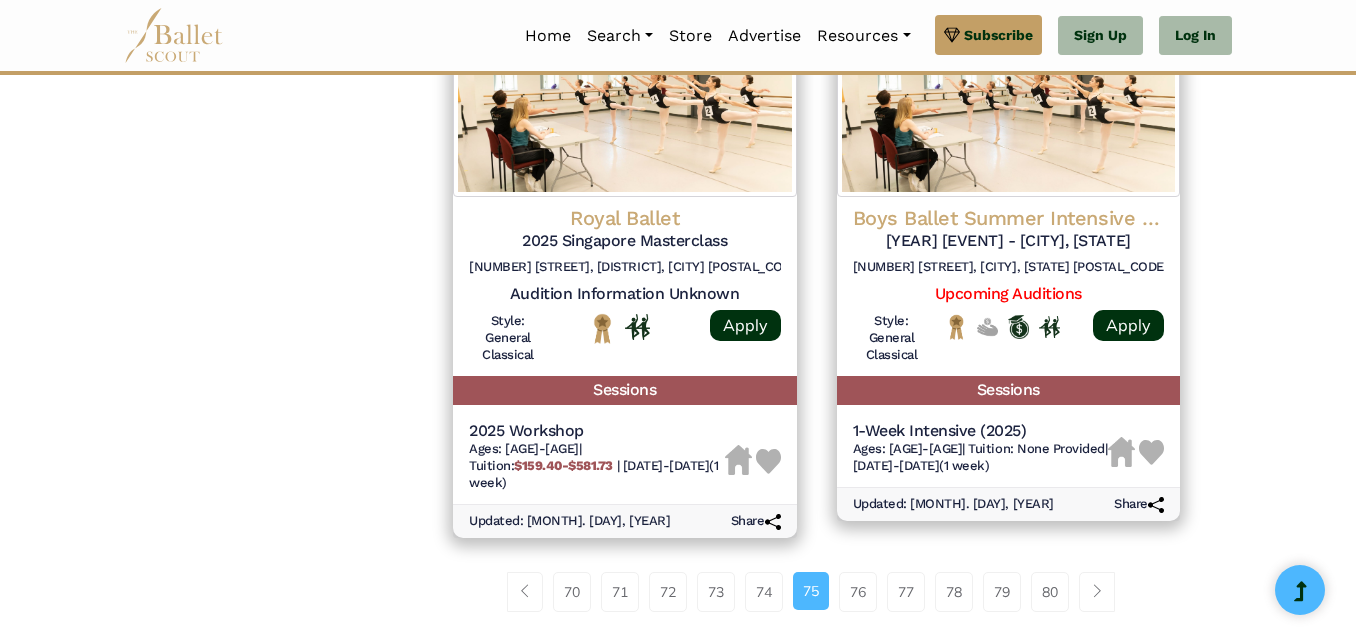 scroll, scrollTop: 2760, scrollLeft: 0, axis: vertical 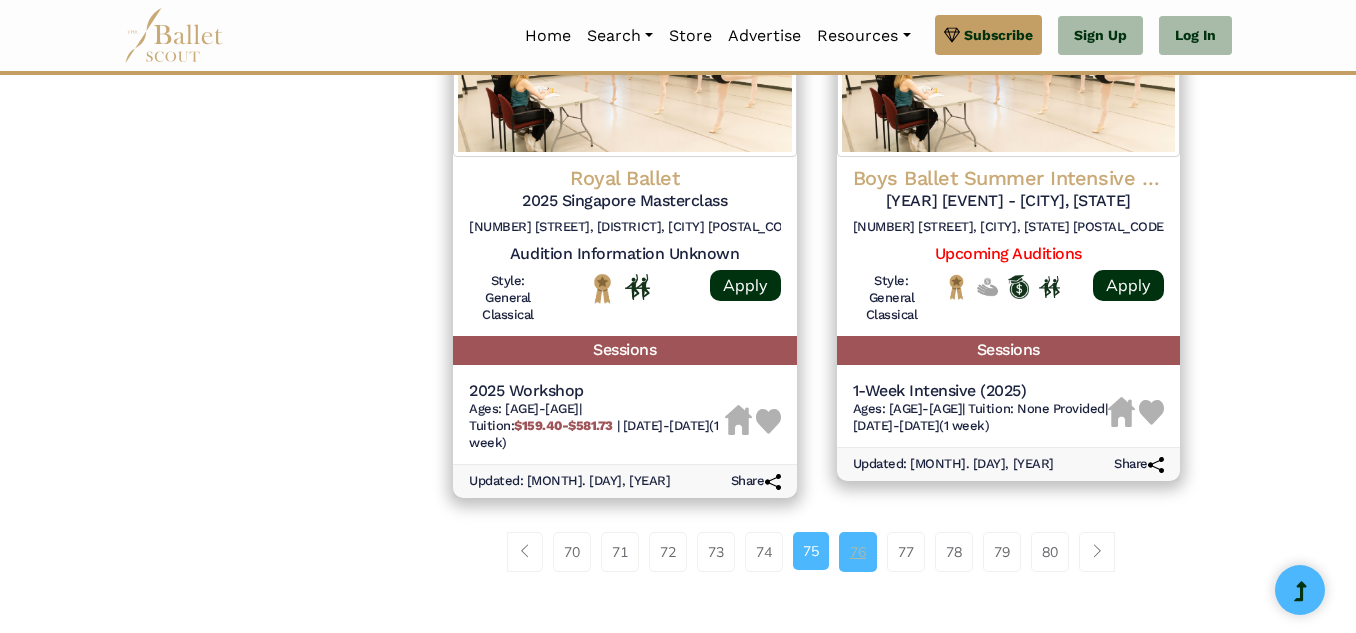 click on "76" at bounding box center [858, 552] 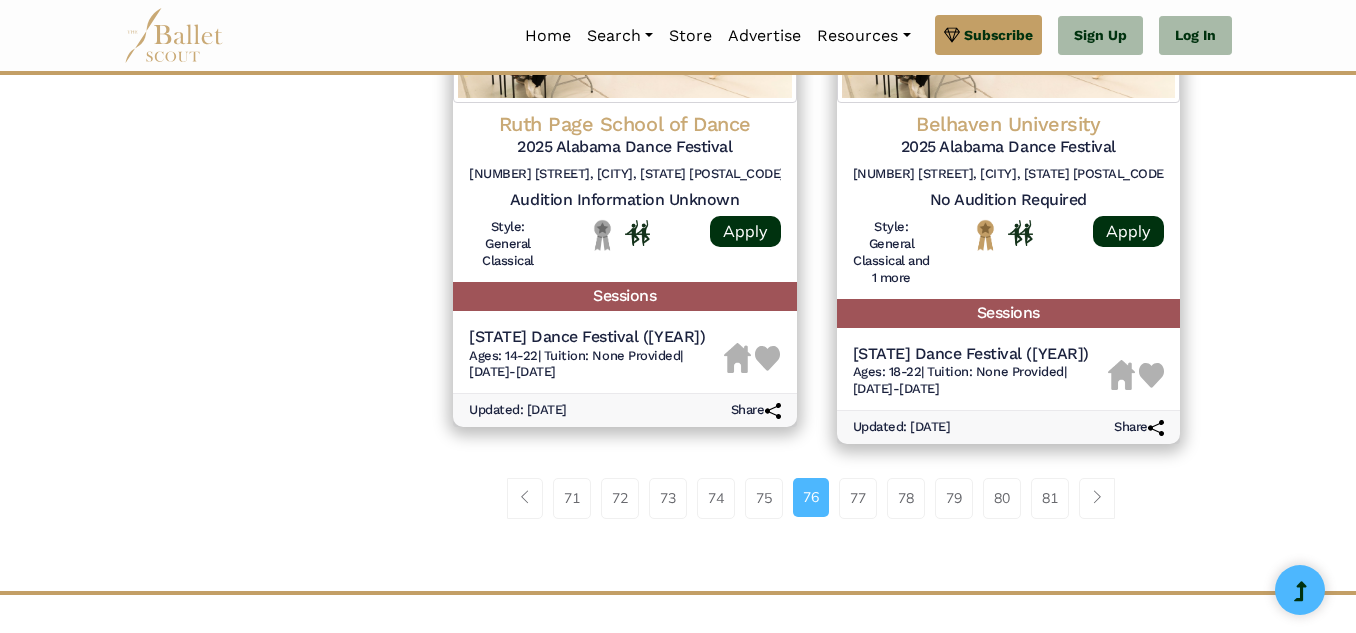 scroll, scrollTop: 2800, scrollLeft: 0, axis: vertical 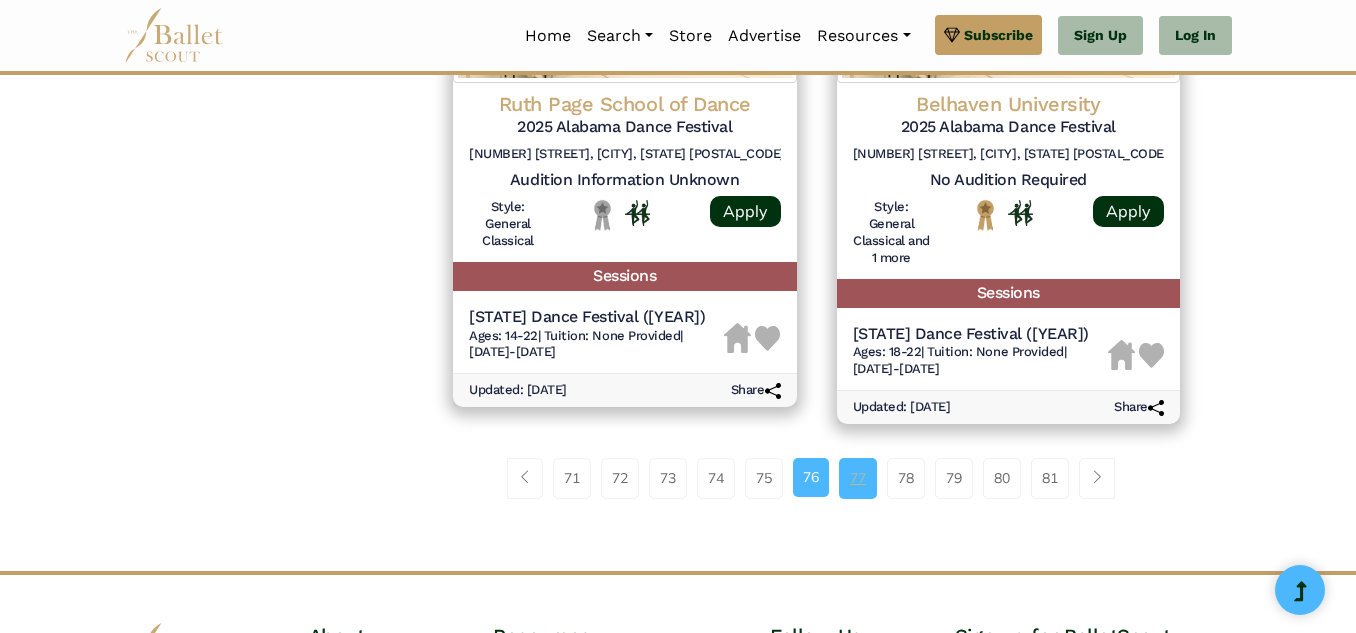 click on "77" at bounding box center [858, 478] 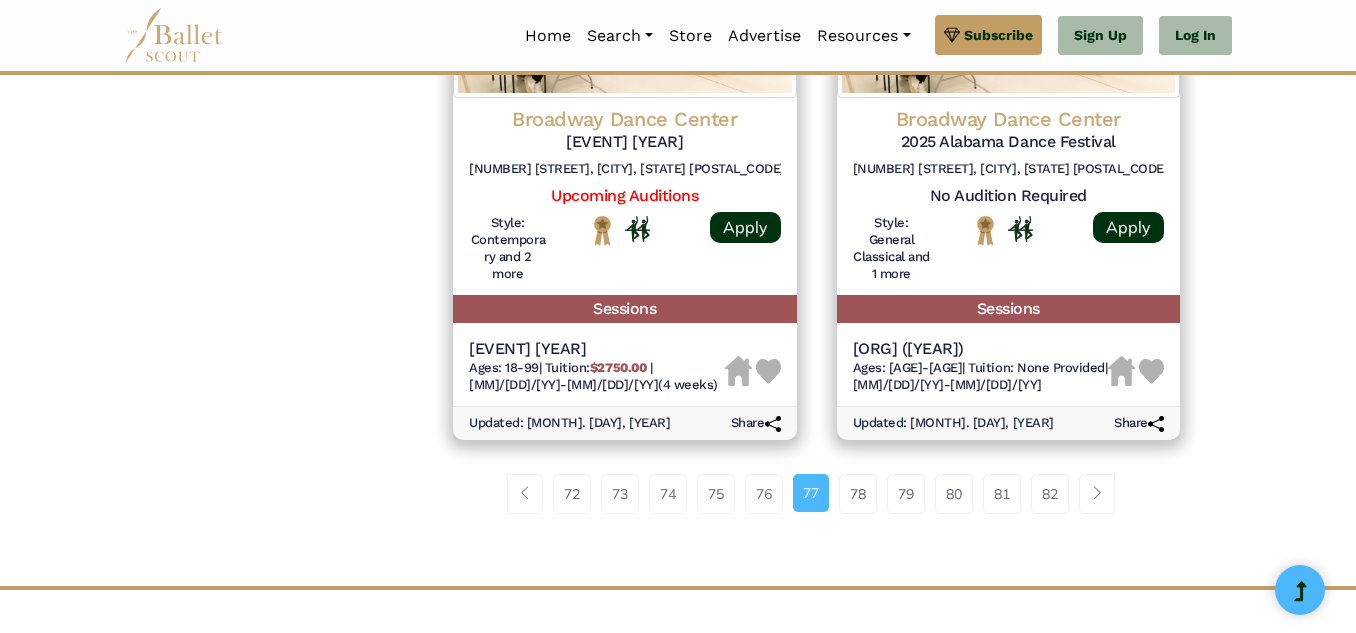 scroll, scrollTop: 2840, scrollLeft: 0, axis: vertical 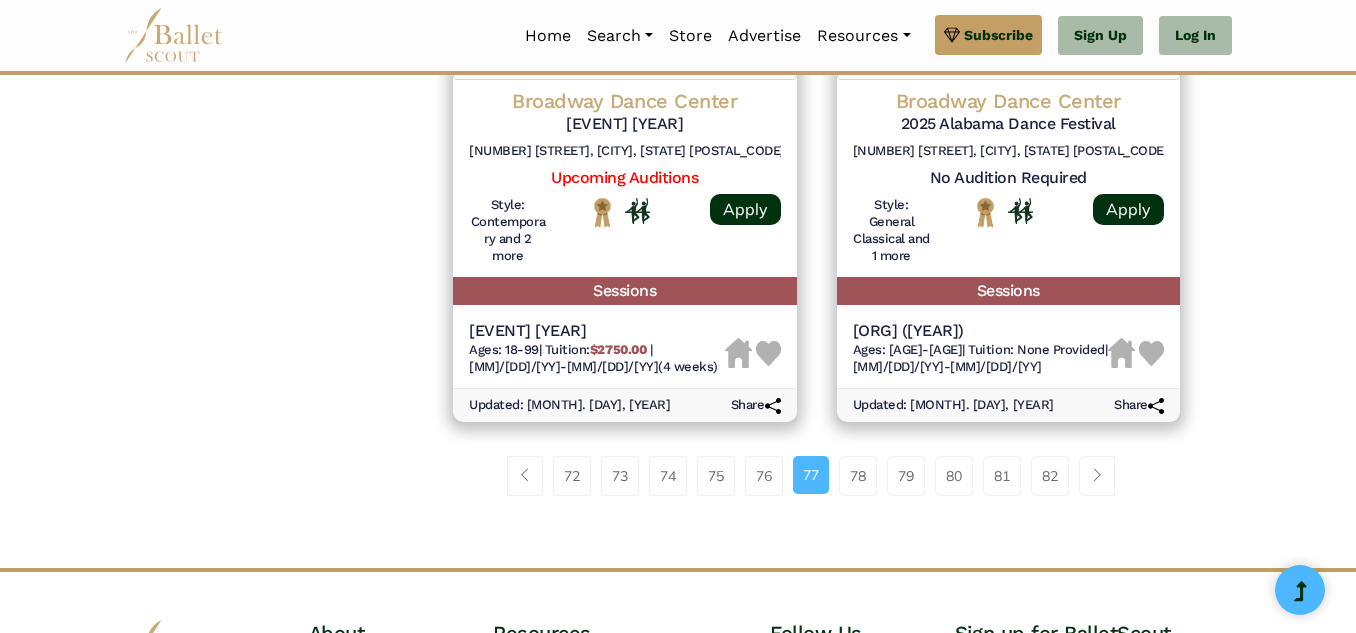click on "78" at bounding box center [858, 476] 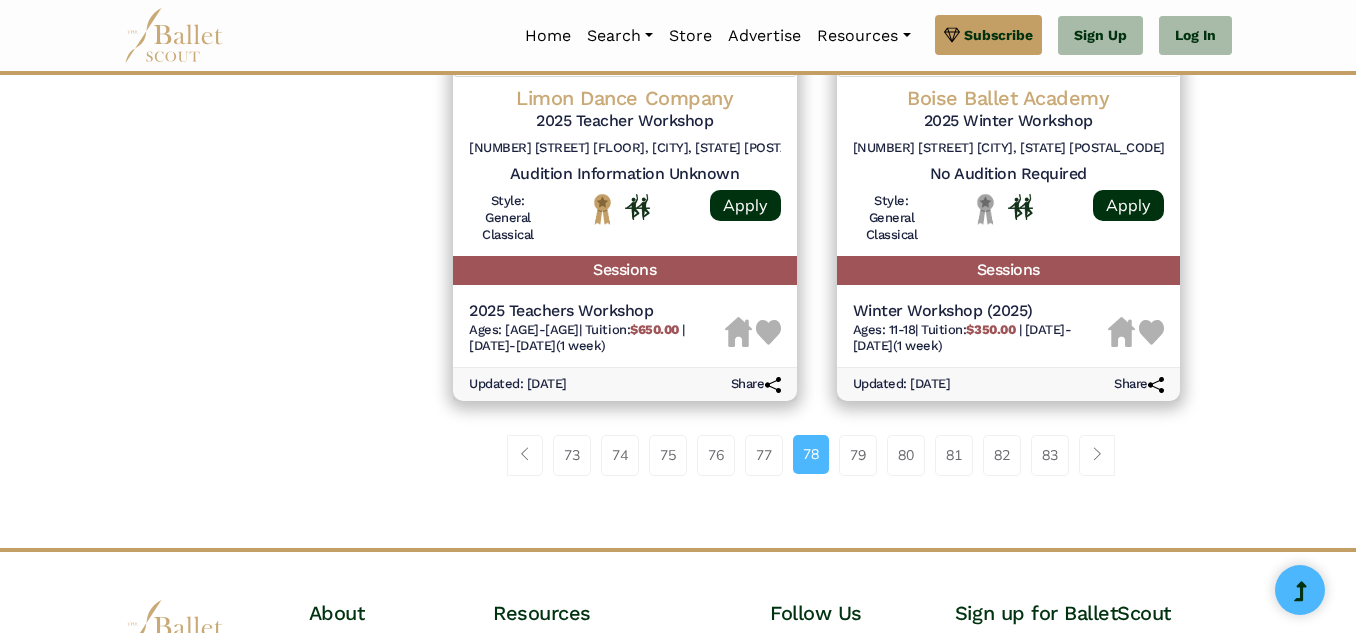 scroll, scrollTop: 2822, scrollLeft: 0, axis: vertical 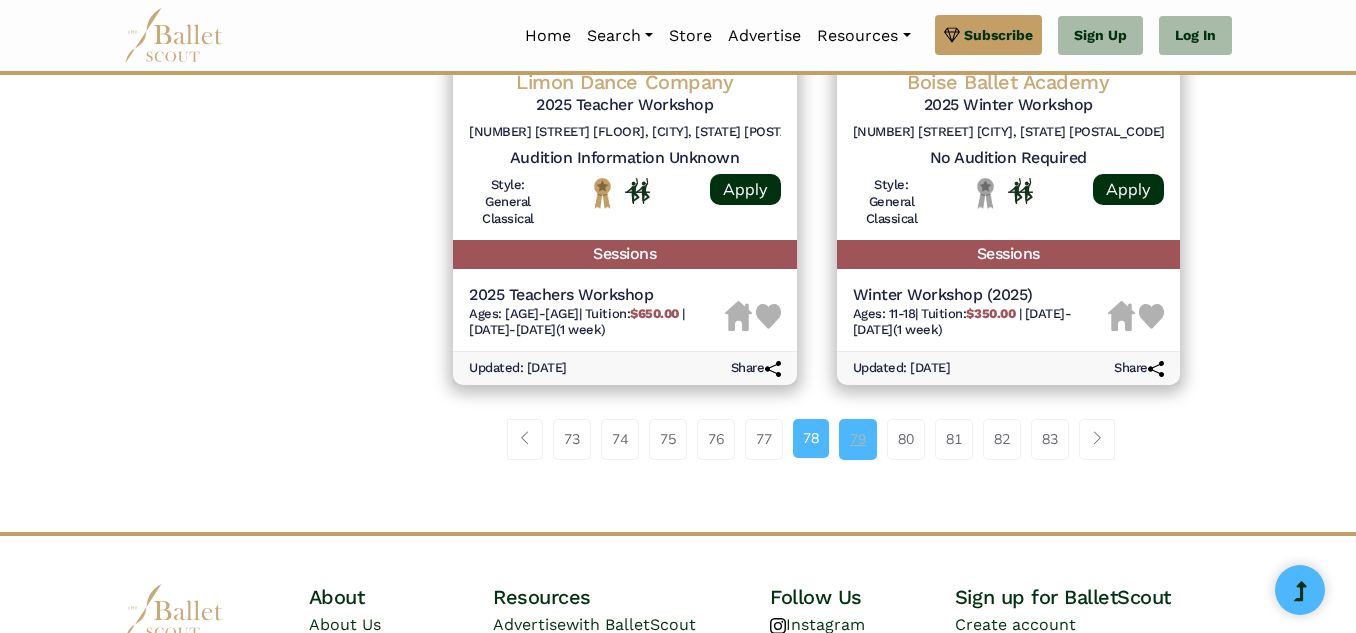 click on "79" at bounding box center (858, 439) 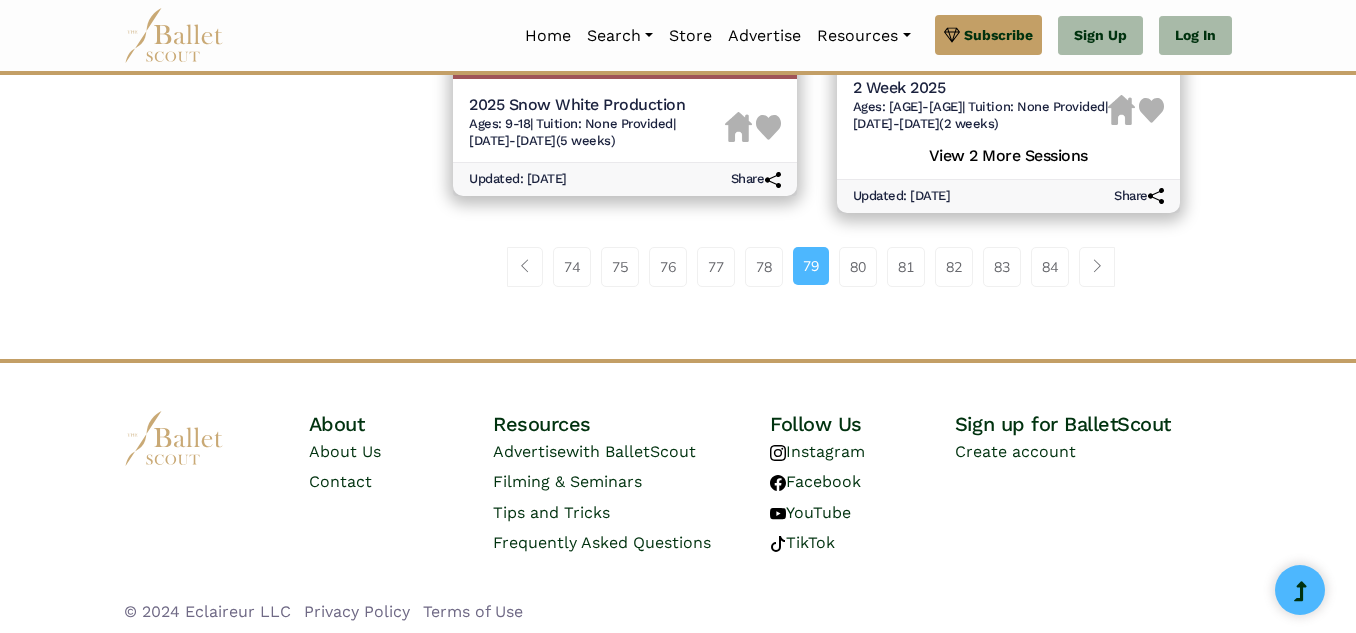 scroll, scrollTop: 3077, scrollLeft: 0, axis: vertical 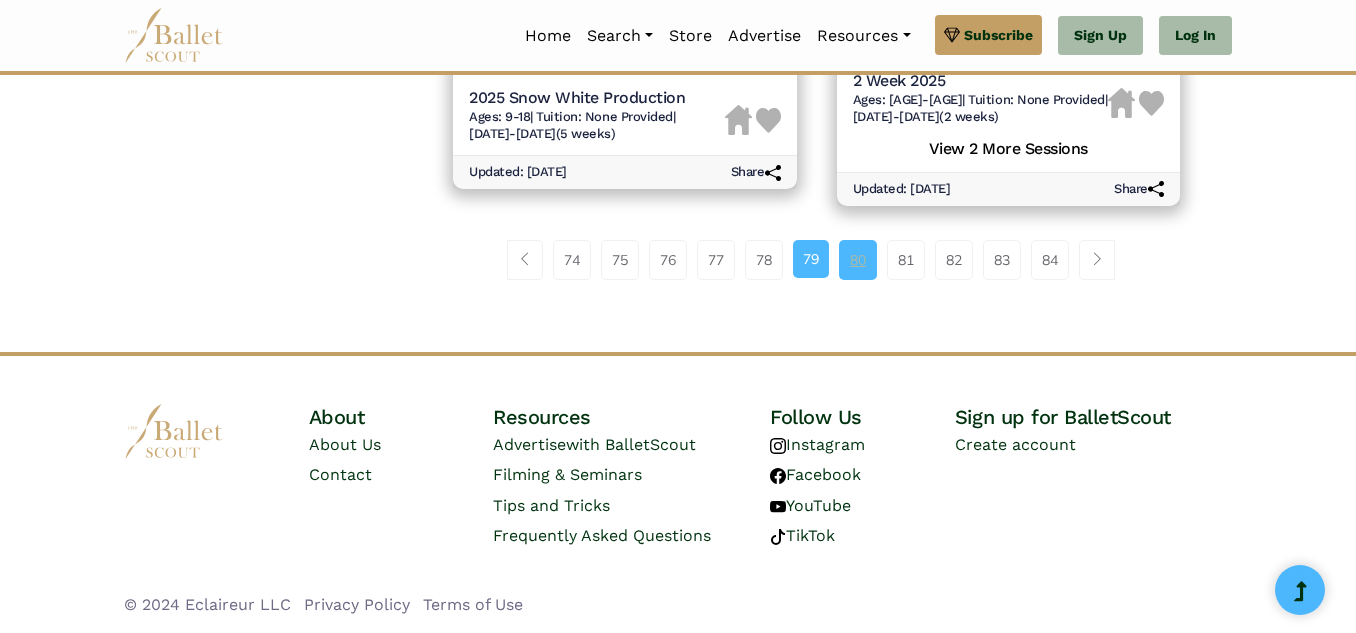 click on "80" at bounding box center (858, 260) 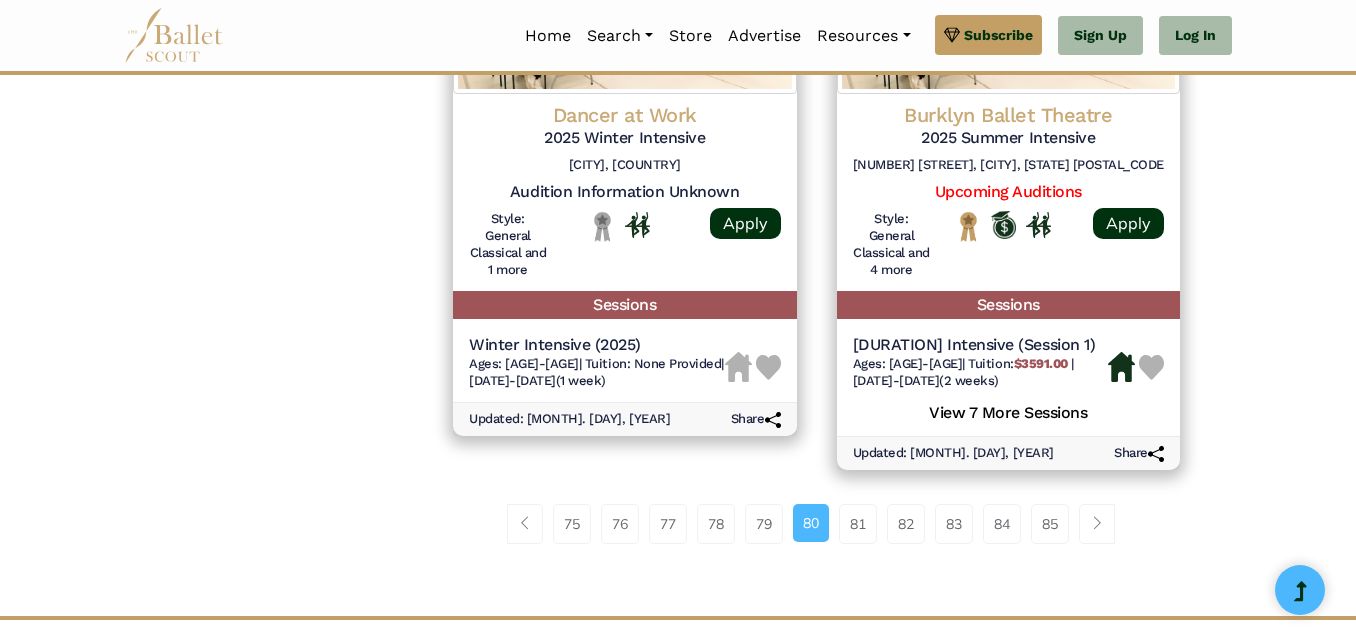 scroll, scrollTop: 2840, scrollLeft: 0, axis: vertical 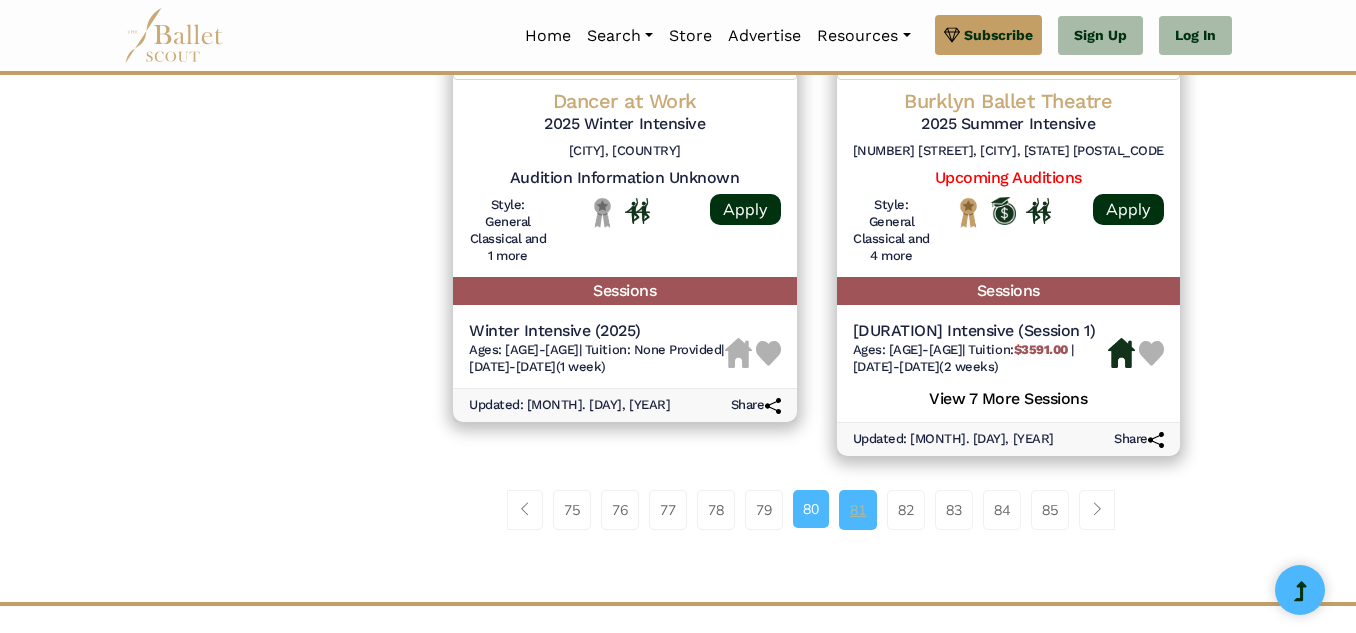click on "81" at bounding box center (858, 510) 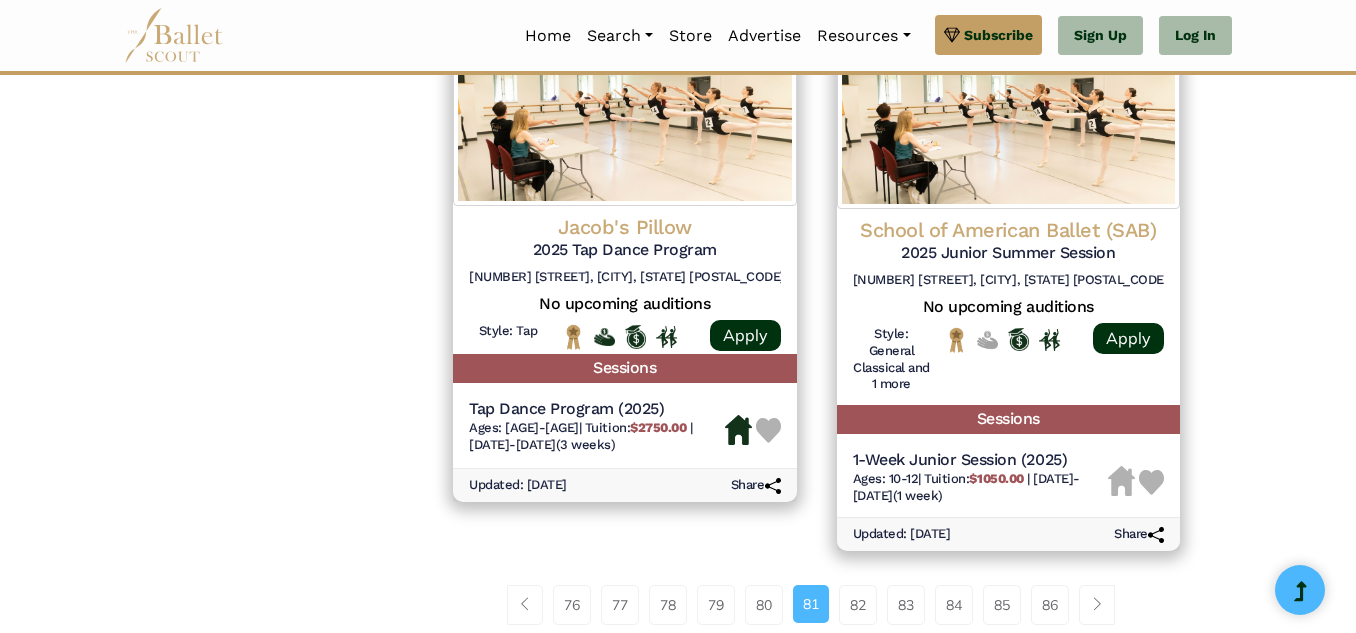 scroll, scrollTop: 2760, scrollLeft: 0, axis: vertical 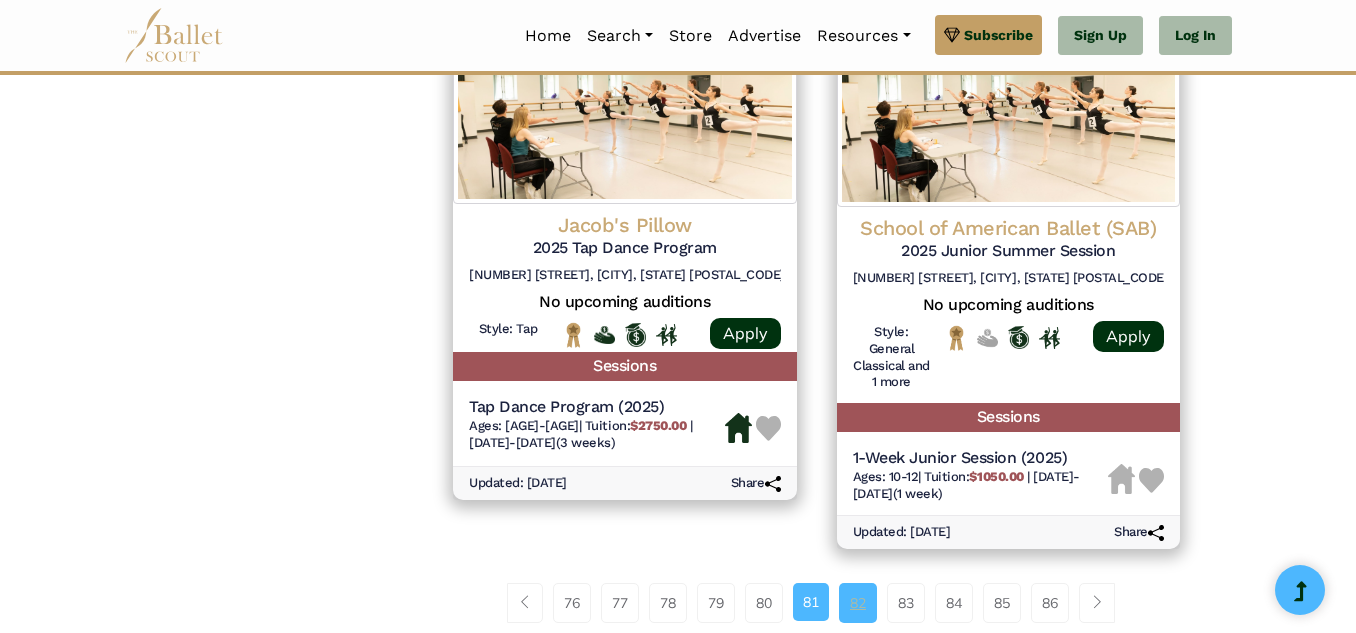 click on "82" at bounding box center (858, 603) 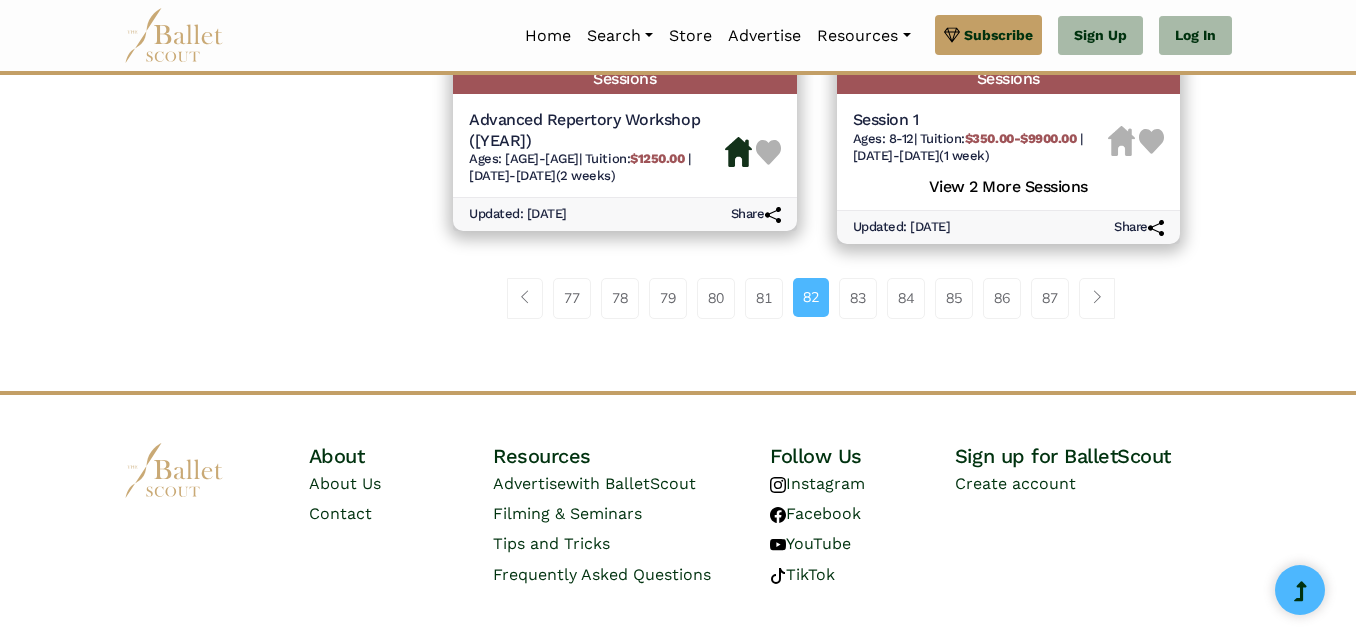 scroll, scrollTop: 3111, scrollLeft: 0, axis: vertical 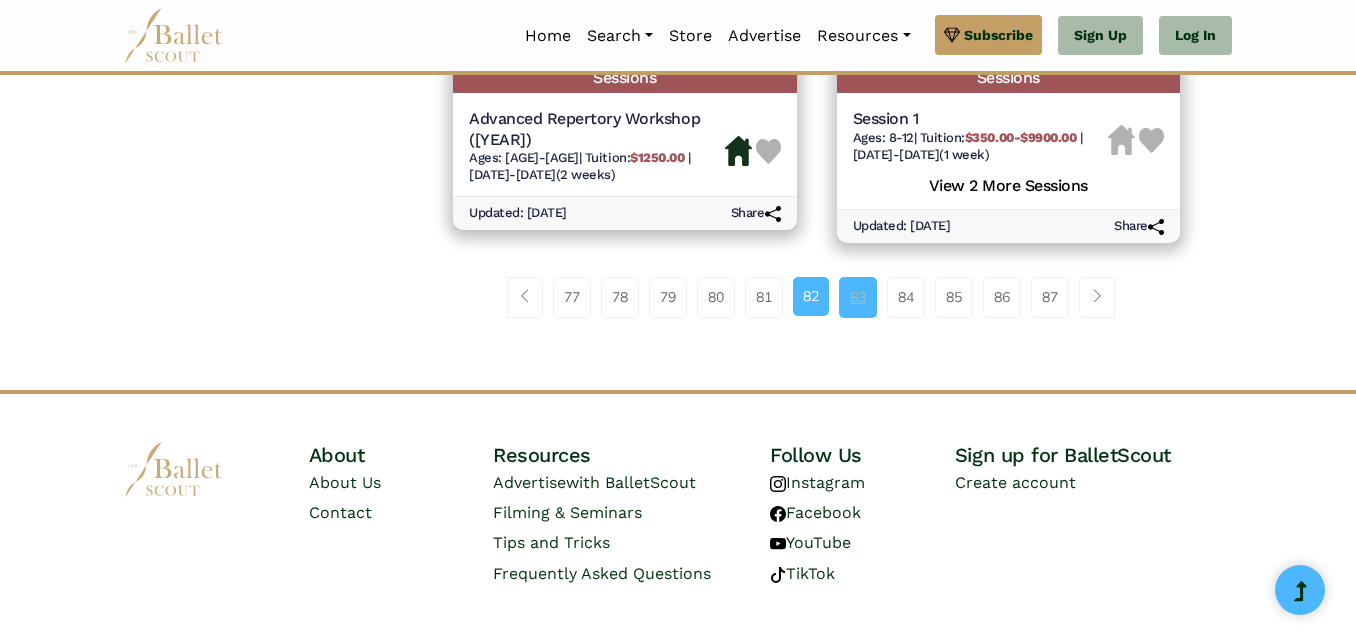 click on "83" at bounding box center (858, 297) 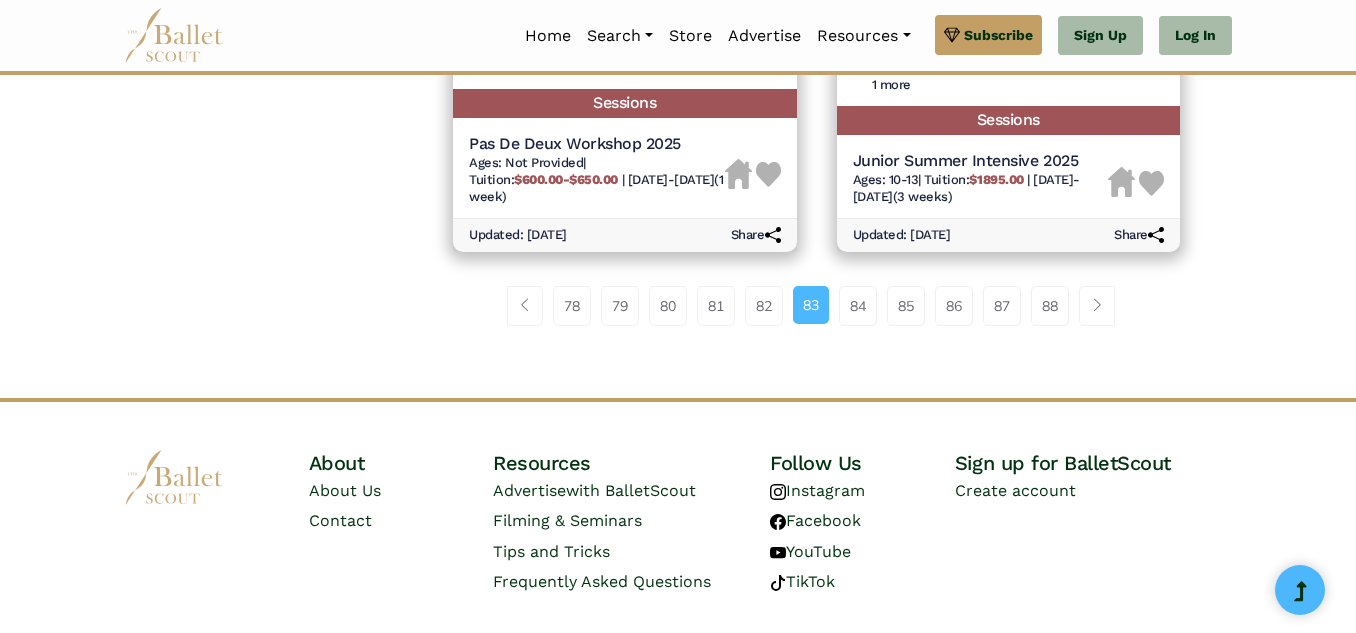 scroll, scrollTop: 3080, scrollLeft: 0, axis: vertical 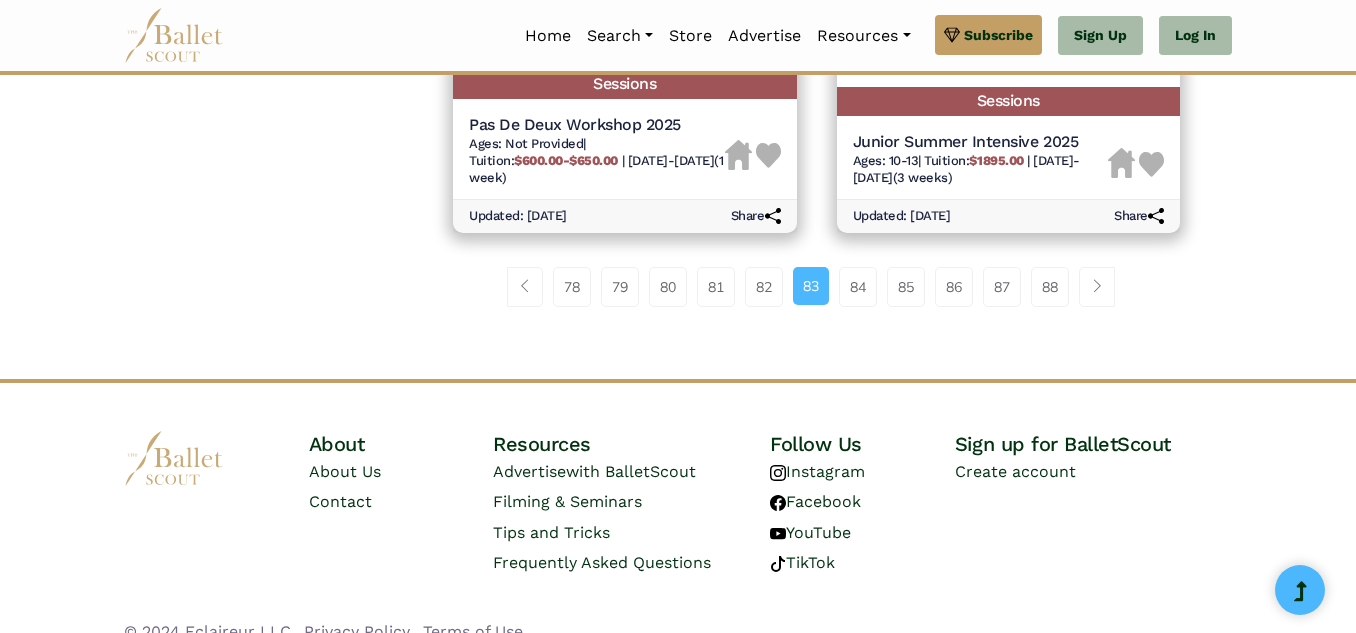 click on "84" at bounding box center (858, 287) 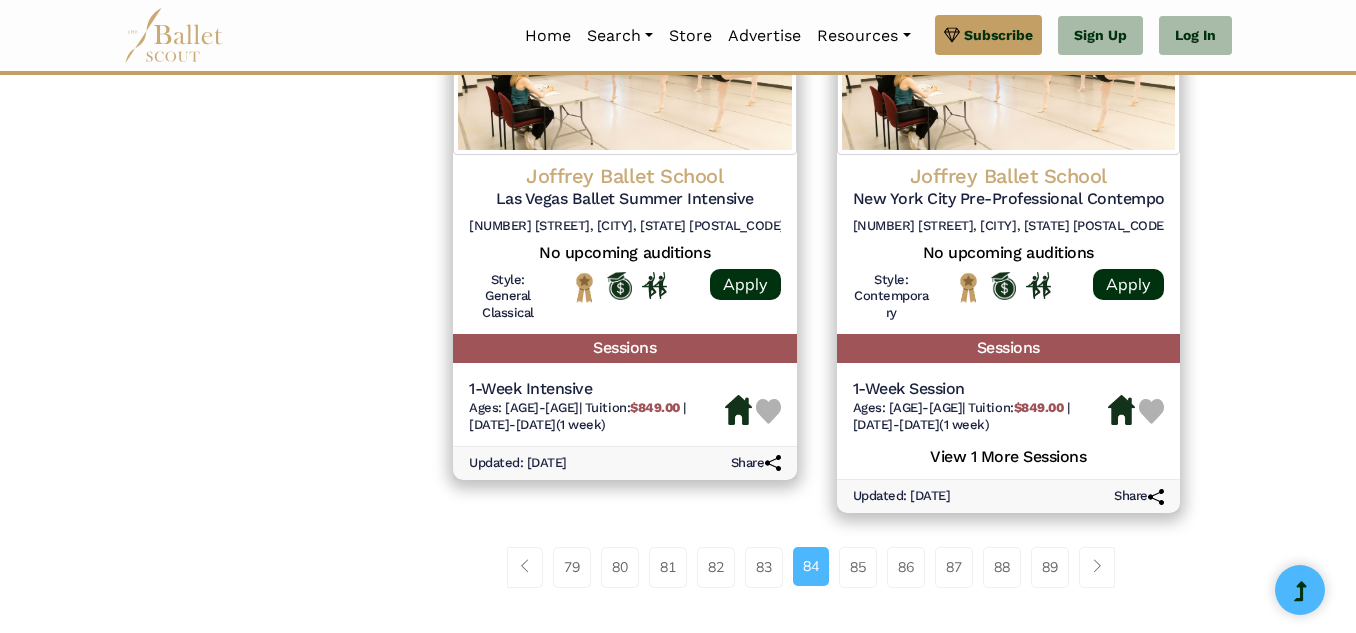 scroll, scrollTop: 2880, scrollLeft: 0, axis: vertical 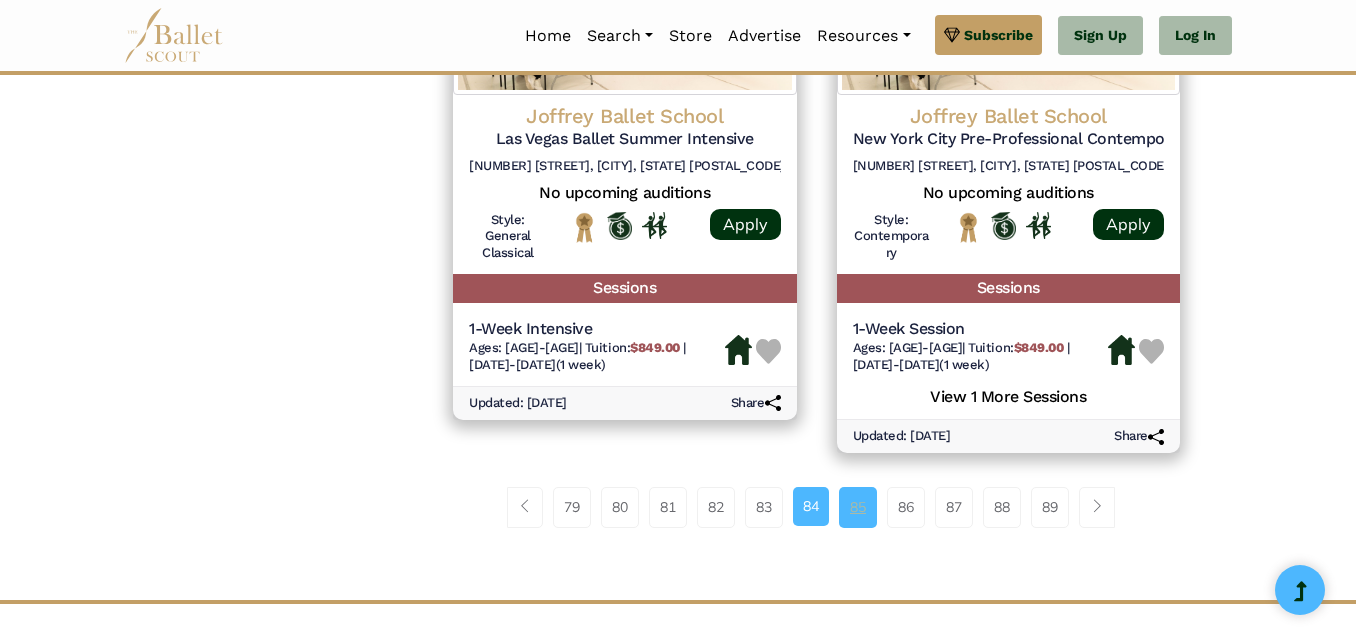 click on "85" at bounding box center [858, 507] 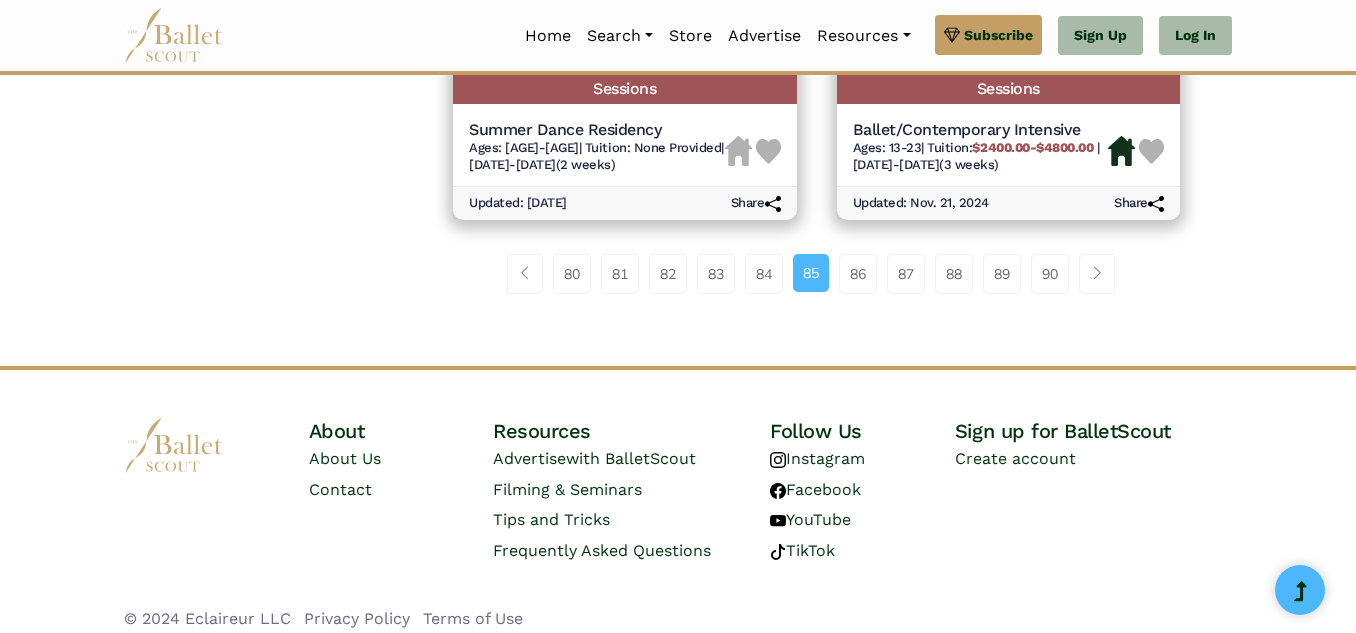 scroll, scrollTop: 3166, scrollLeft: 0, axis: vertical 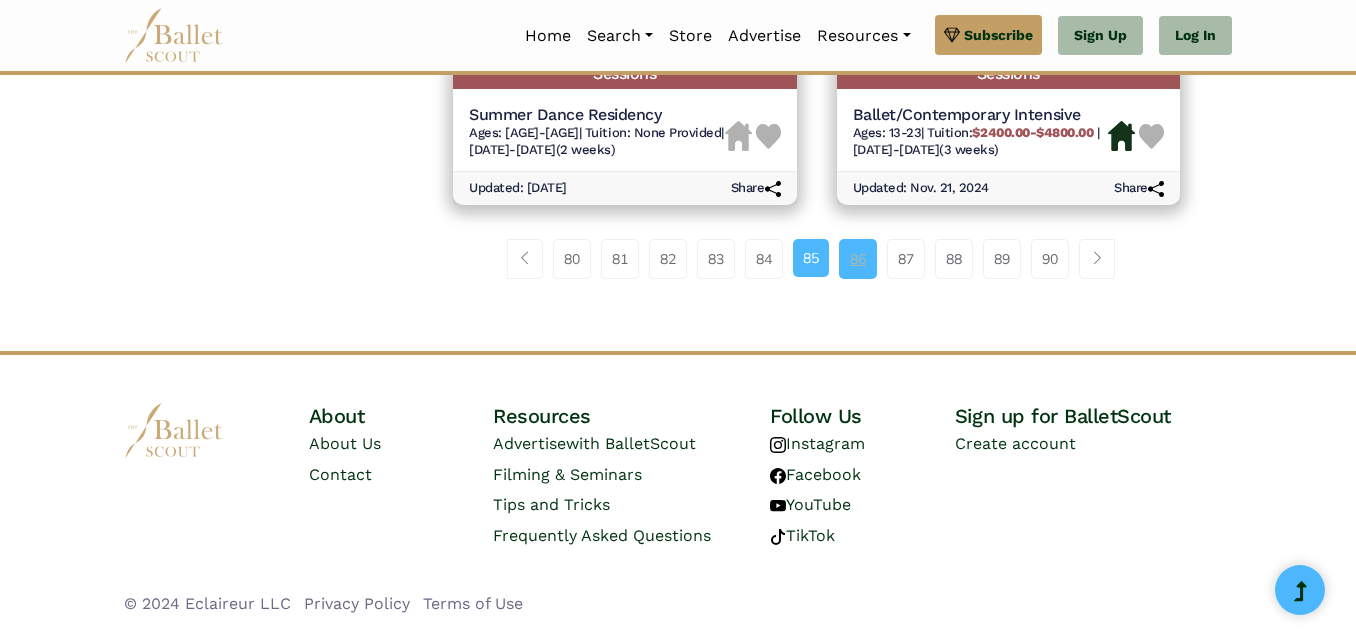 click on "86" at bounding box center [858, 259] 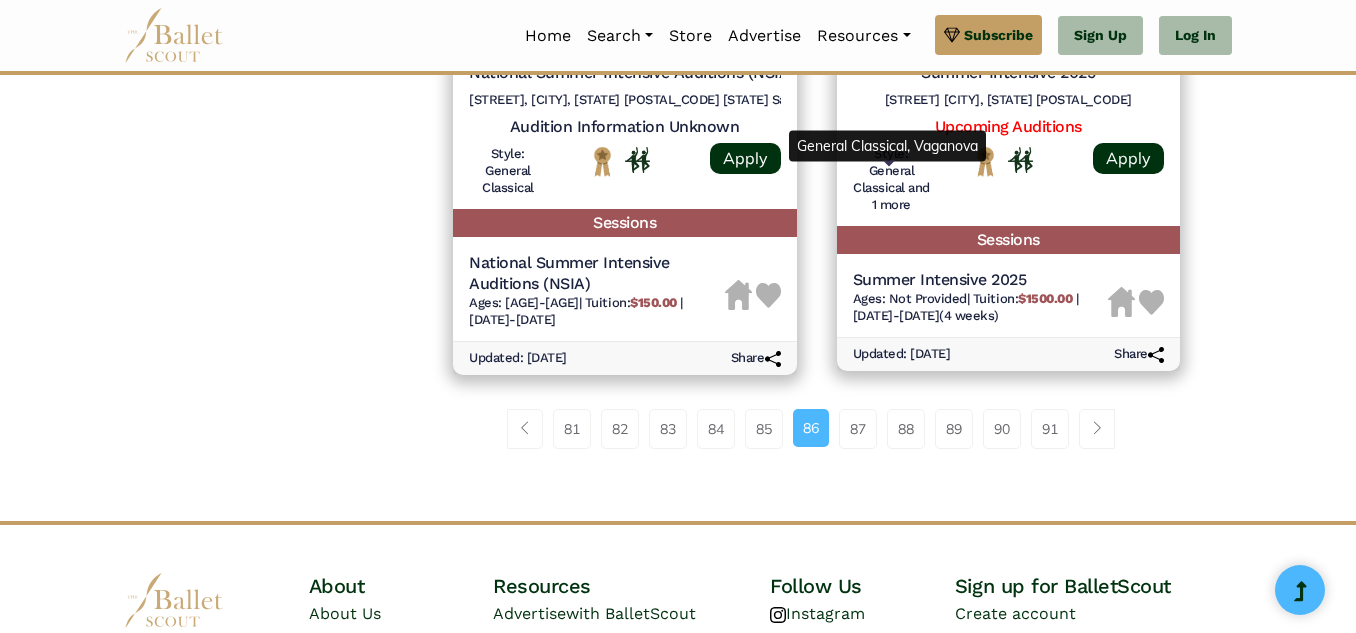 scroll, scrollTop: 2960, scrollLeft: 0, axis: vertical 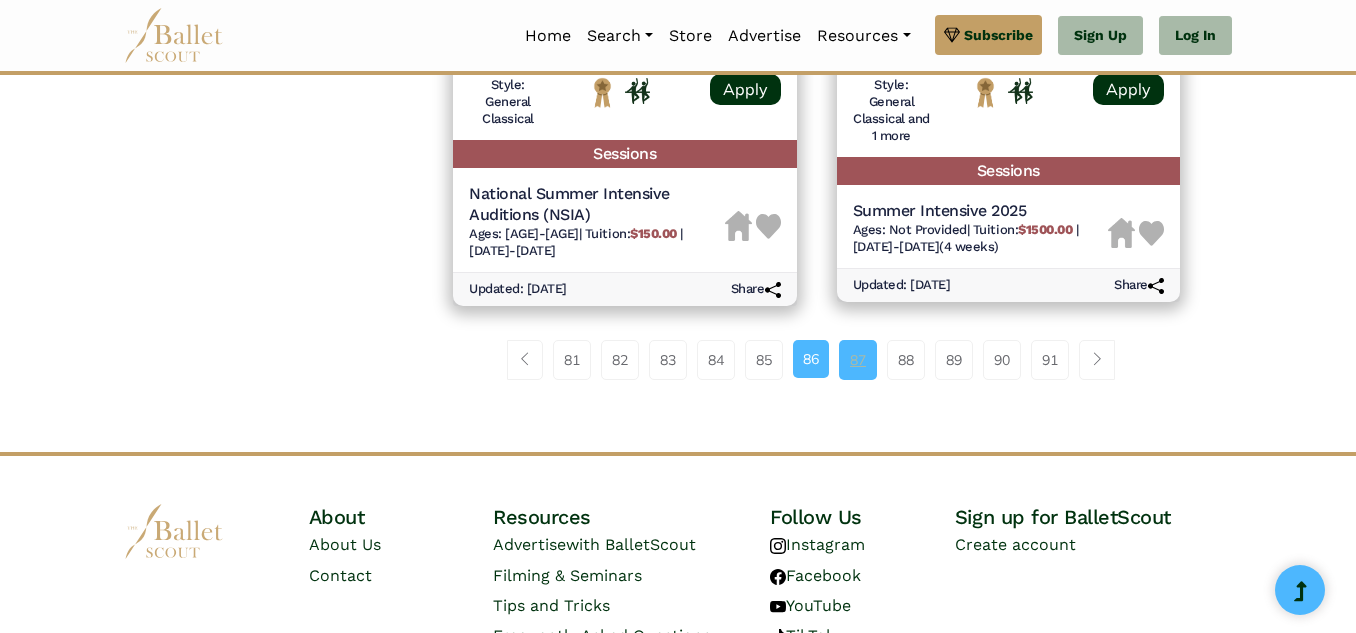 click on "87" at bounding box center [858, 360] 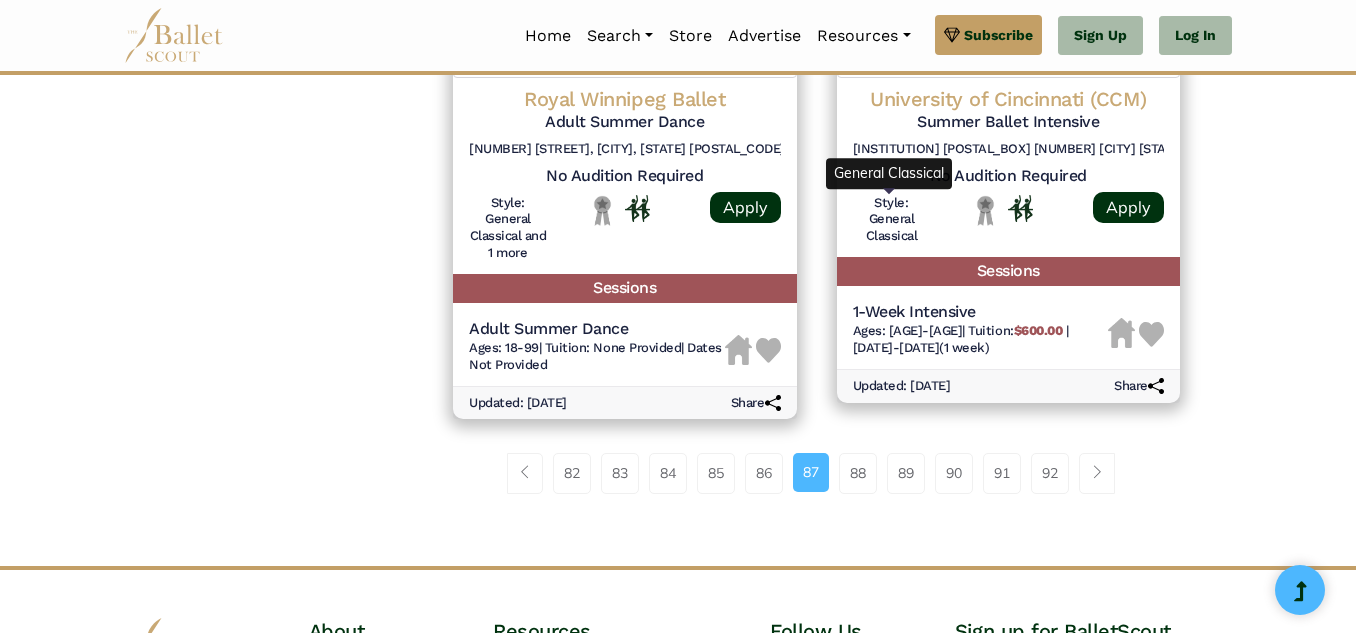 scroll, scrollTop: 2947, scrollLeft: 0, axis: vertical 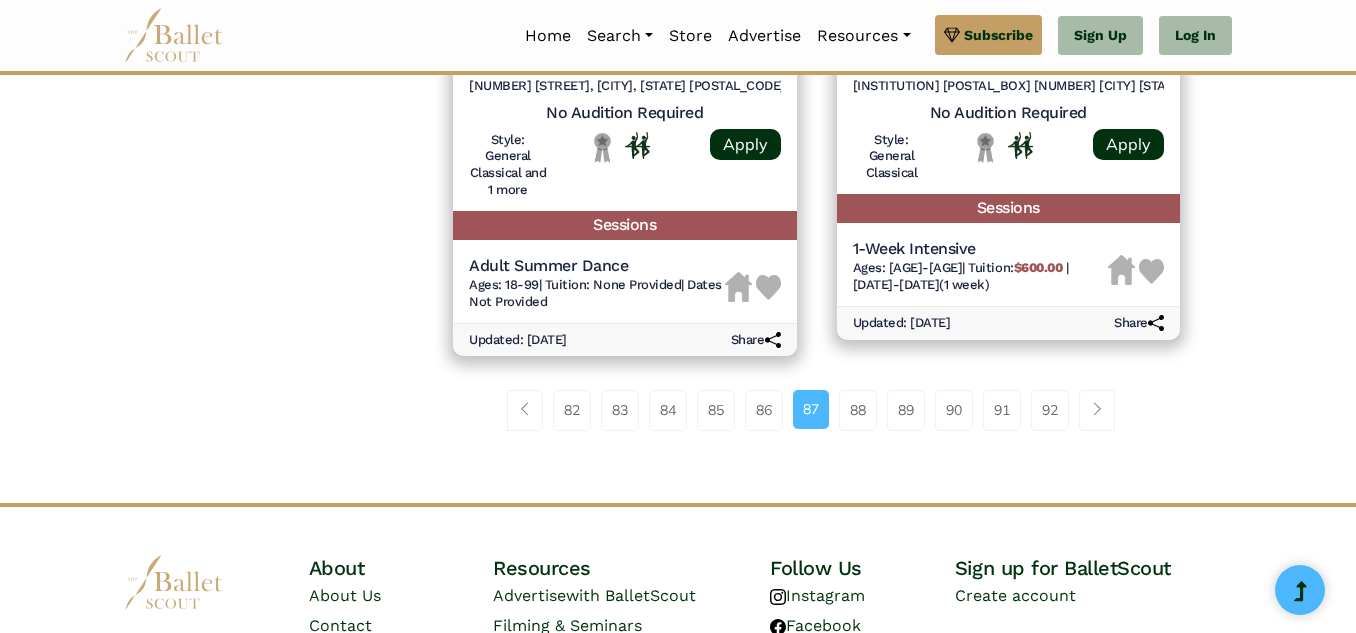 click on "88" at bounding box center [858, 410] 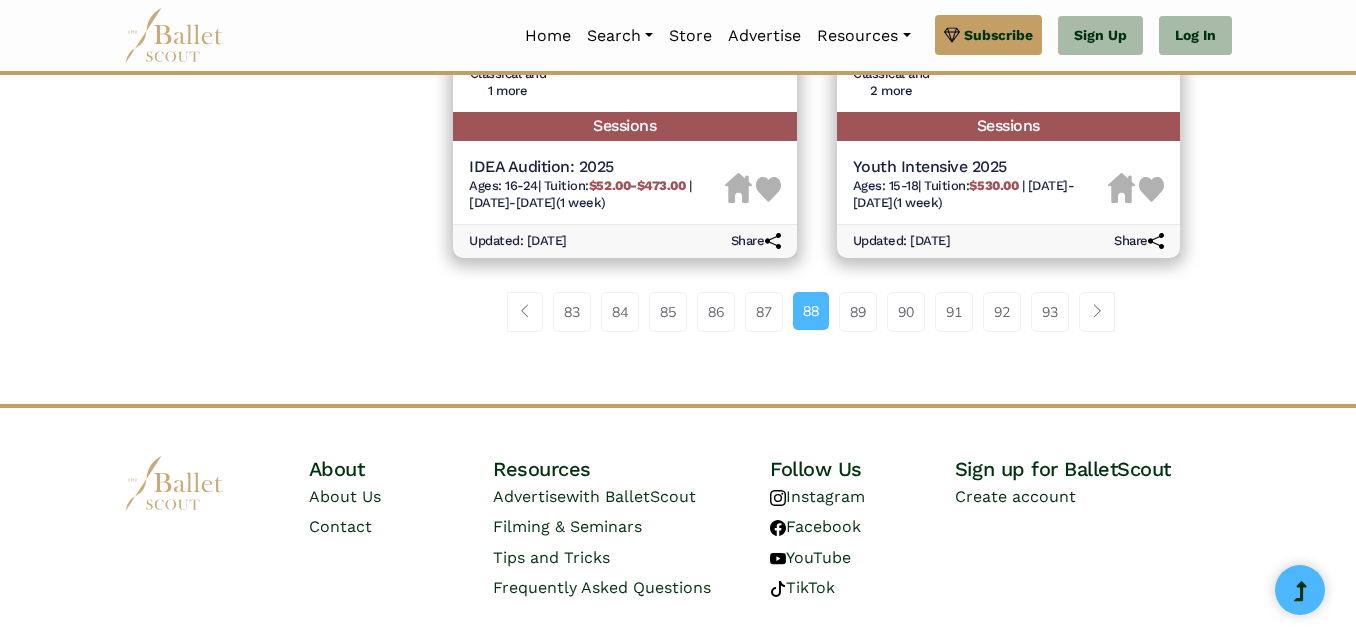 scroll, scrollTop: 3090, scrollLeft: 0, axis: vertical 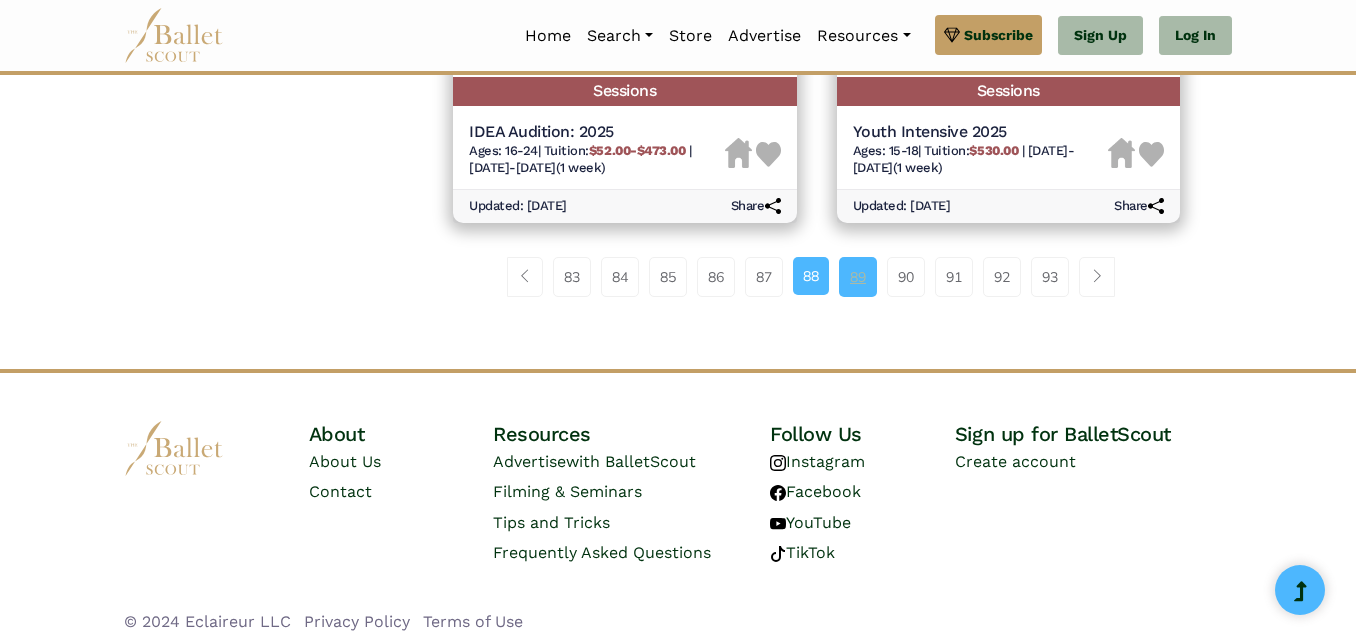 click on "89" at bounding box center [858, 277] 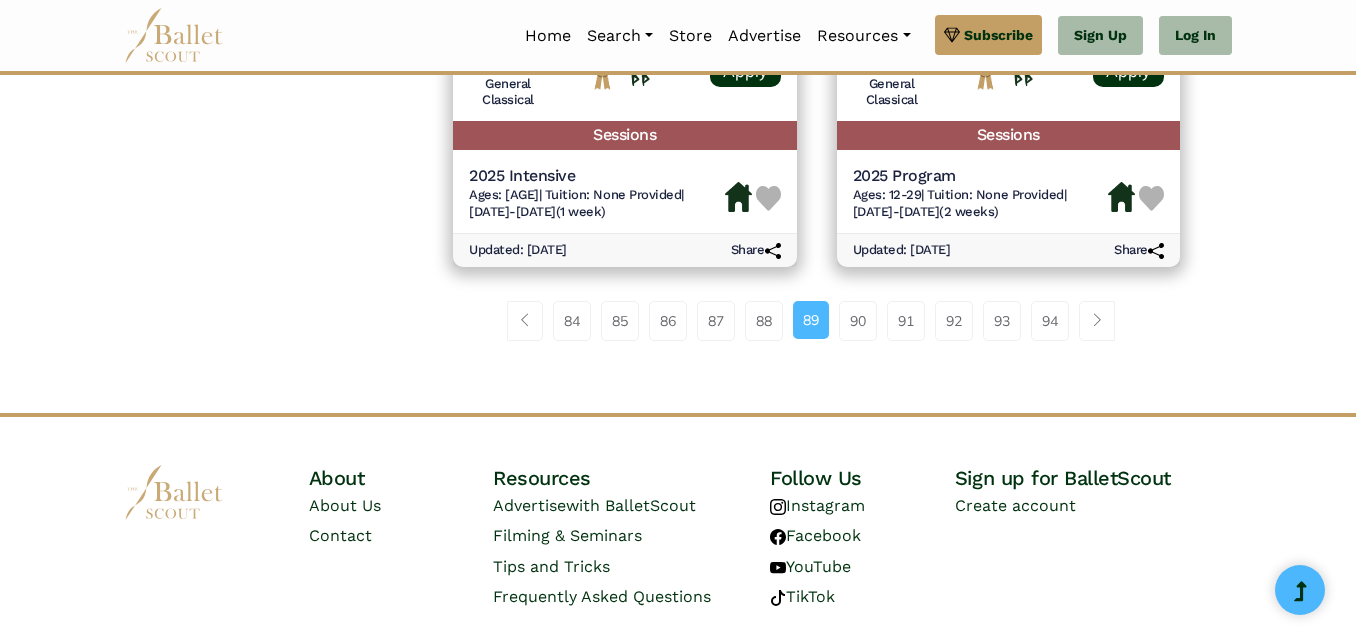 scroll, scrollTop: 3040, scrollLeft: 0, axis: vertical 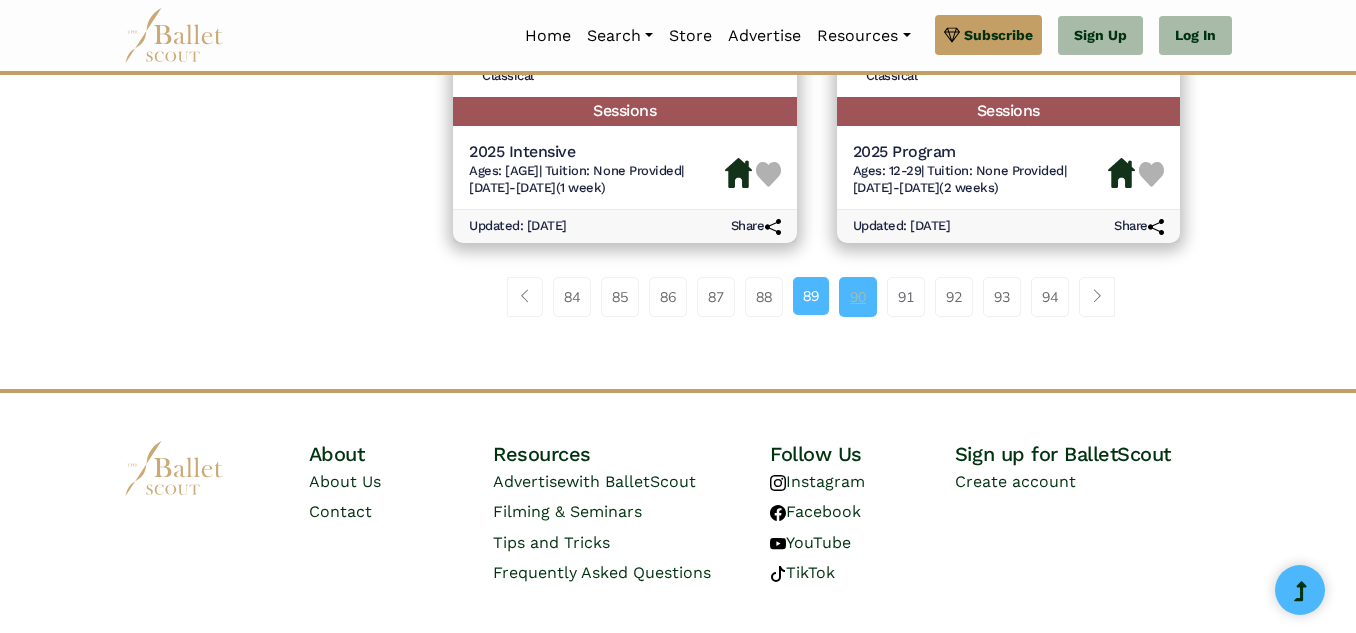 click on "90" at bounding box center [858, 297] 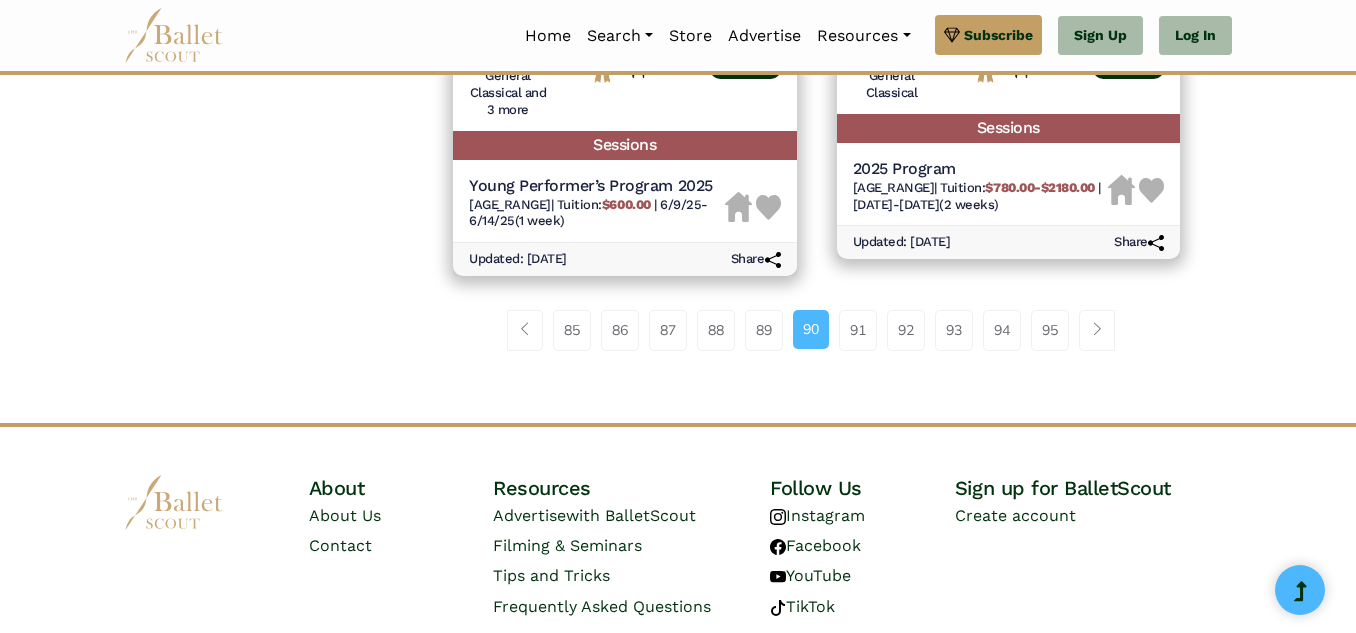 scroll, scrollTop: 3120, scrollLeft: 0, axis: vertical 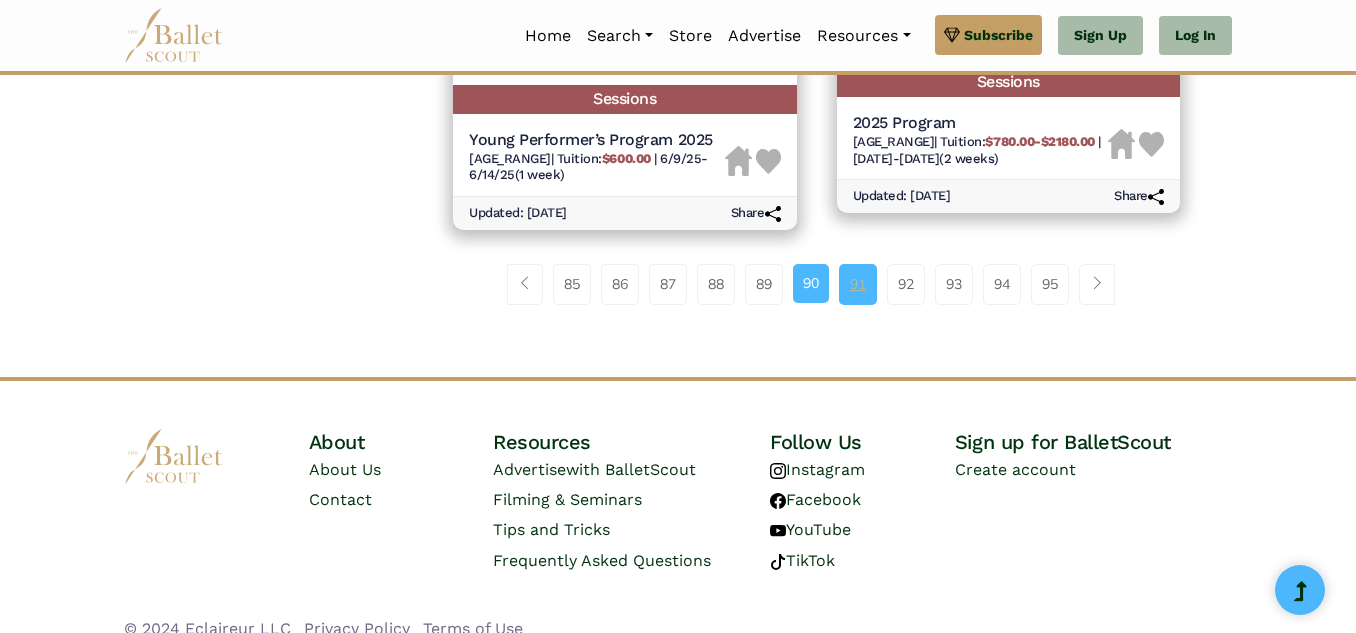 click on "91" at bounding box center [858, 284] 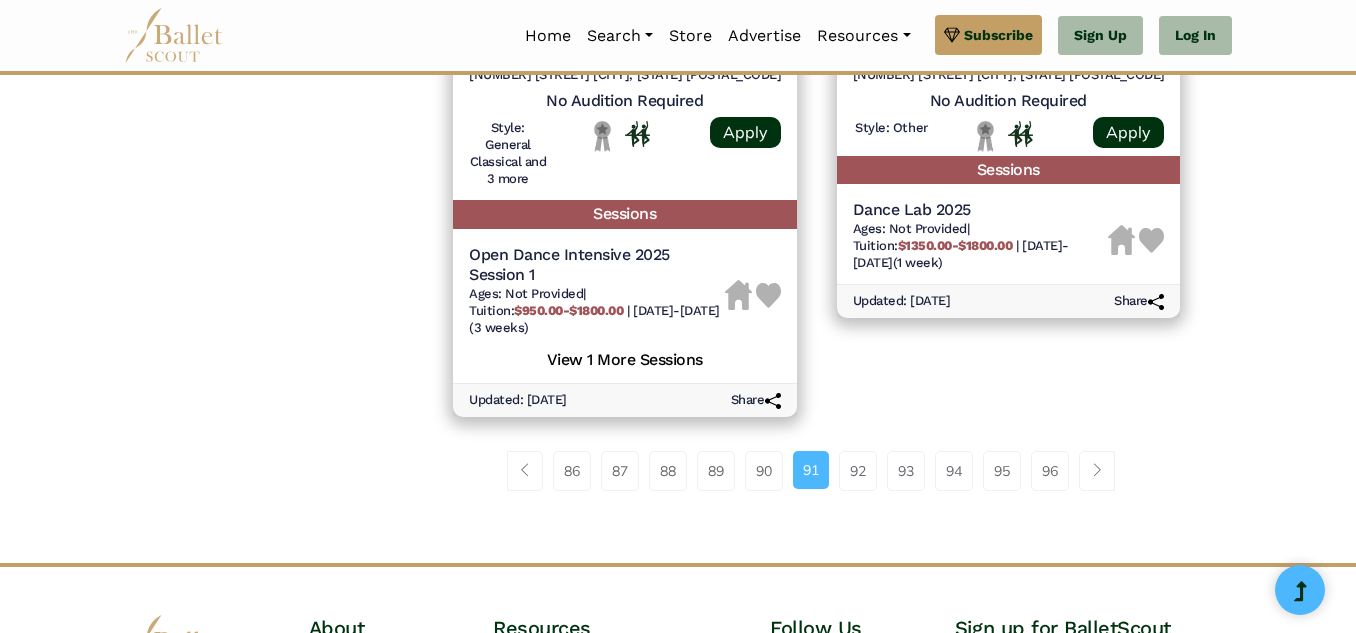 scroll, scrollTop: 3000, scrollLeft: 0, axis: vertical 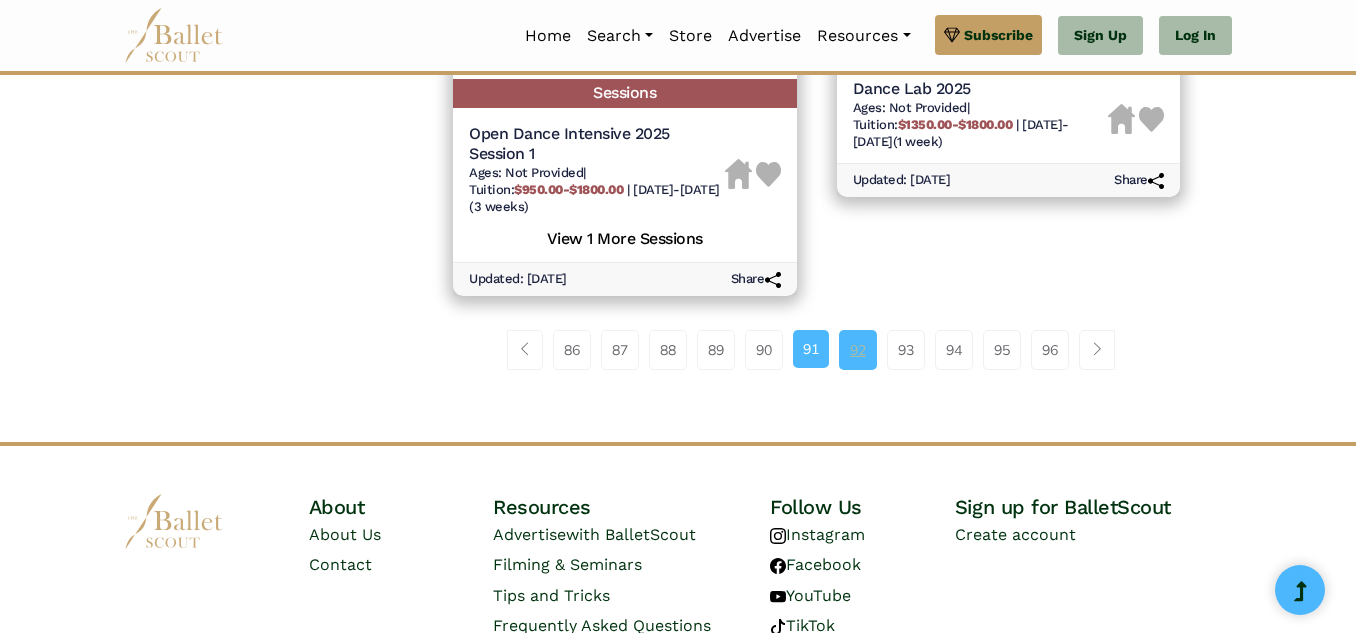 click on "92" at bounding box center [858, 350] 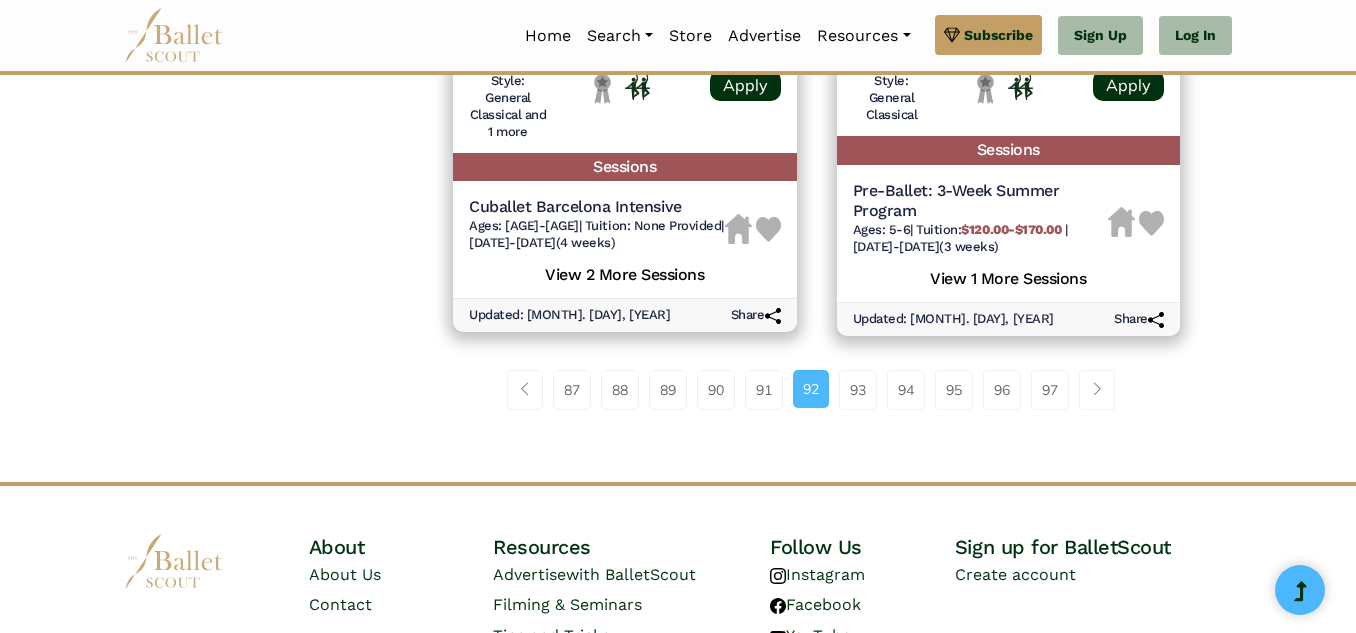 scroll, scrollTop: 3000, scrollLeft: 0, axis: vertical 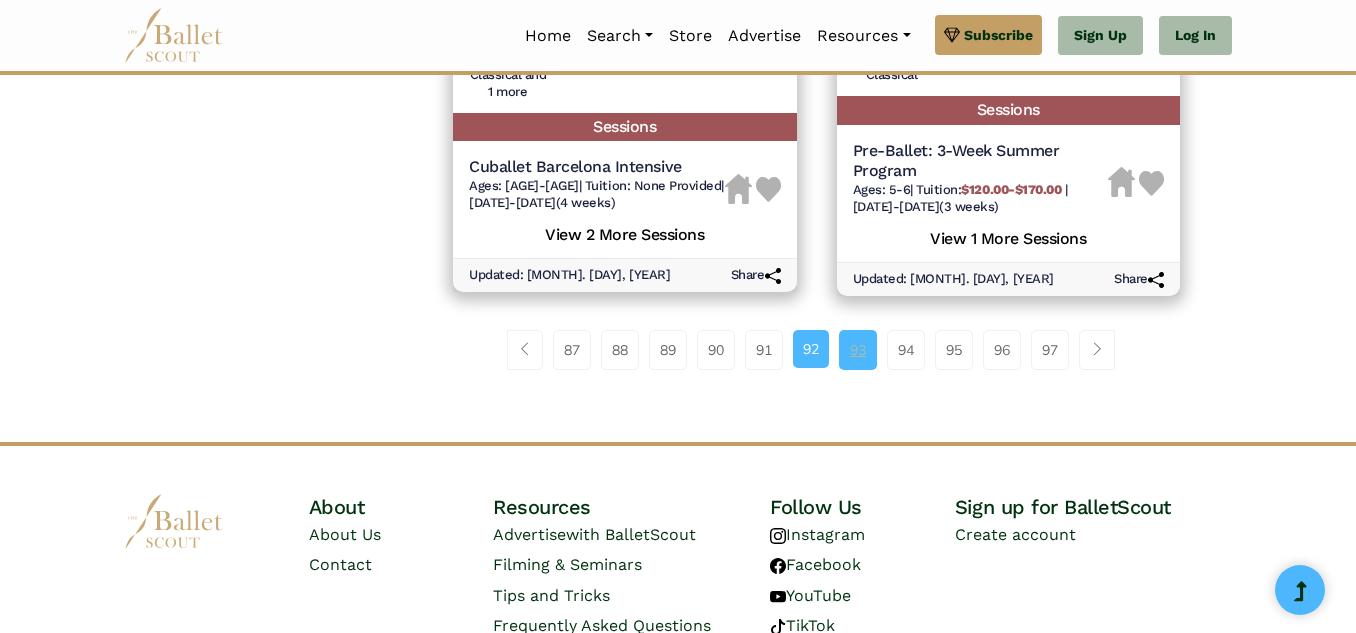 click on "93" at bounding box center [858, 350] 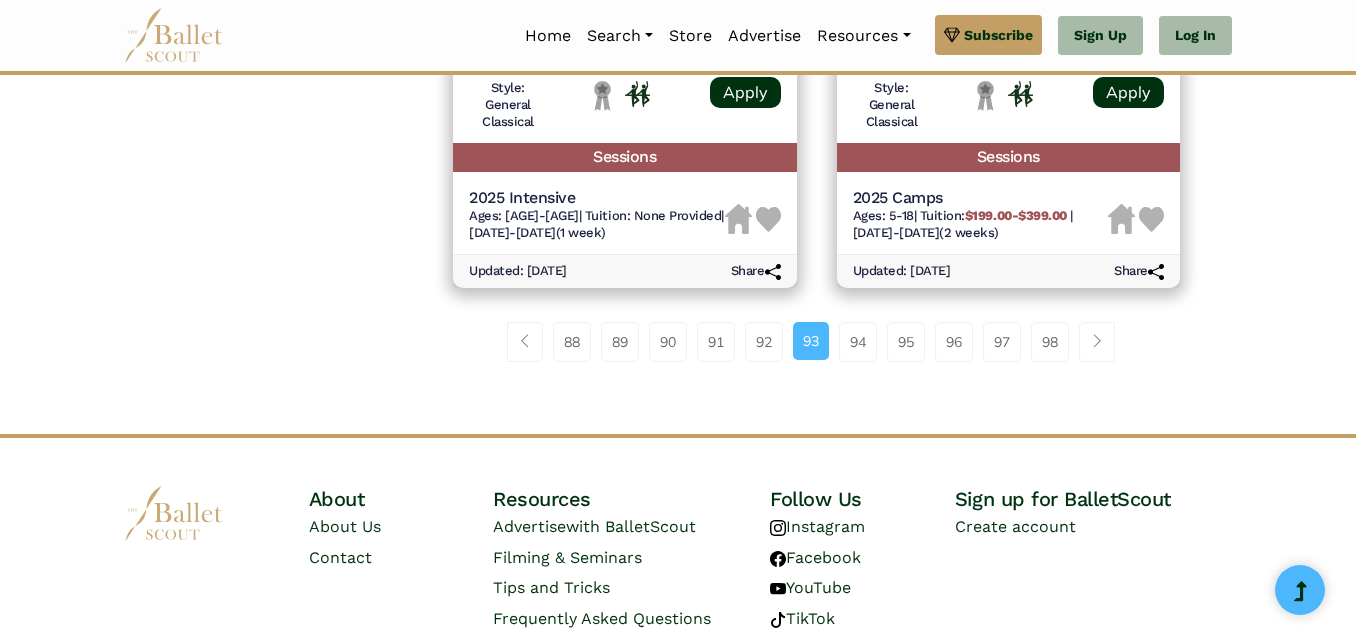 scroll, scrollTop: 3036, scrollLeft: 0, axis: vertical 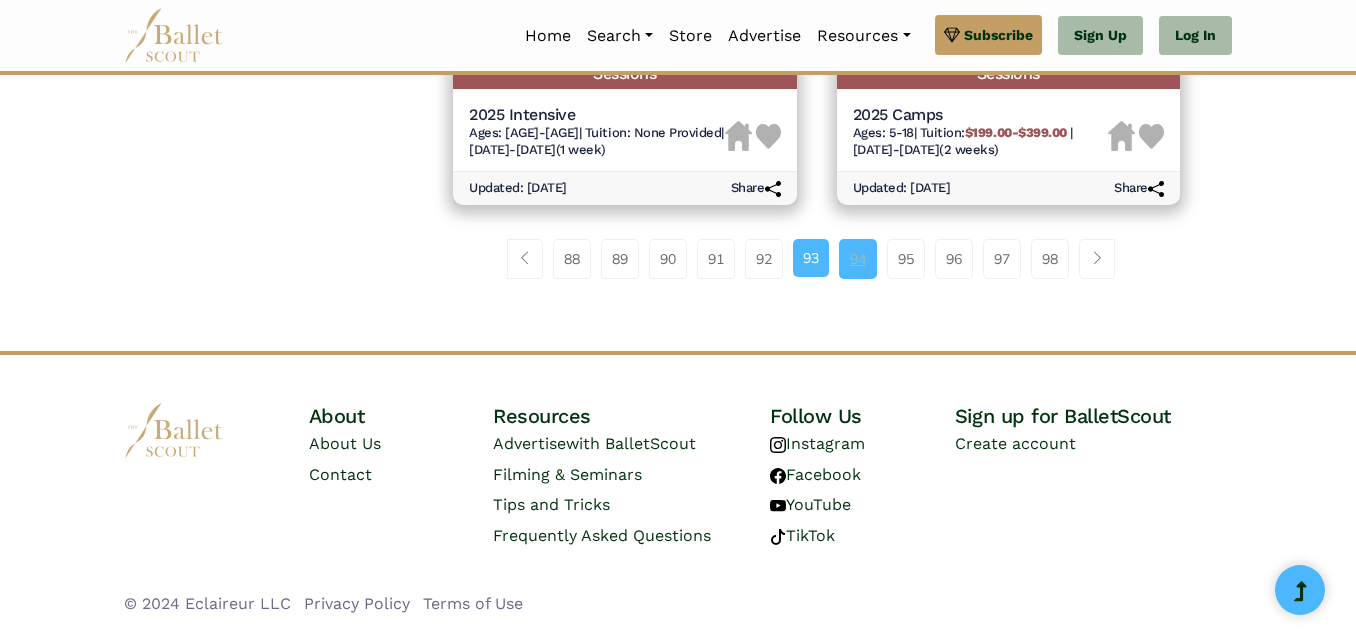 click on "94" at bounding box center [858, 259] 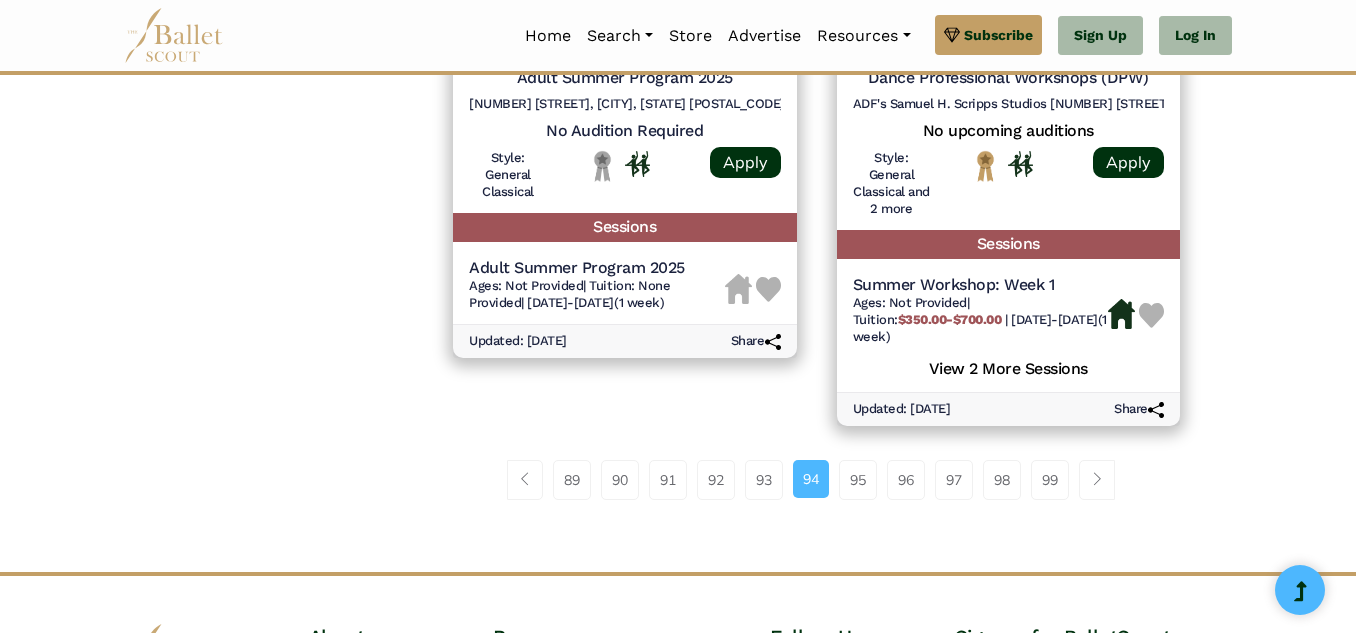 scroll, scrollTop: 3040, scrollLeft: 0, axis: vertical 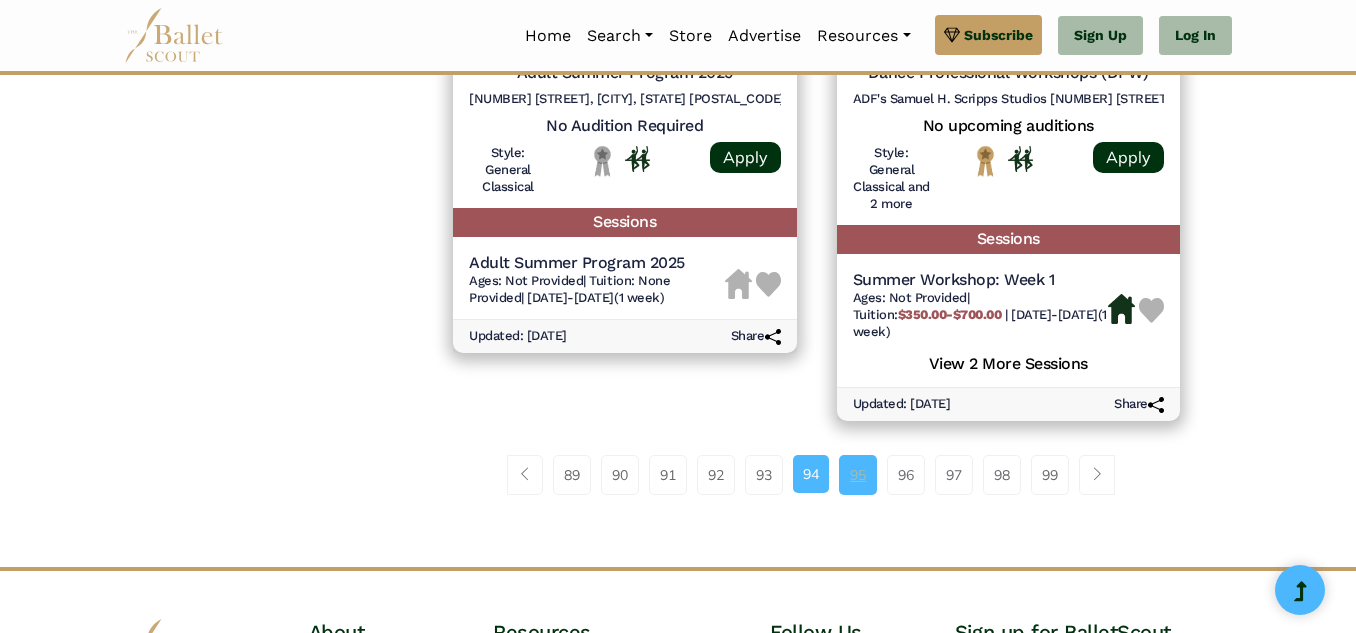 click on "95" at bounding box center (858, 475) 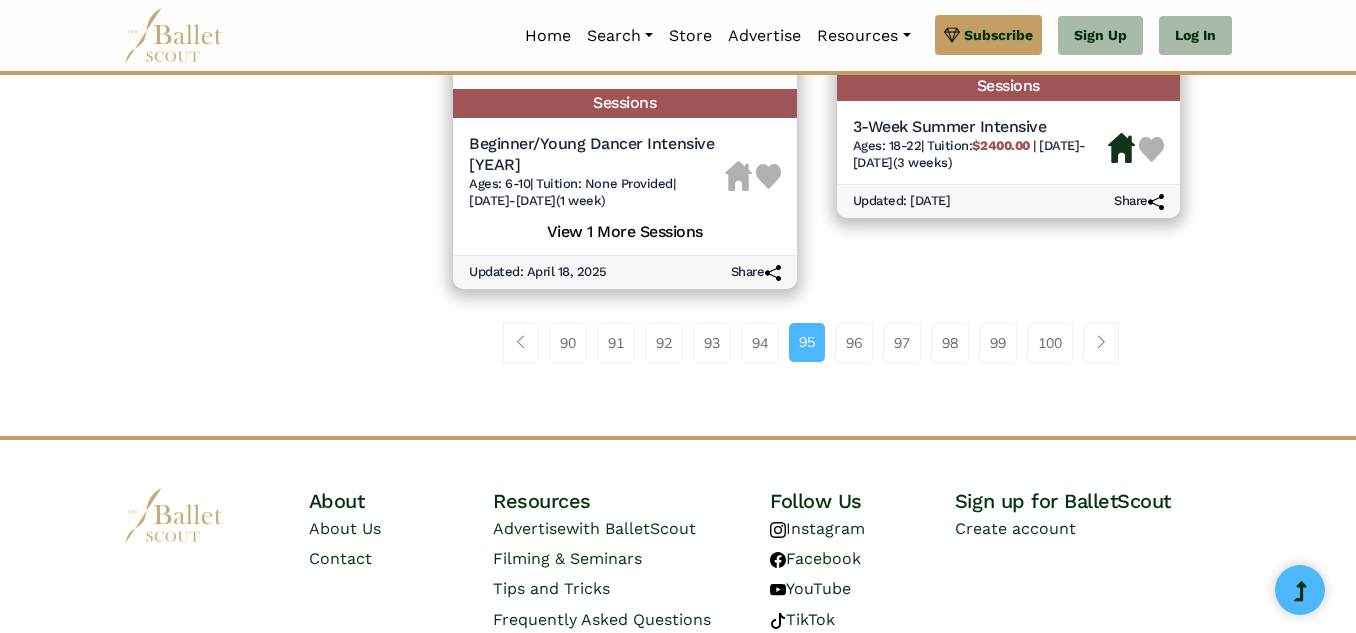 scroll, scrollTop: 3080, scrollLeft: 0, axis: vertical 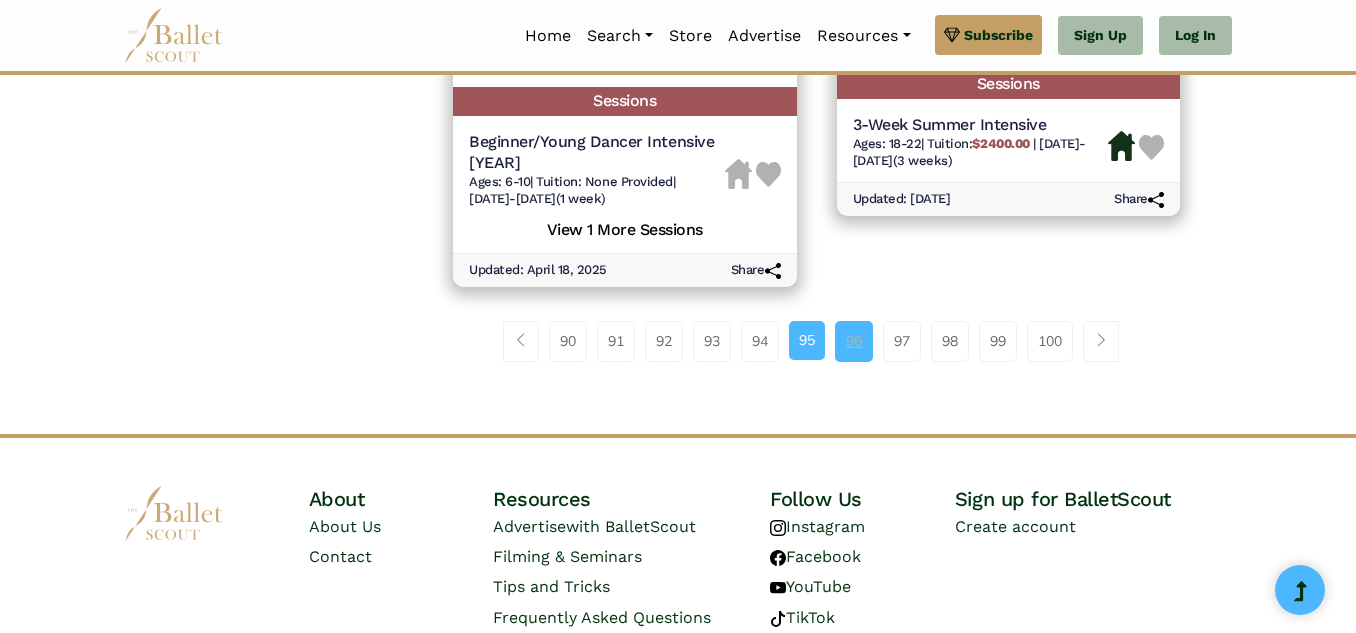 click on "96" at bounding box center (854, 341) 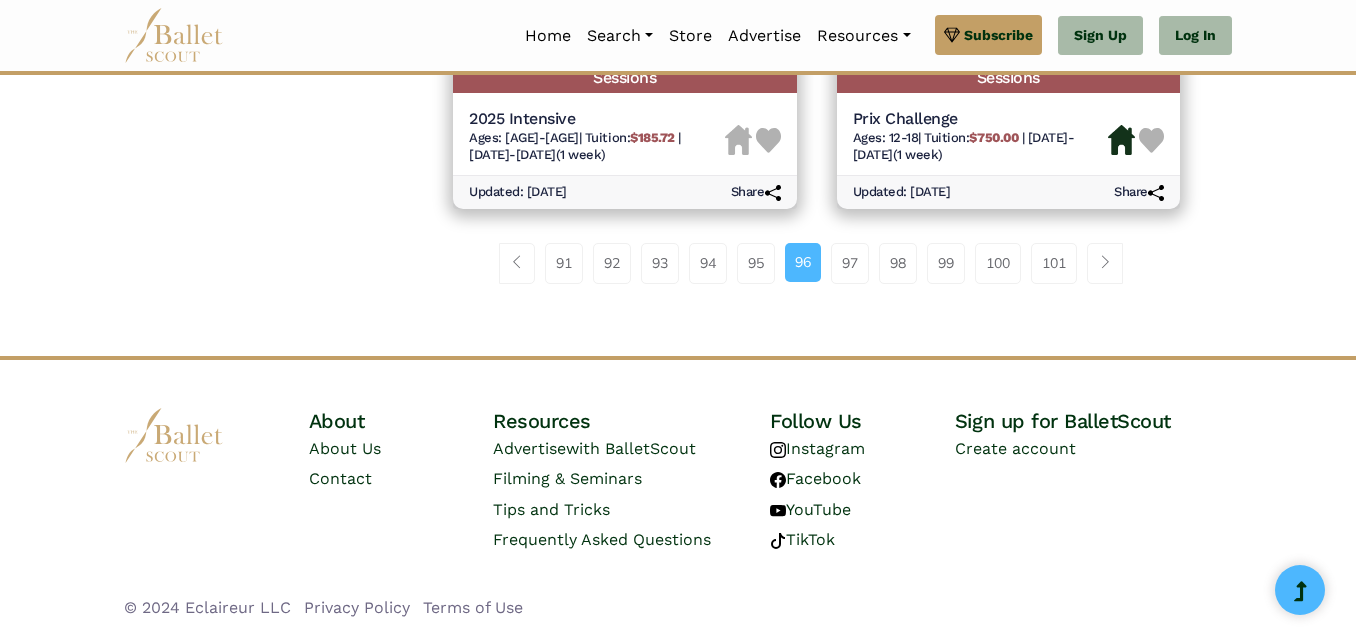 scroll, scrollTop: 2985, scrollLeft: 0, axis: vertical 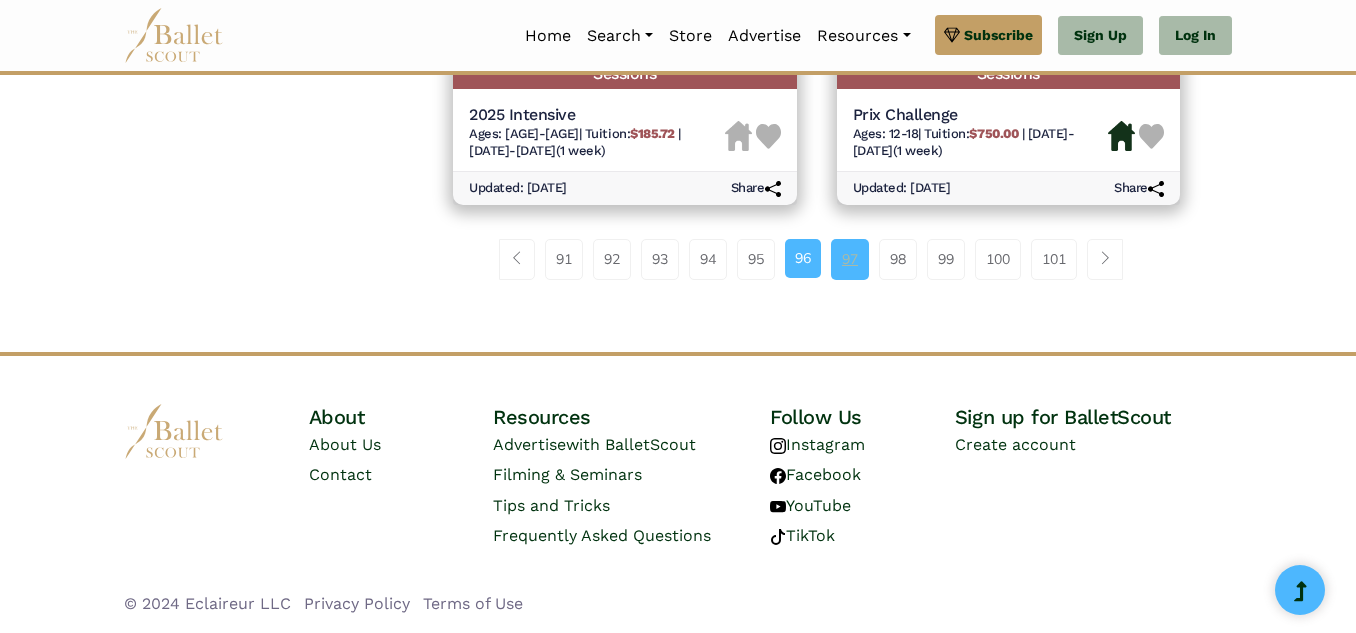click on "97" at bounding box center (850, 259) 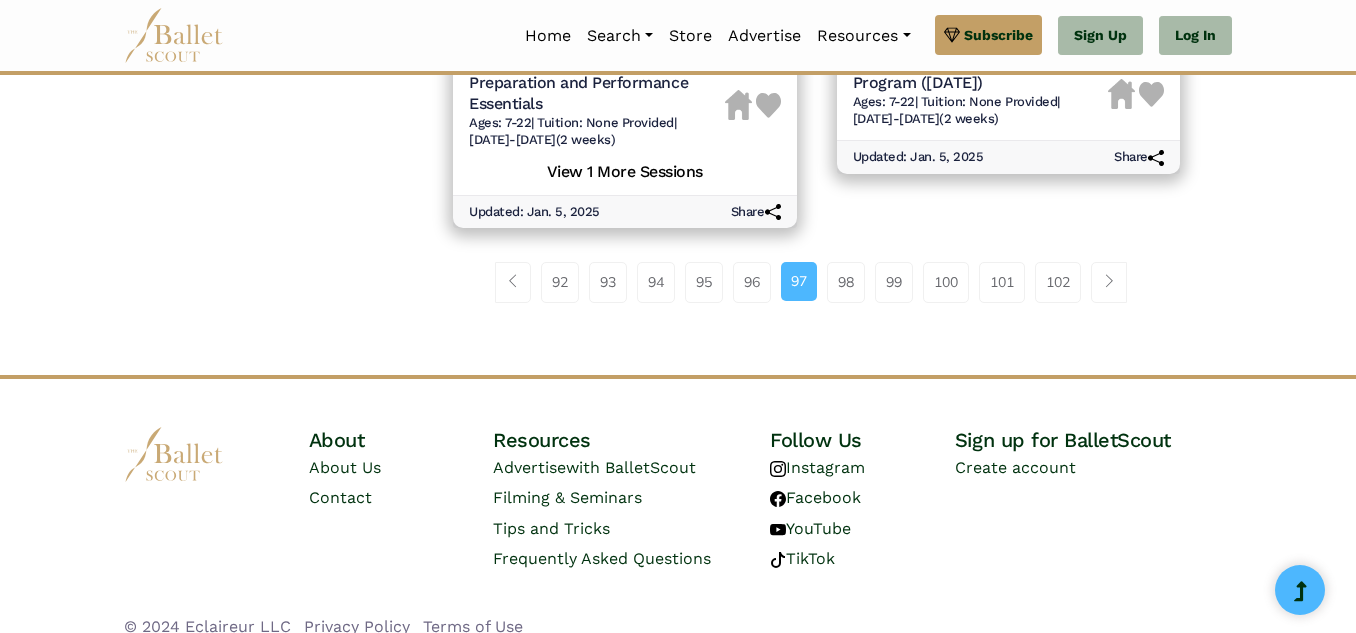 scroll, scrollTop: 3198, scrollLeft: 0, axis: vertical 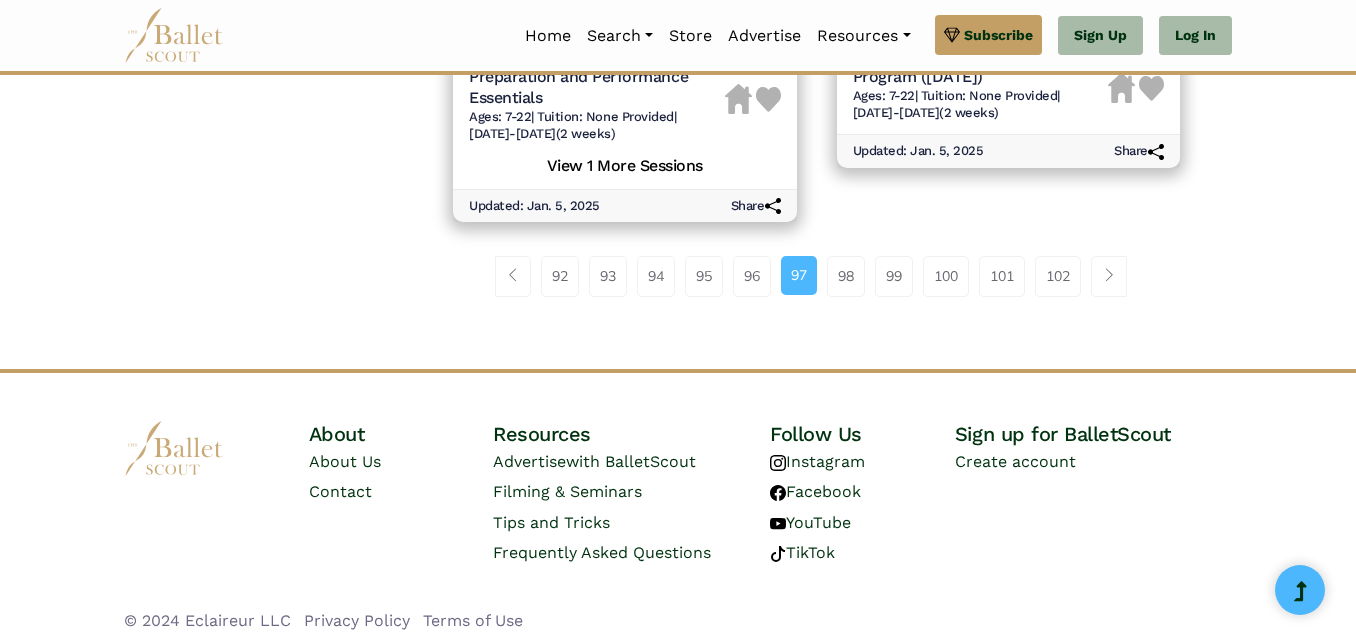 click on "98" at bounding box center (846, 276) 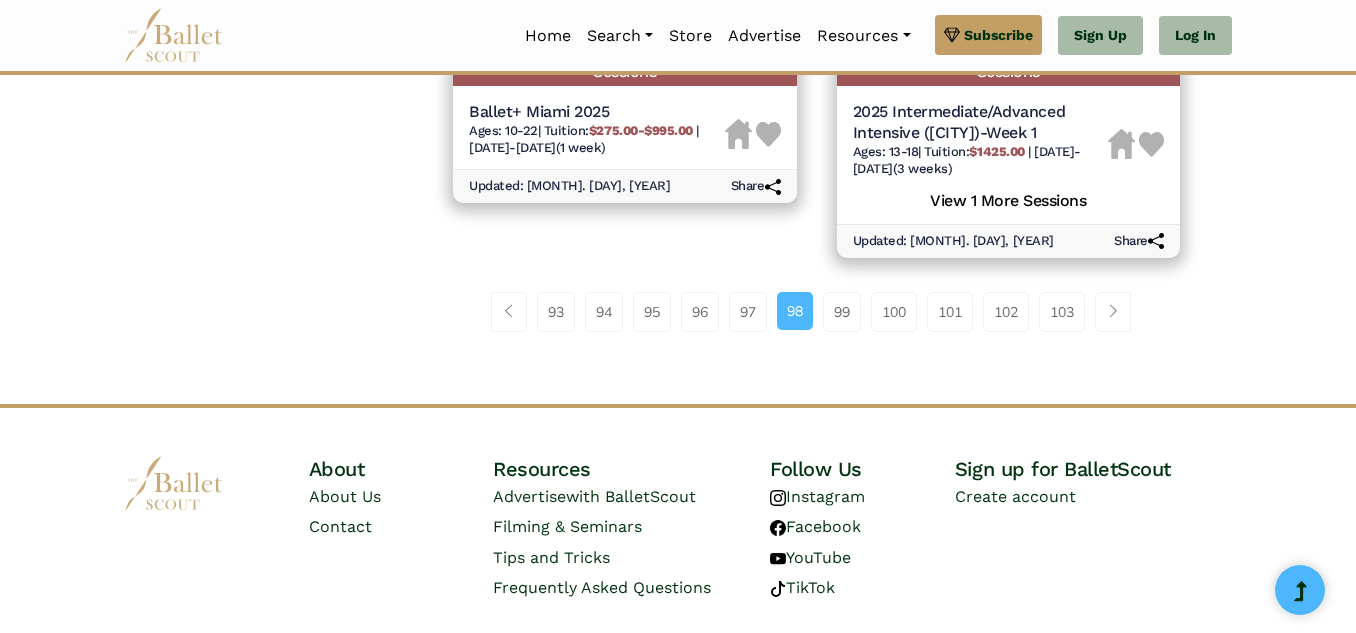 scroll, scrollTop: 3040, scrollLeft: 0, axis: vertical 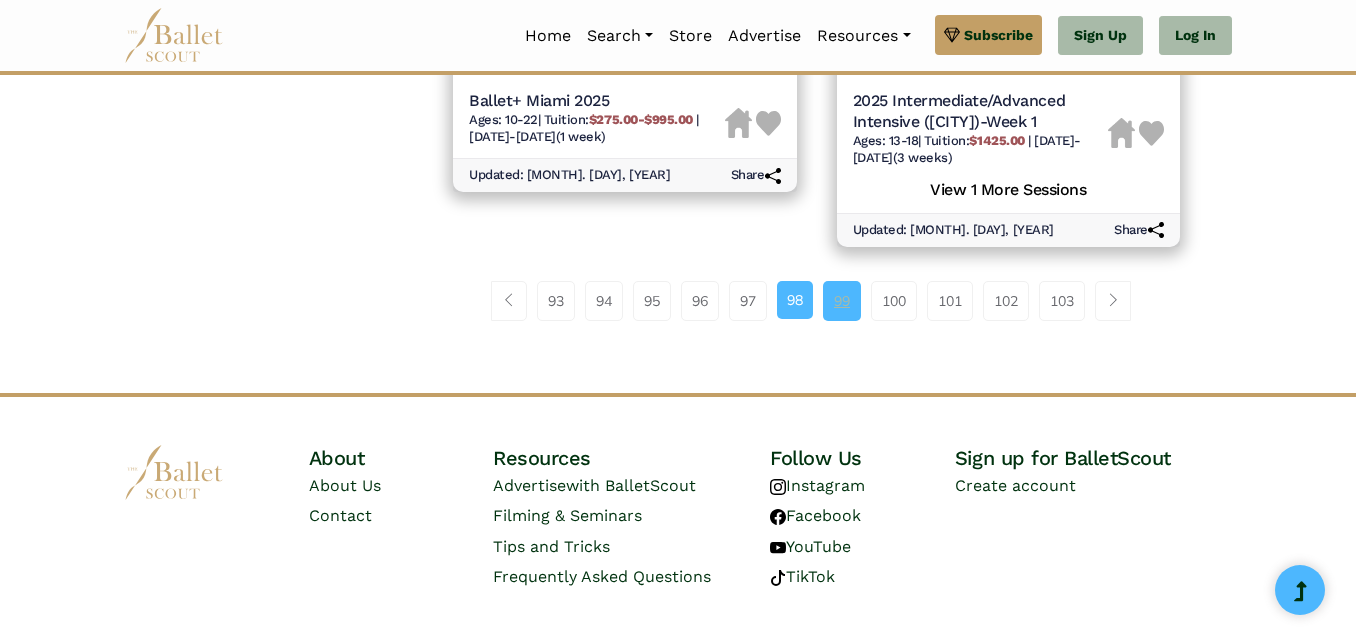 click on "99" at bounding box center (842, 301) 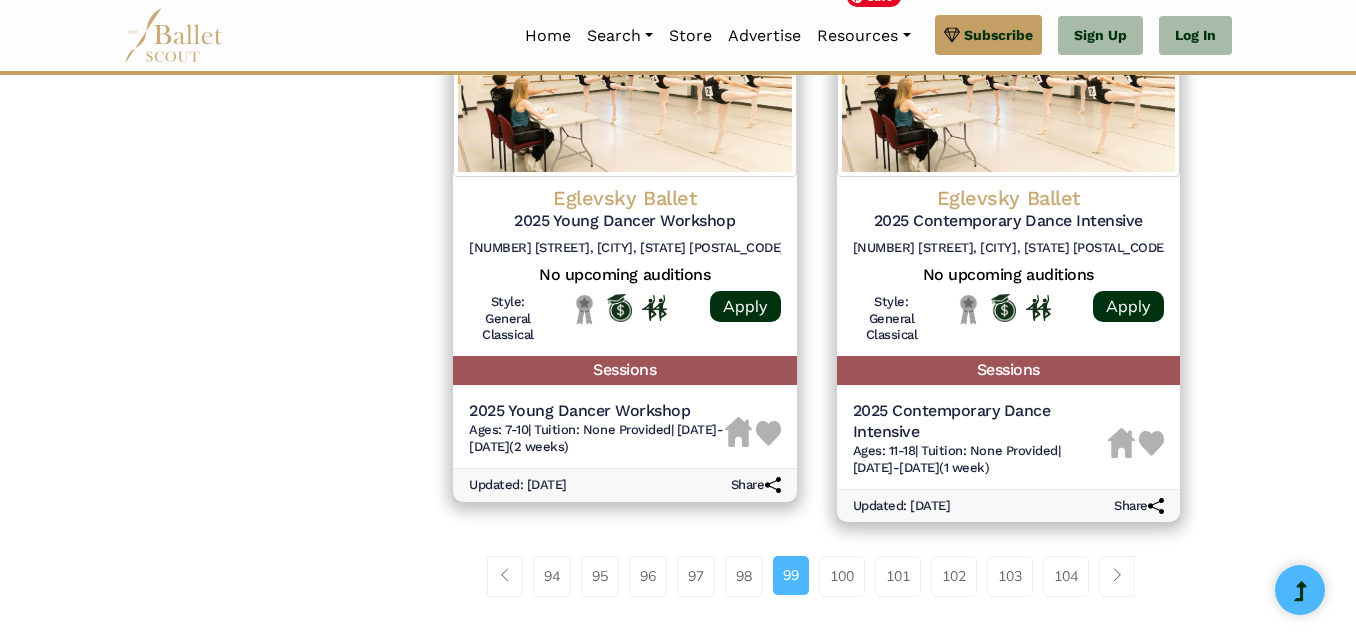 scroll, scrollTop: 2800, scrollLeft: 0, axis: vertical 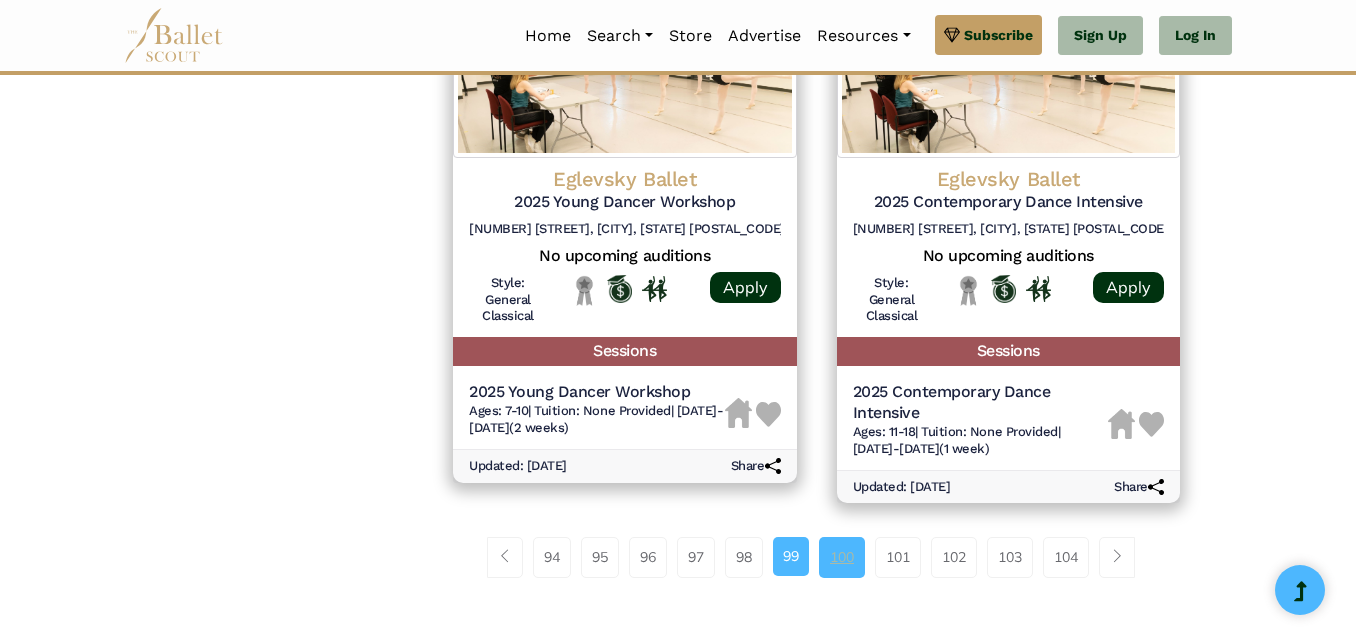 click on "100" at bounding box center [842, 557] 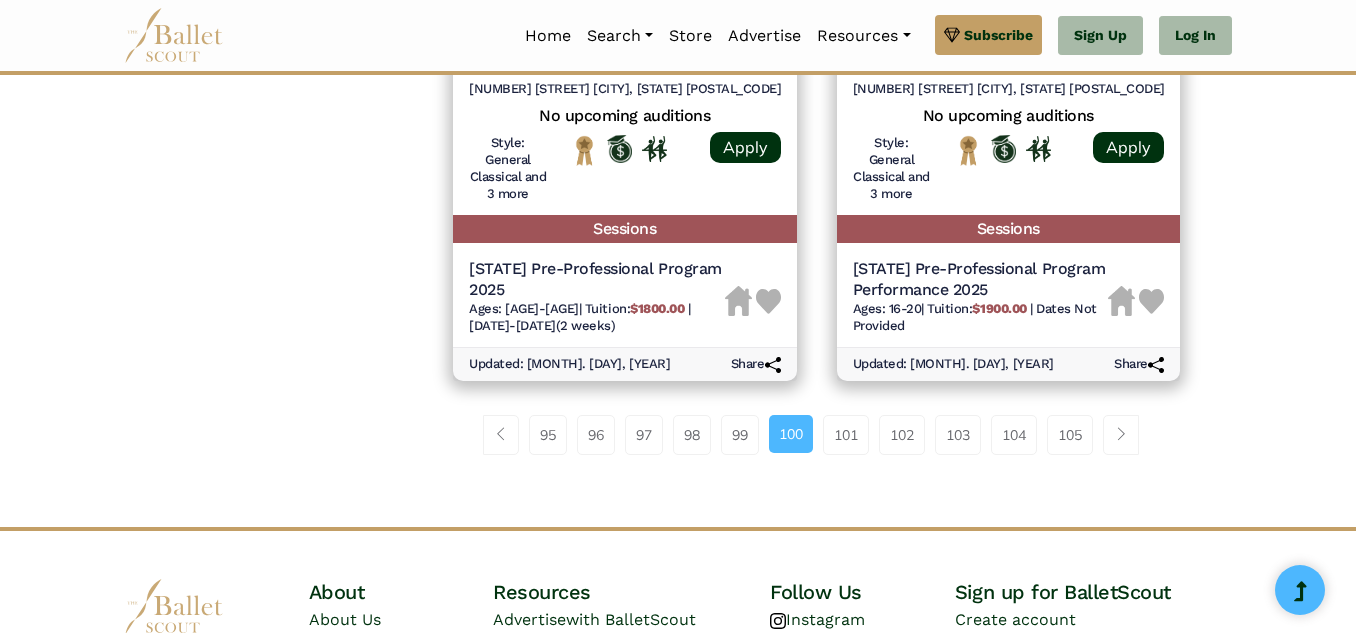 scroll, scrollTop: 2960, scrollLeft: 0, axis: vertical 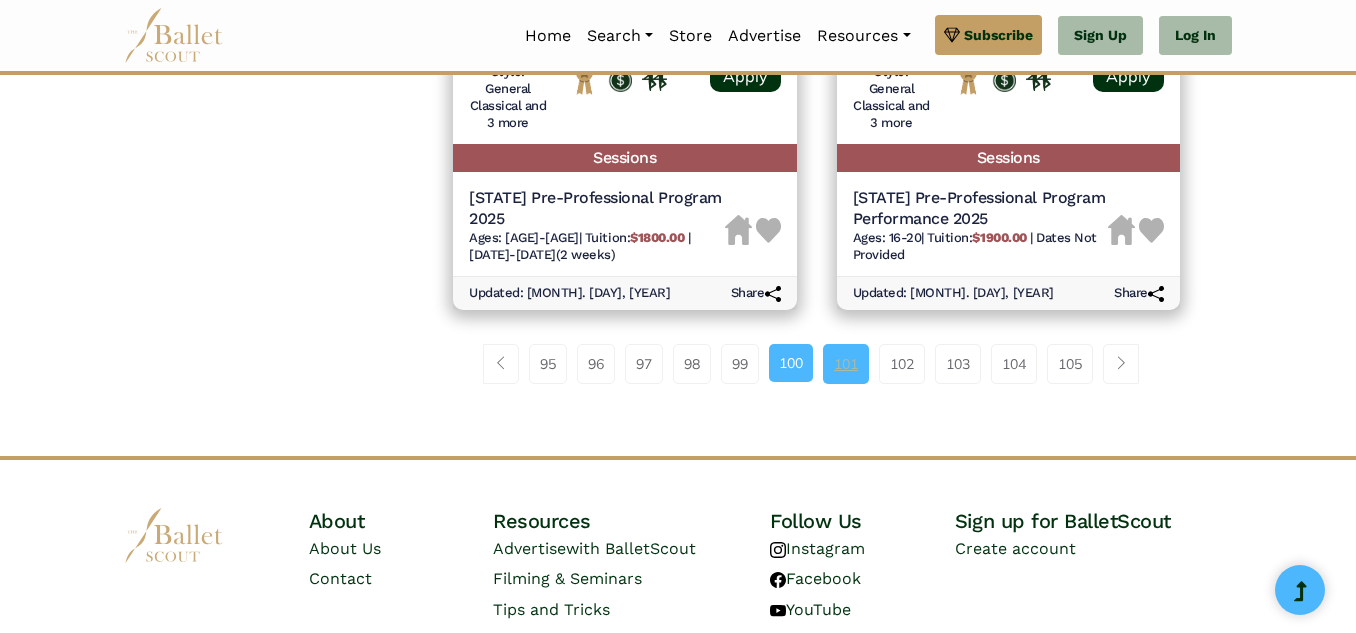 click on "101" at bounding box center (846, 364) 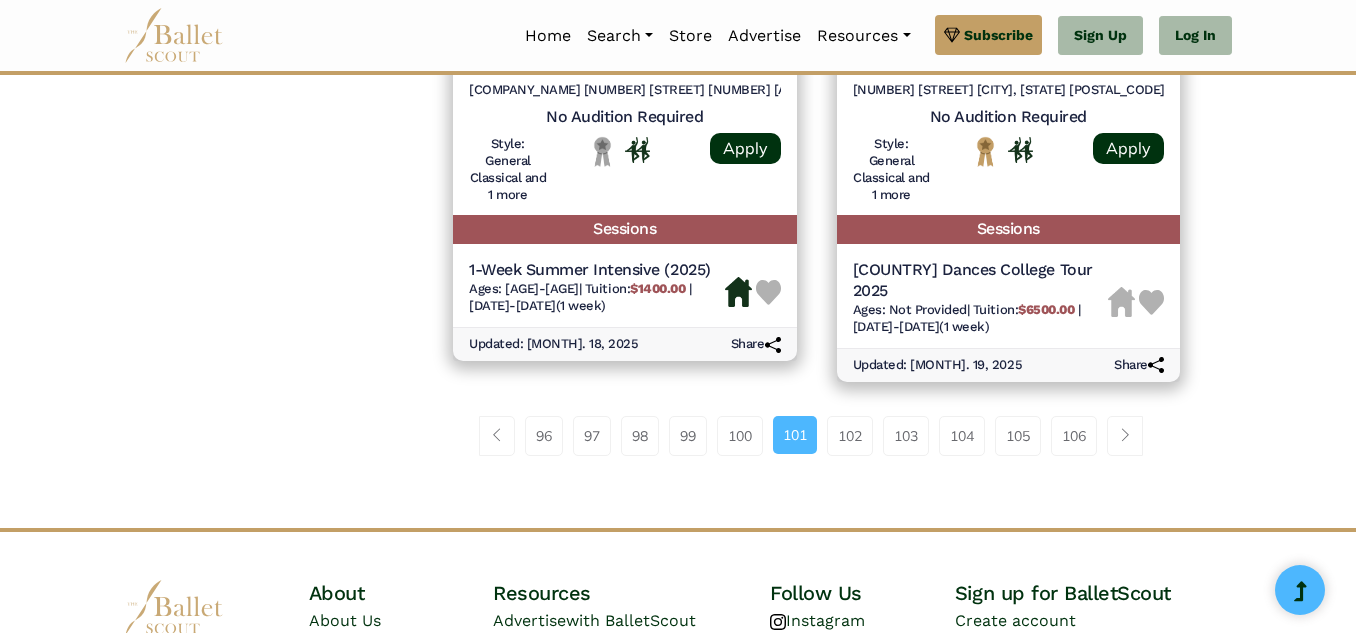 scroll, scrollTop: 2924, scrollLeft: 0, axis: vertical 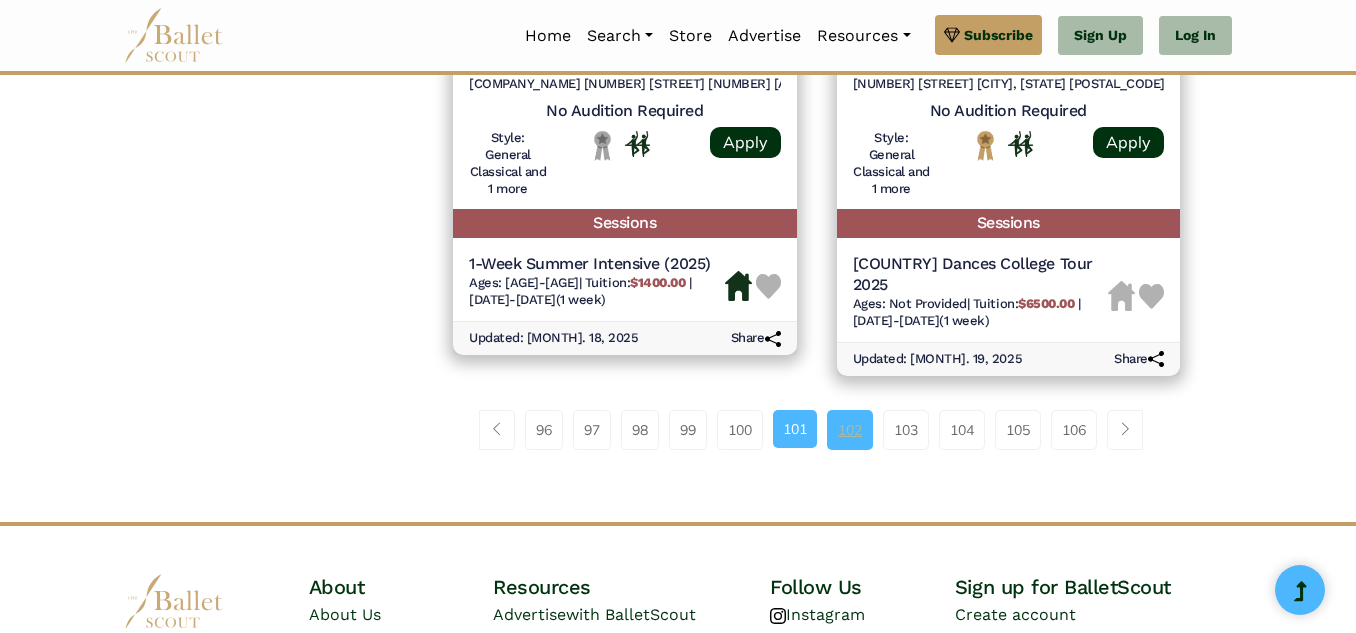 click on "102" at bounding box center [850, 430] 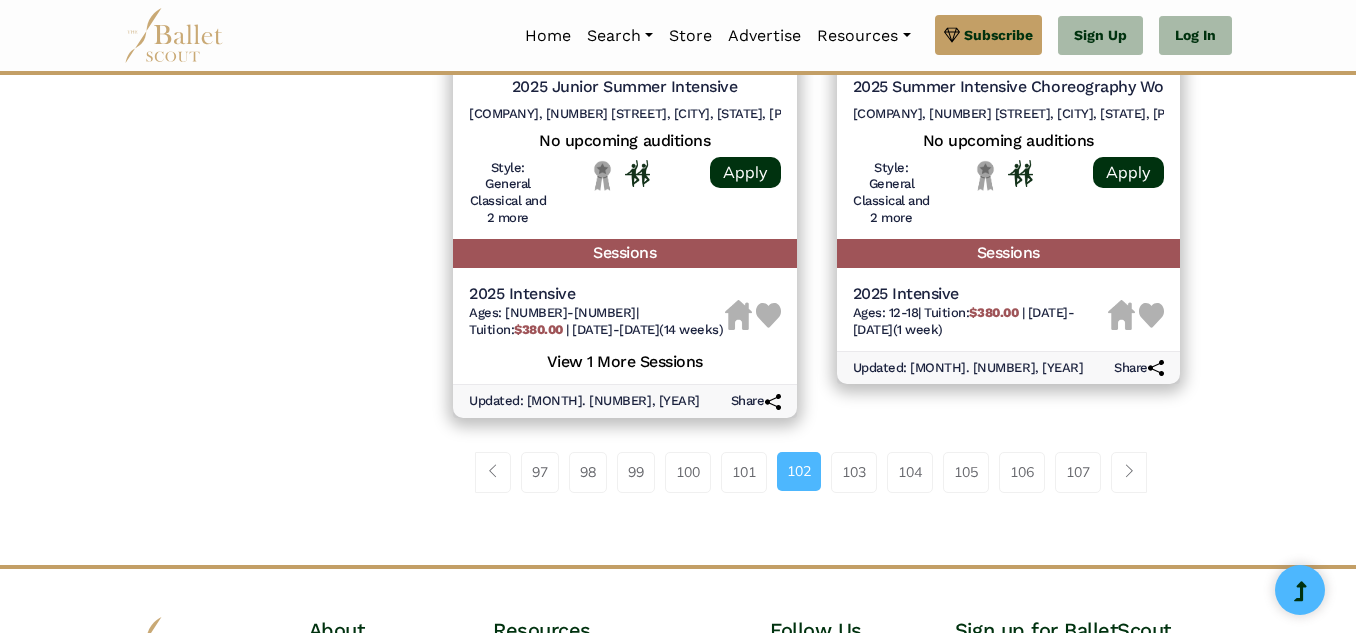 scroll, scrollTop: 2960, scrollLeft: 0, axis: vertical 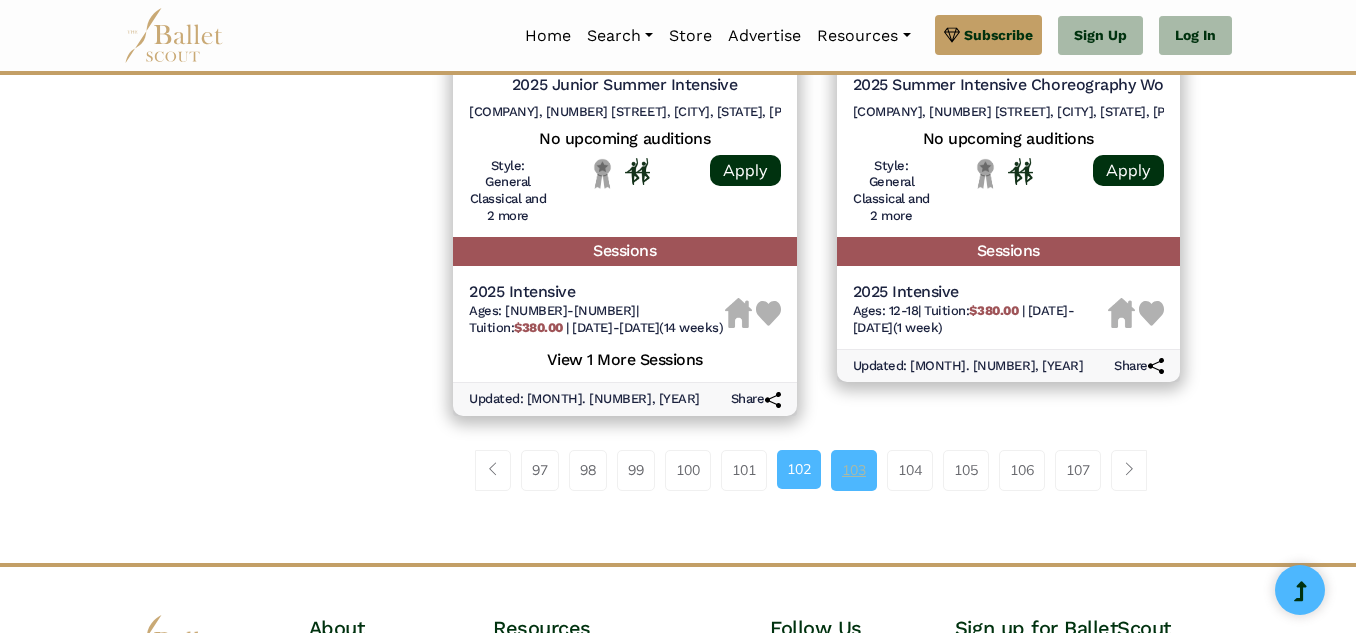 click on "103" at bounding box center [854, 470] 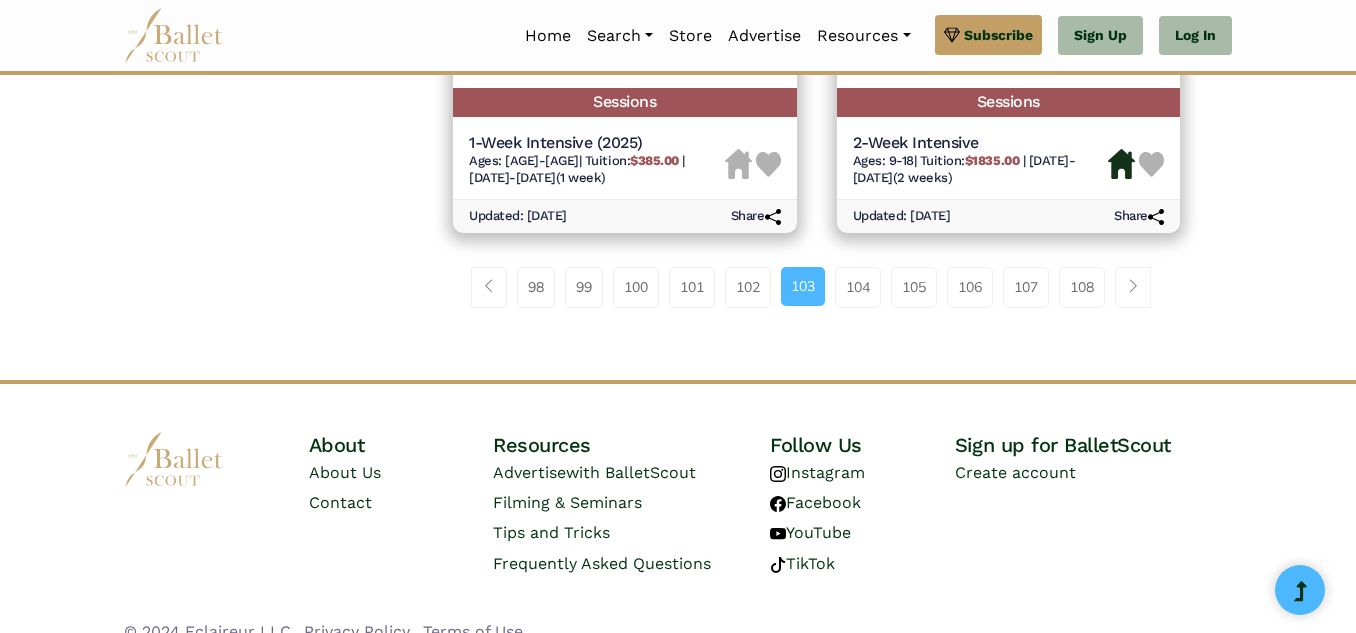 scroll, scrollTop: 3145, scrollLeft: 0, axis: vertical 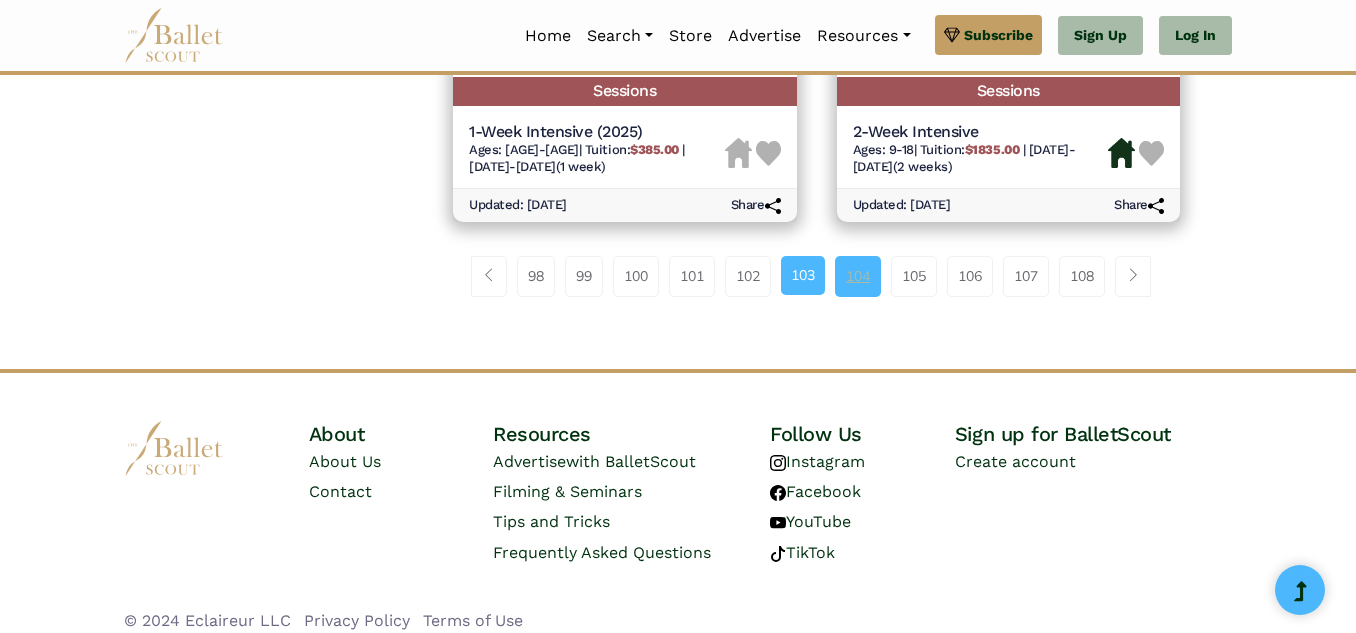 click on "104" at bounding box center (858, 276) 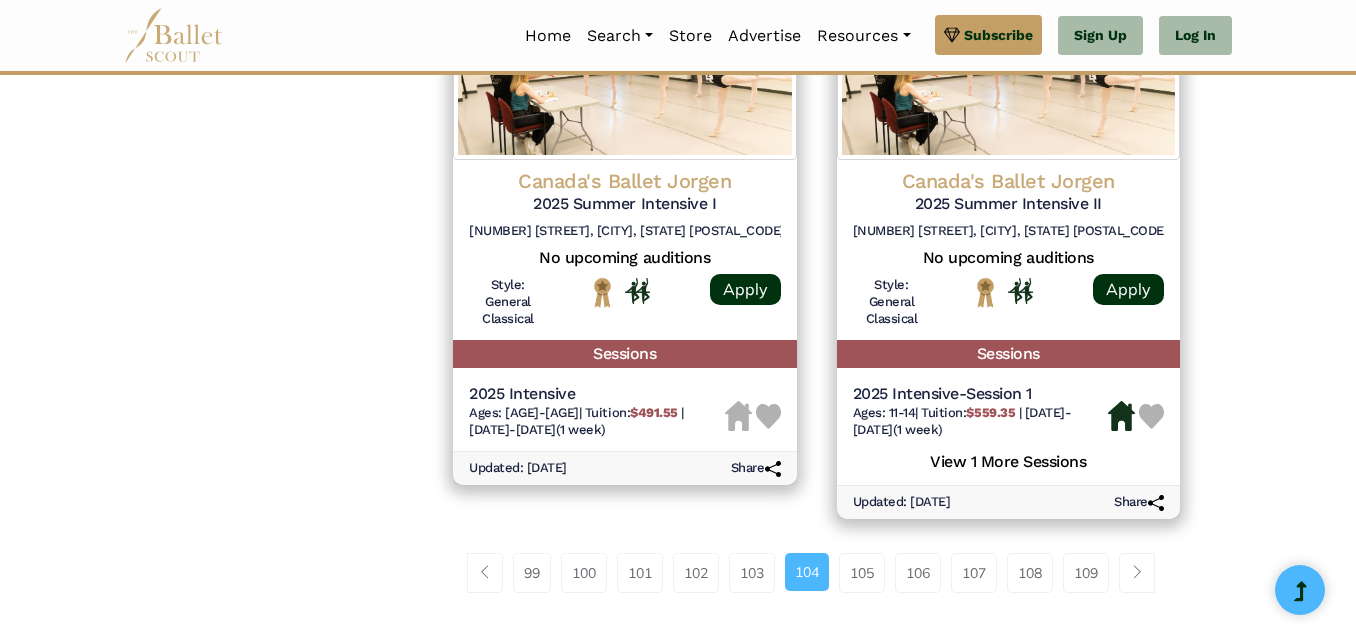 scroll, scrollTop: 2880, scrollLeft: 0, axis: vertical 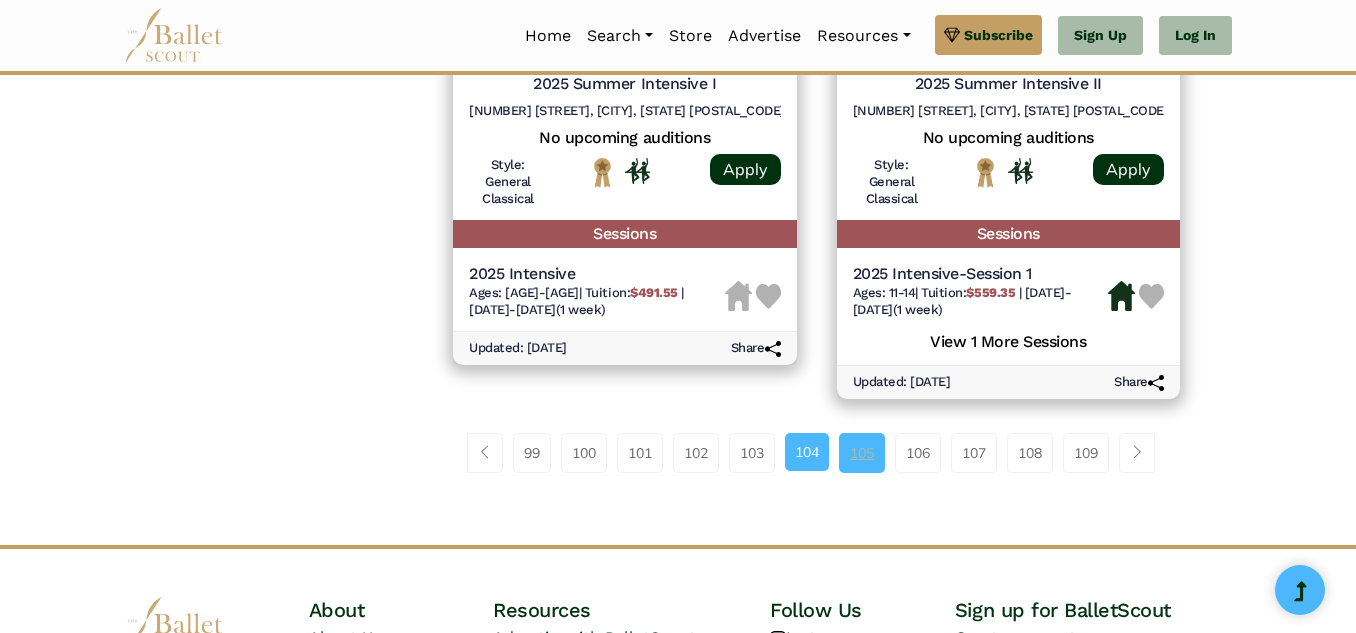 click on "105" at bounding box center [862, 453] 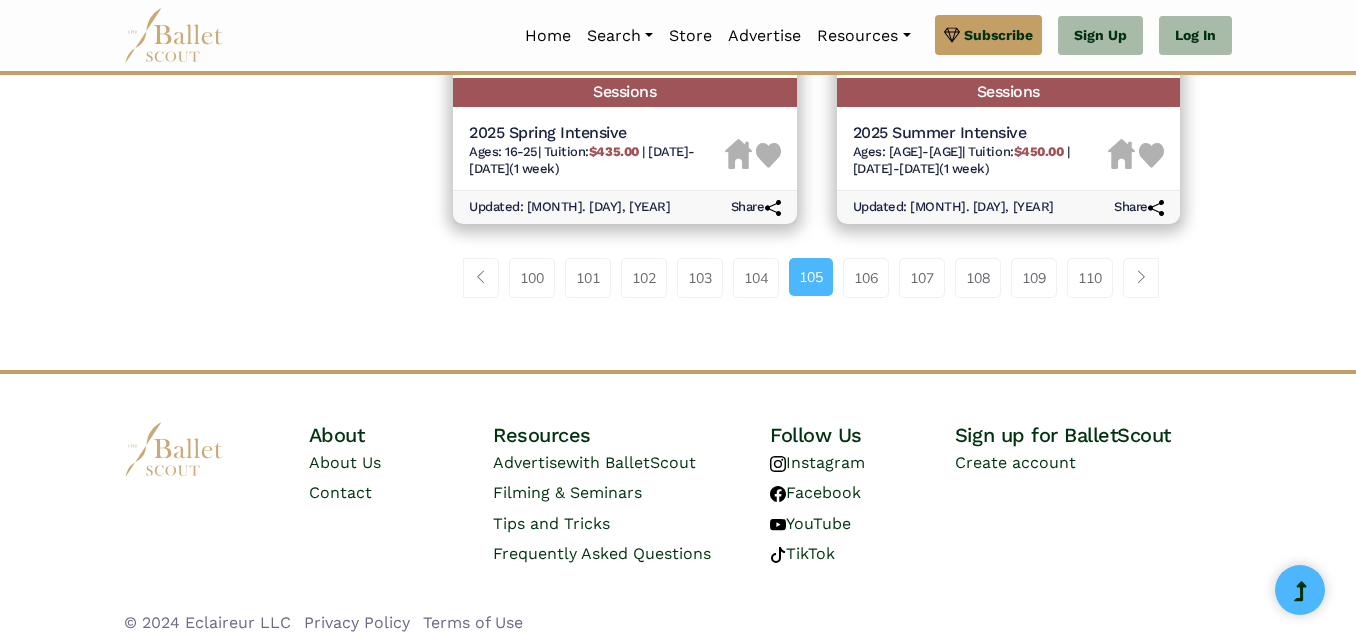 scroll, scrollTop: 3077, scrollLeft: 0, axis: vertical 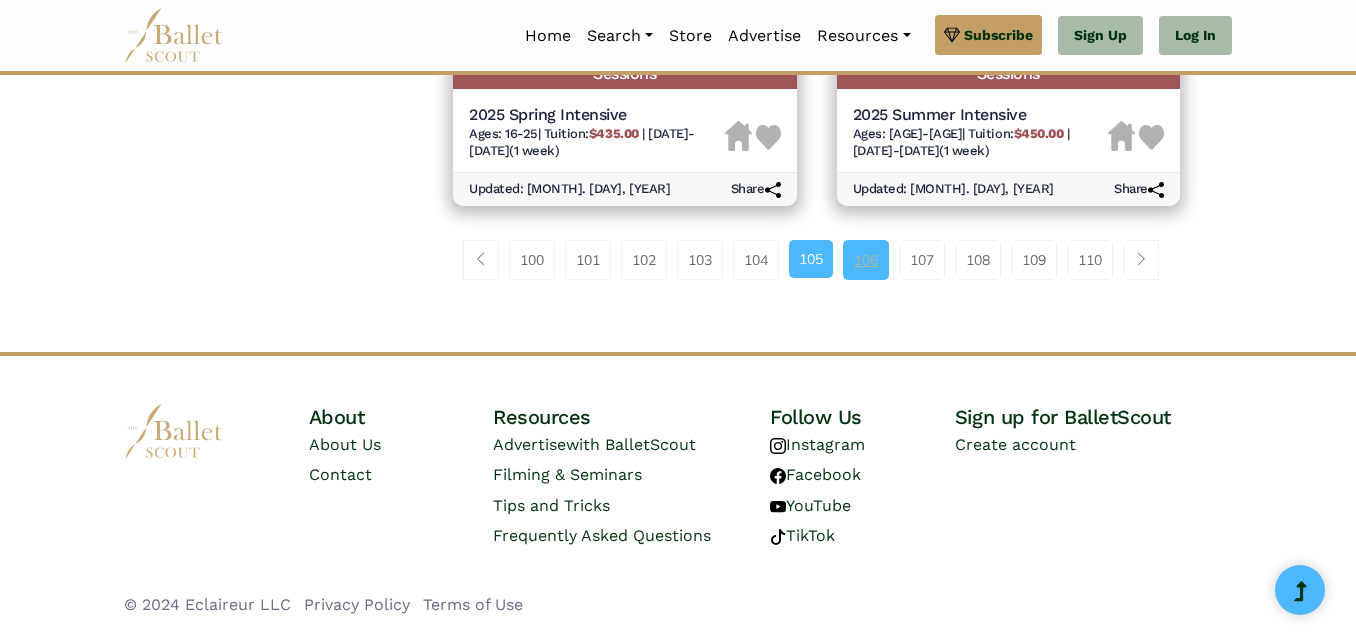 click on "106" at bounding box center (866, 260) 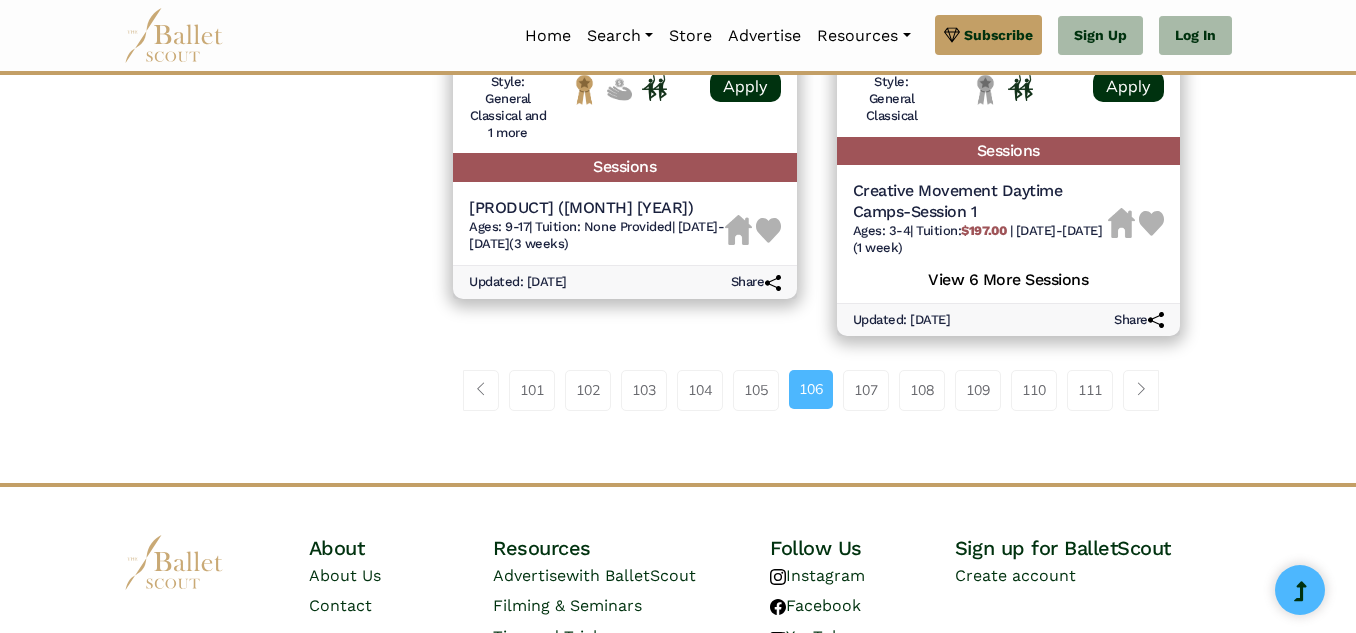 scroll, scrollTop: 3040, scrollLeft: 0, axis: vertical 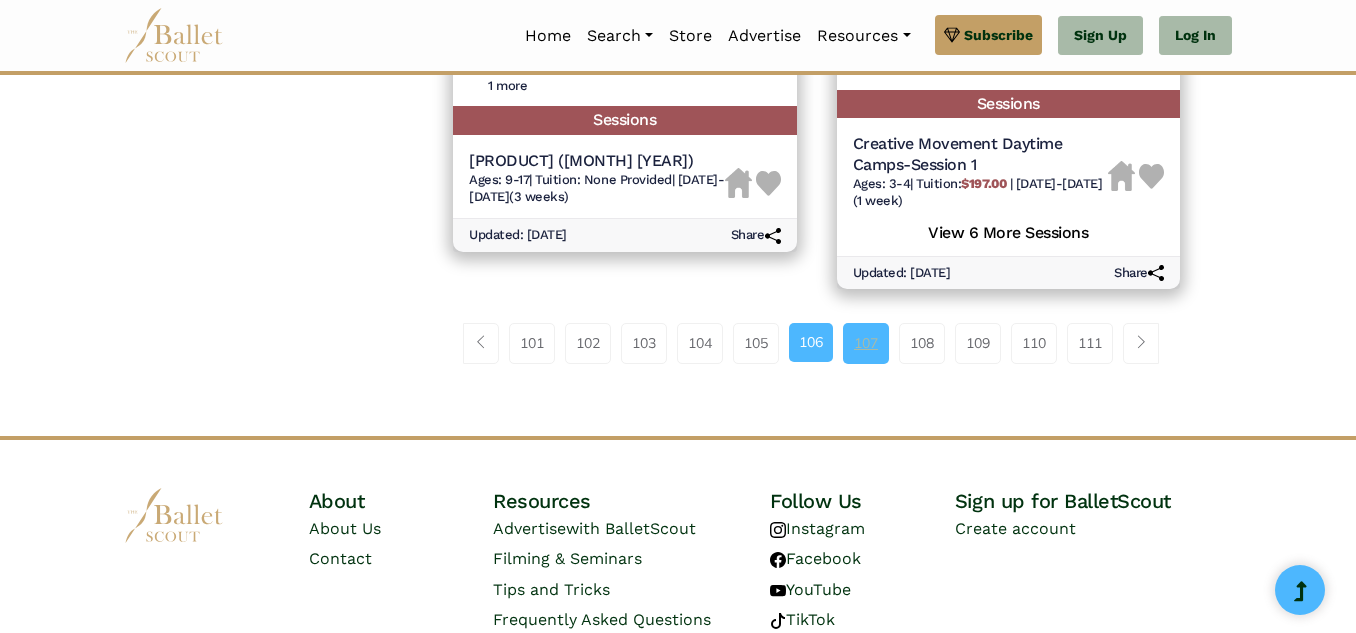 click on "107" at bounding box center (866, 343) 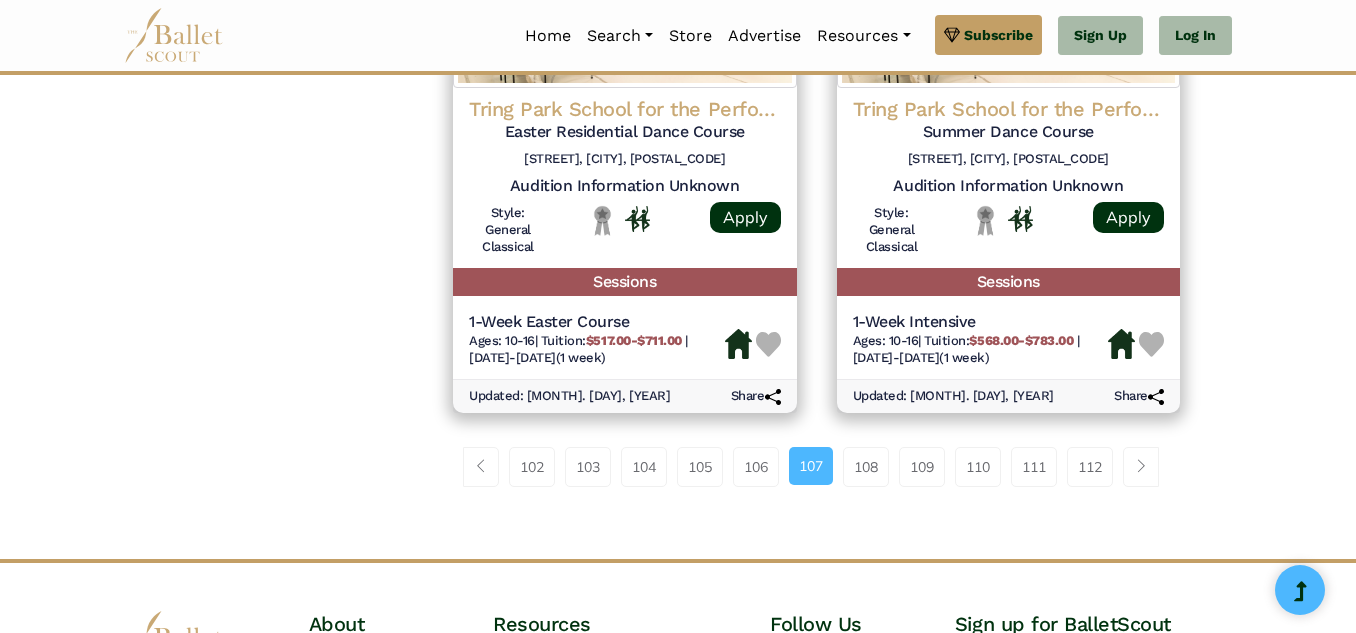 scroll, scrollTop: 3040, scrollLeft: 0, axis: vertical 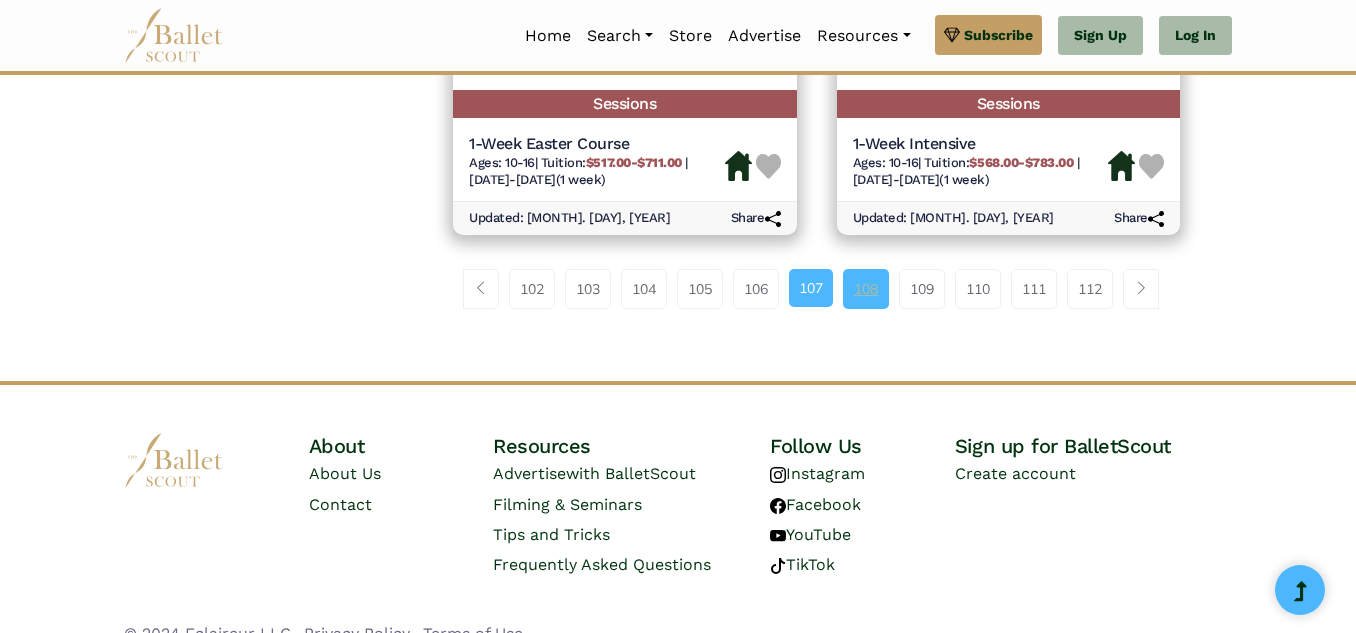 click on "108" at bounding box center (866, 289) 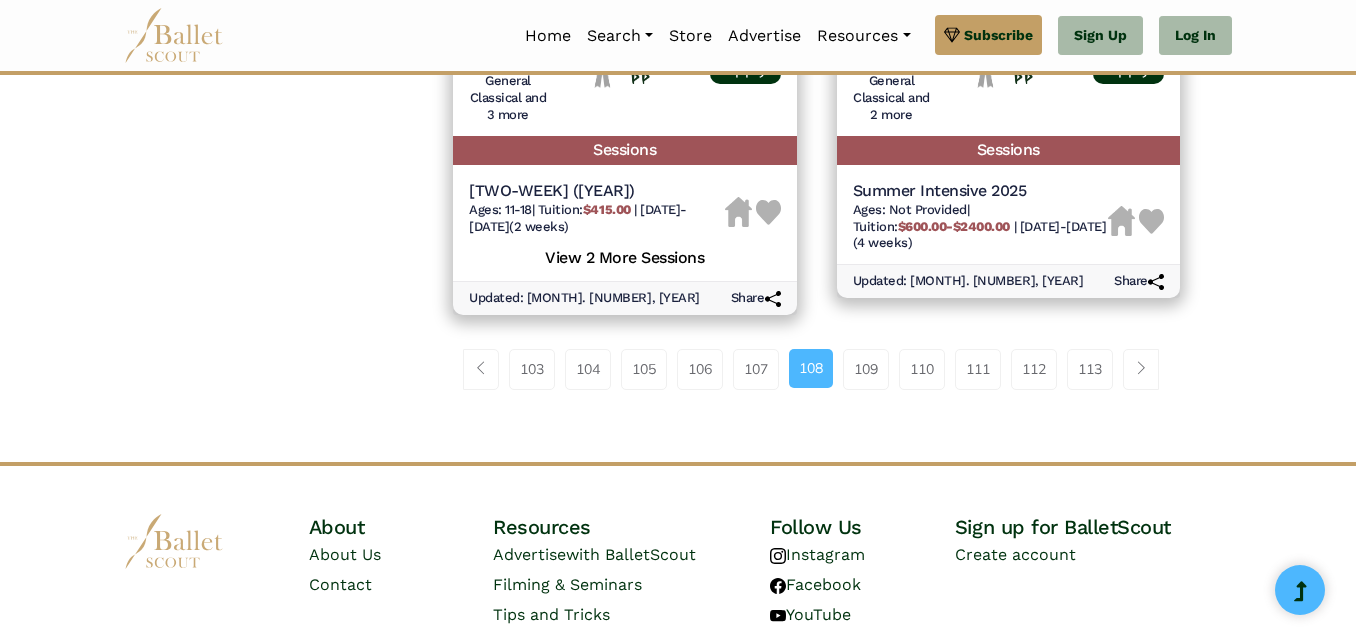 scroll, scrollTop: 3080, scrollLeft: 0, axis: vertical 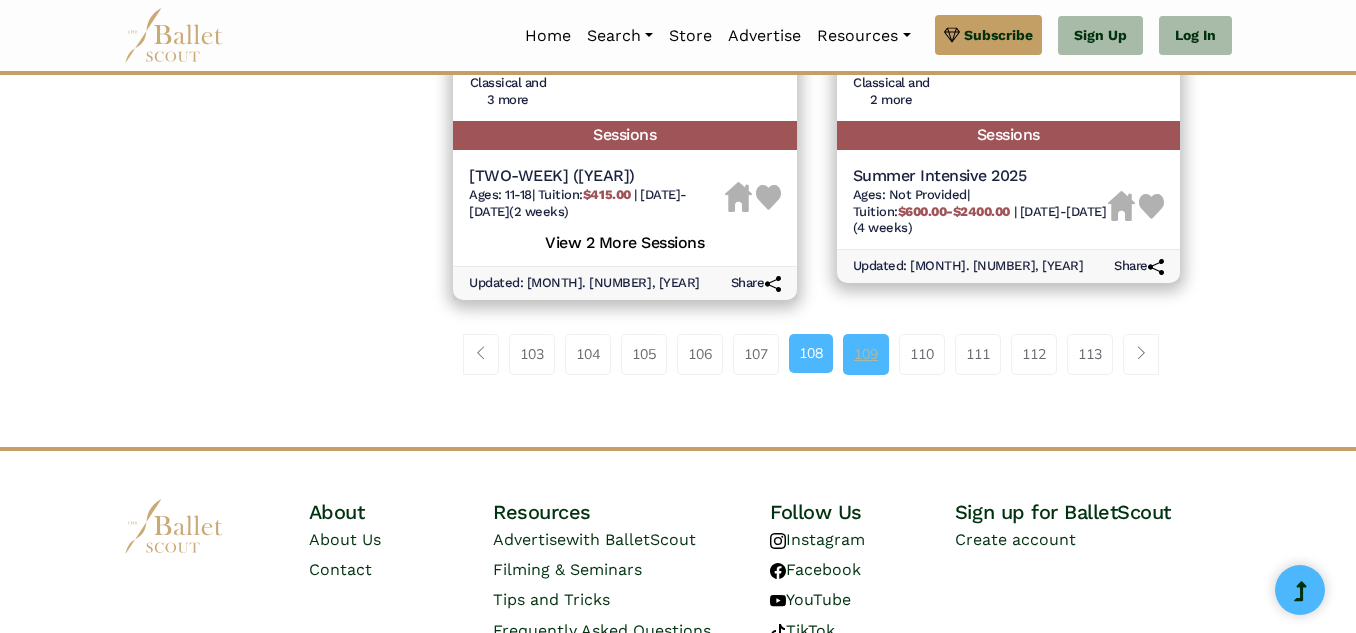 click on "109" at bounding box center (866, 354) 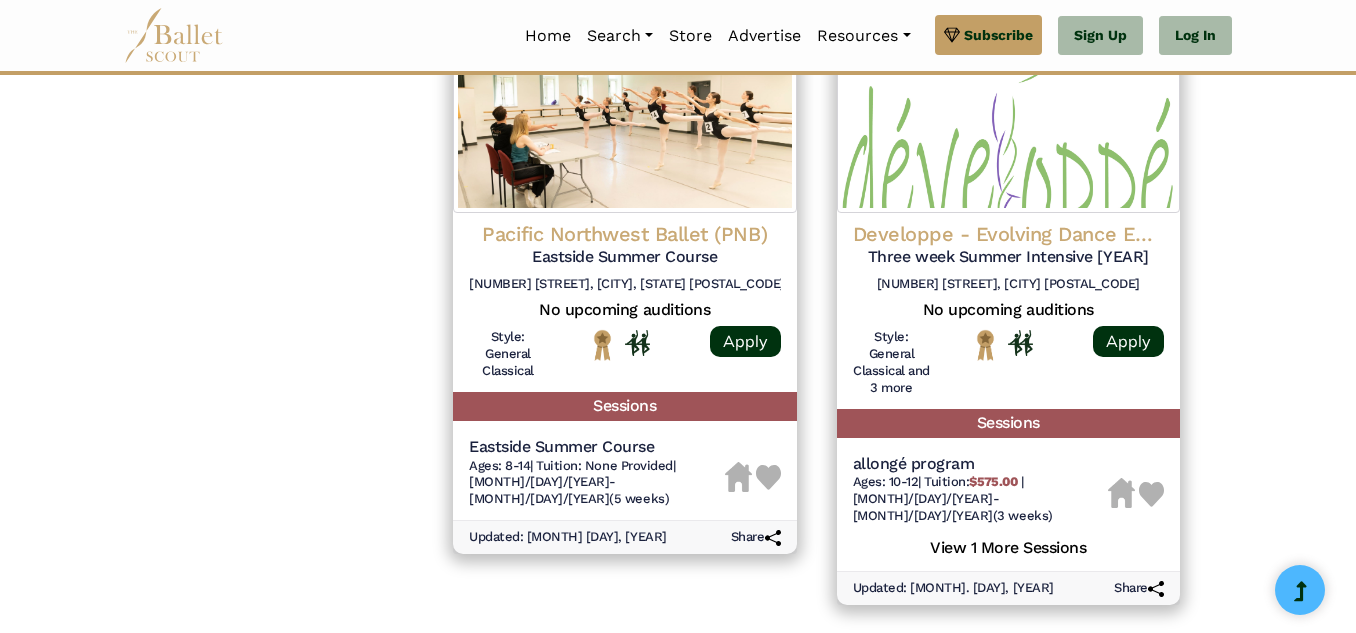 scroll, scrollTop: 3040, scrollLeft: 0, axis: vertical 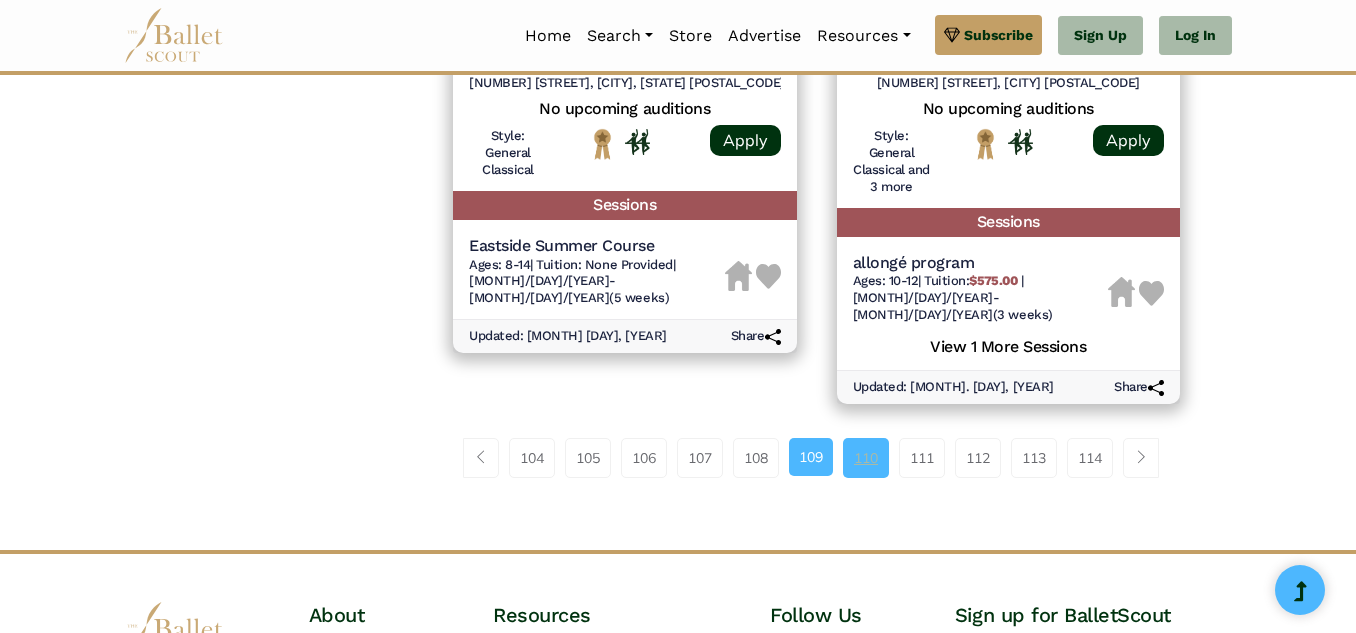click on "110" at bounding box center (866, 458) 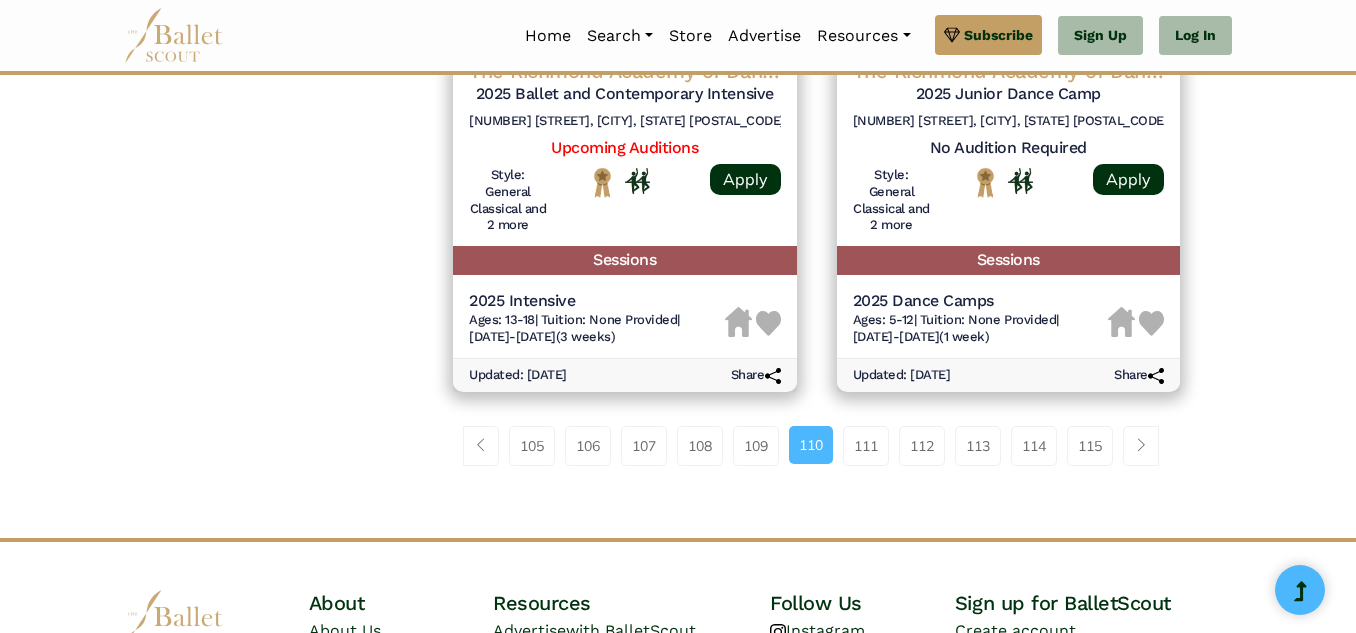 scroll, scrollTop: 2920, scrollLeft: 0, axis: vertical 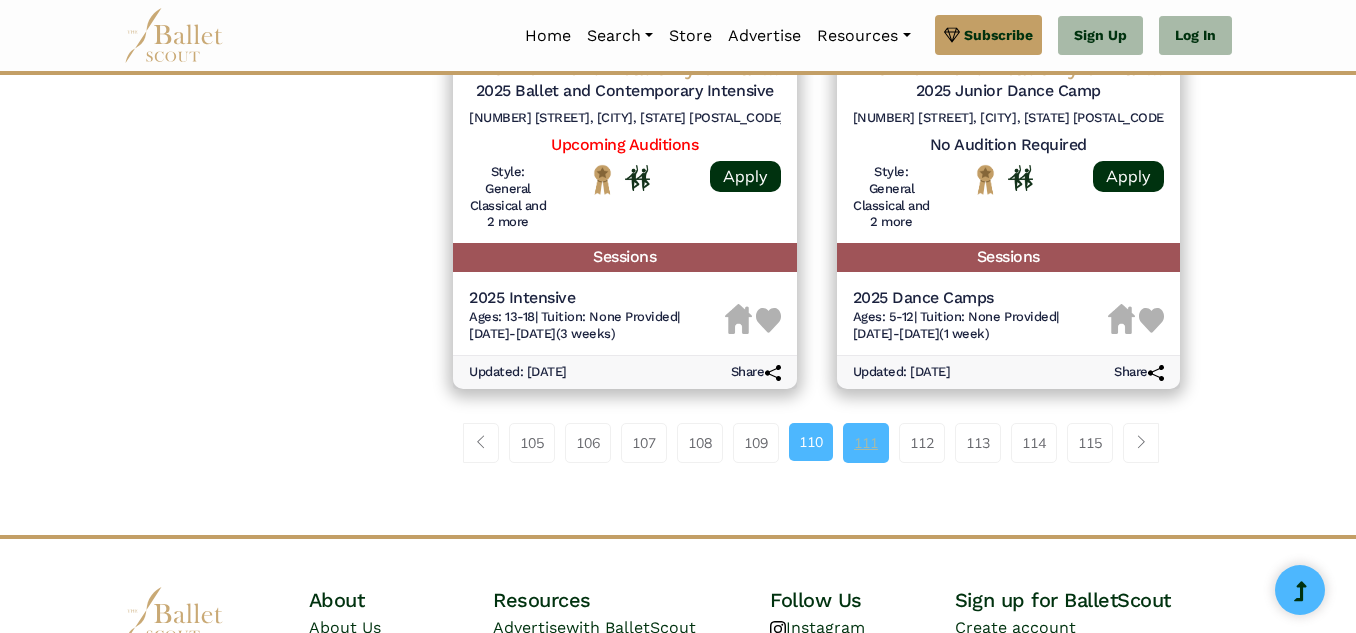 click on "111" at bounding box center (866, 443) 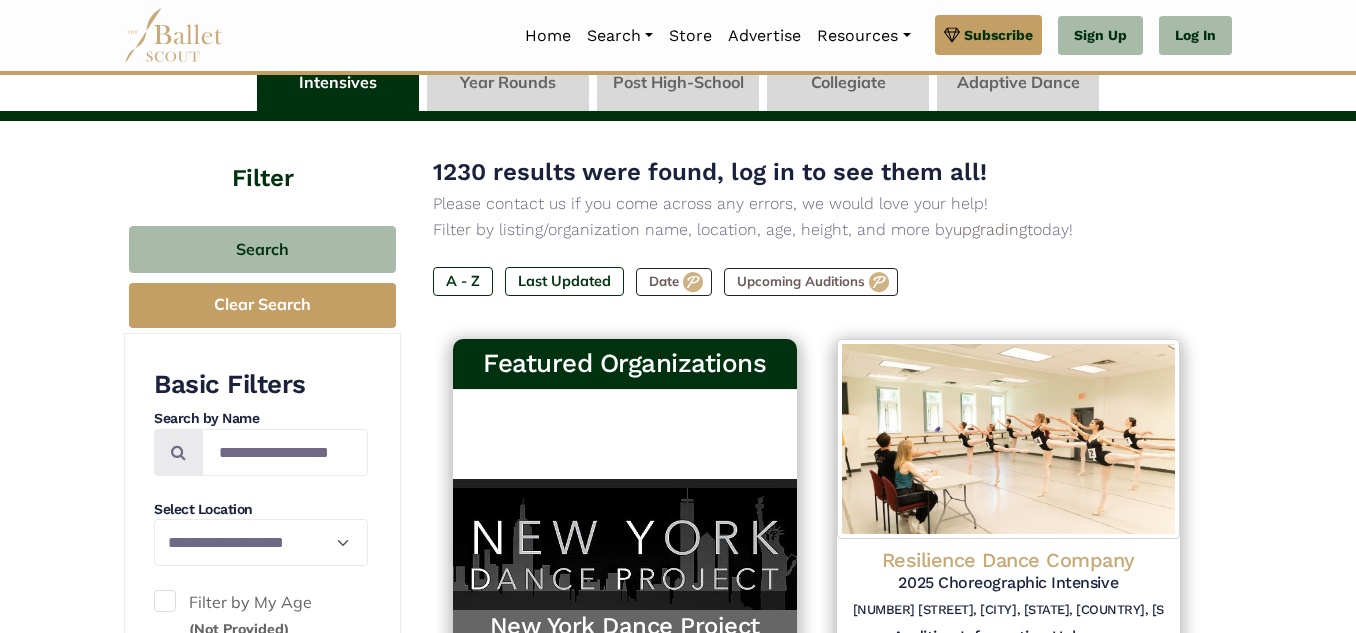 scroll, scrollTop: 200, scrollLeft: 0, axis: vertical 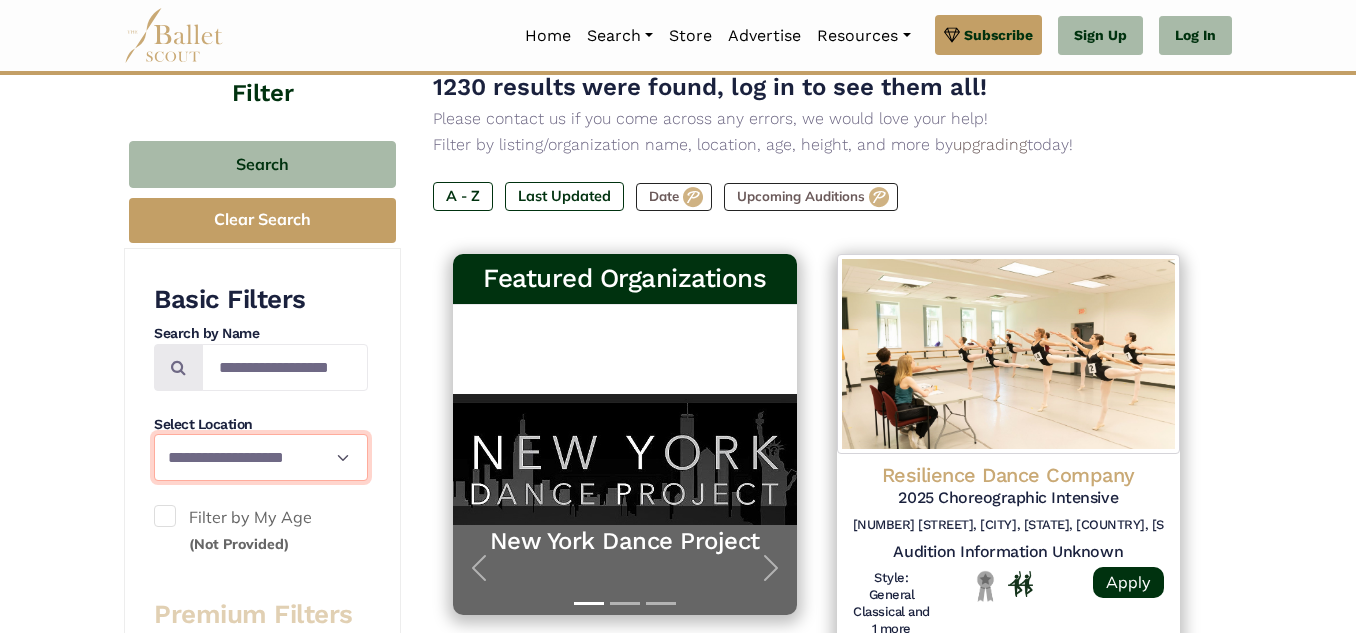 click on "**********" at bounding box center (261, 457) 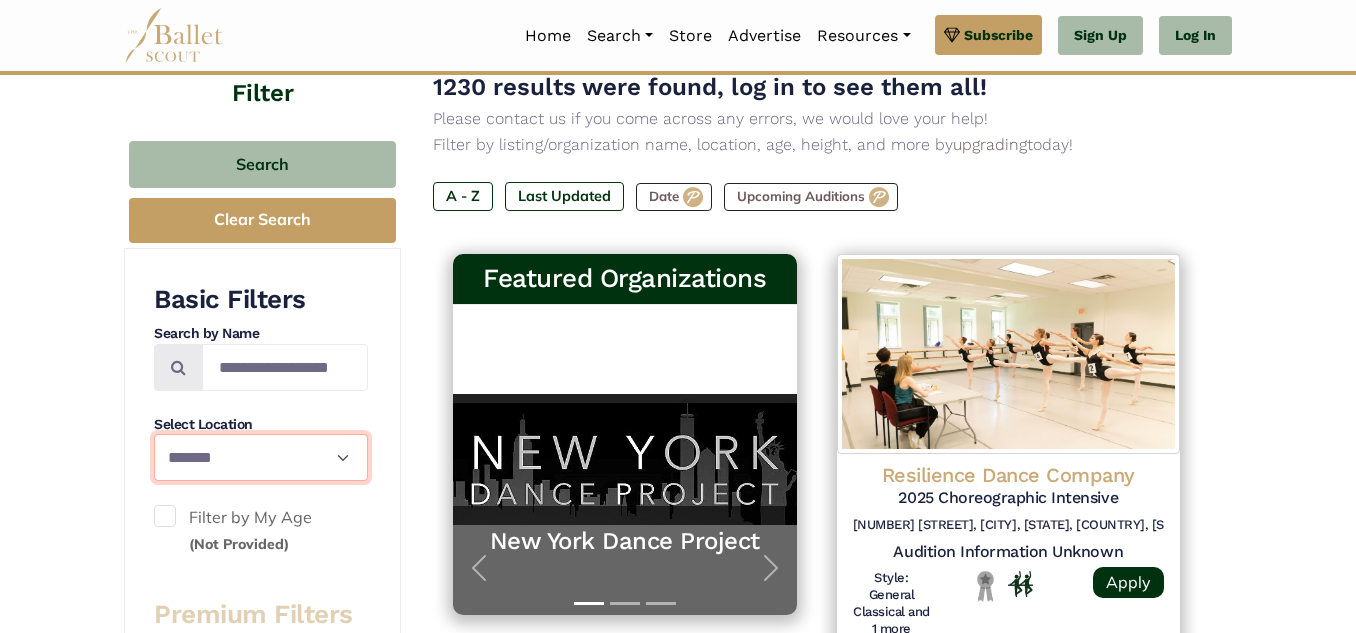 click on "**********" at bounding box center (261, 457) 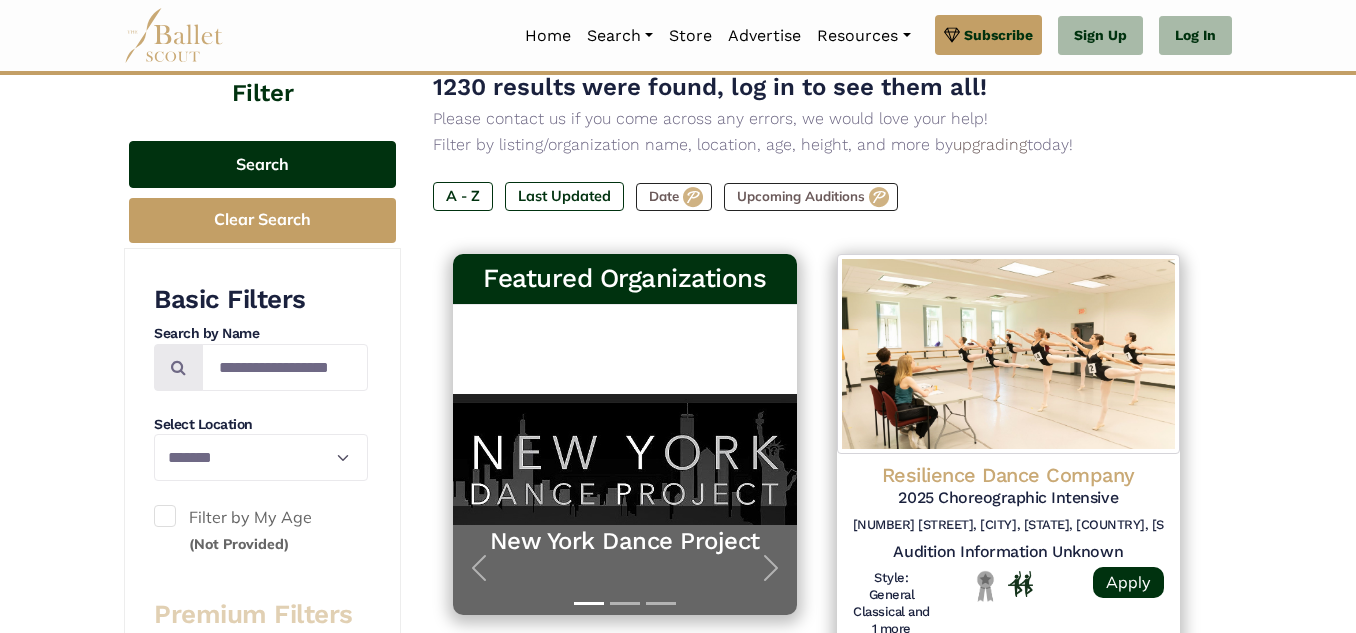 click on "Search" at bounding box center [262, 164] 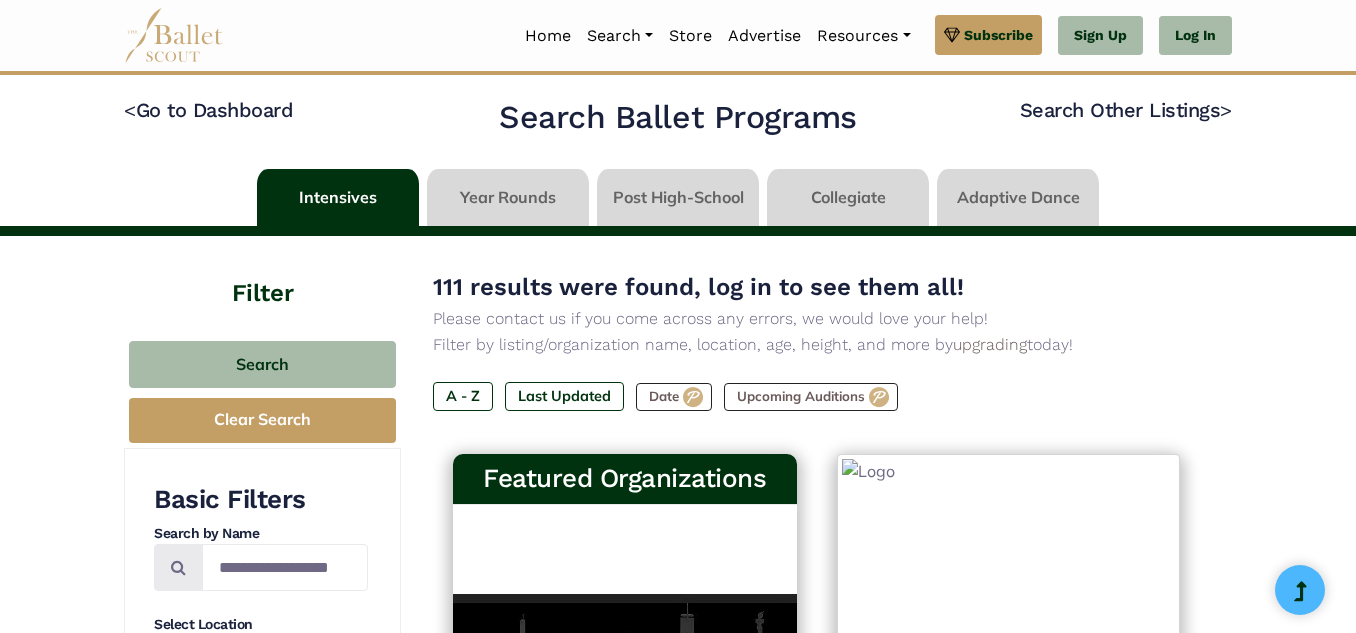 select on "**" 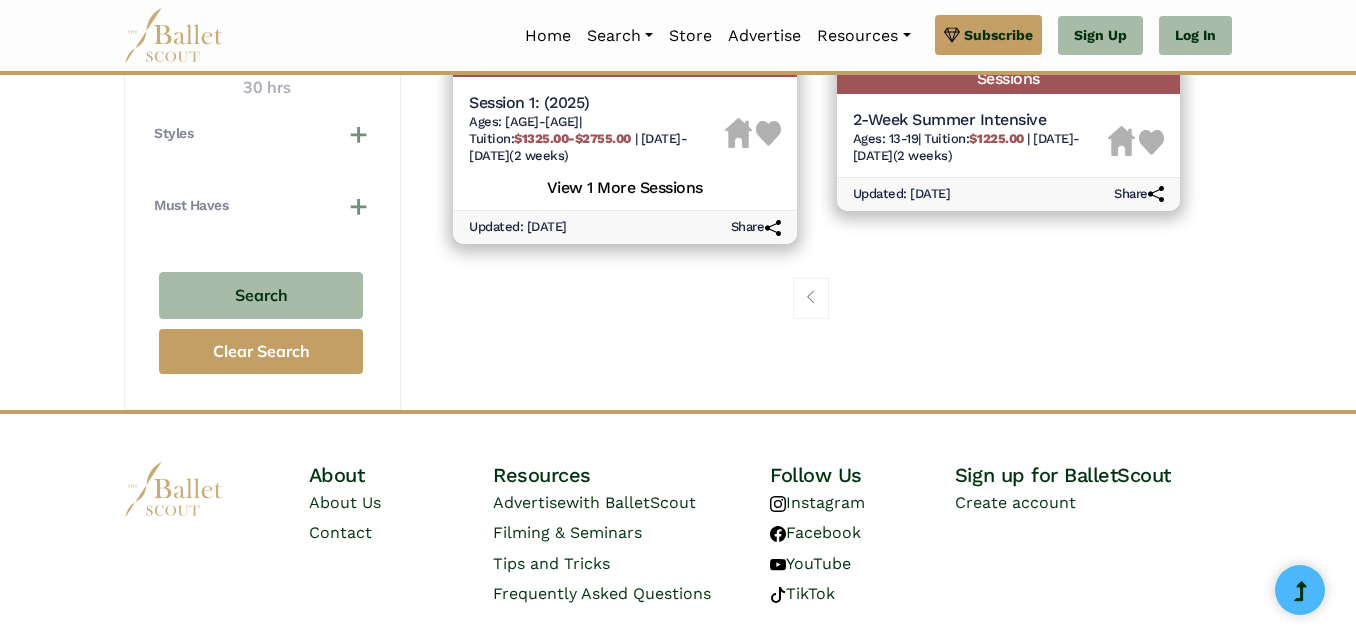 scroll, scrollTop: 1425, scrollLeft: 0, axis: vertical 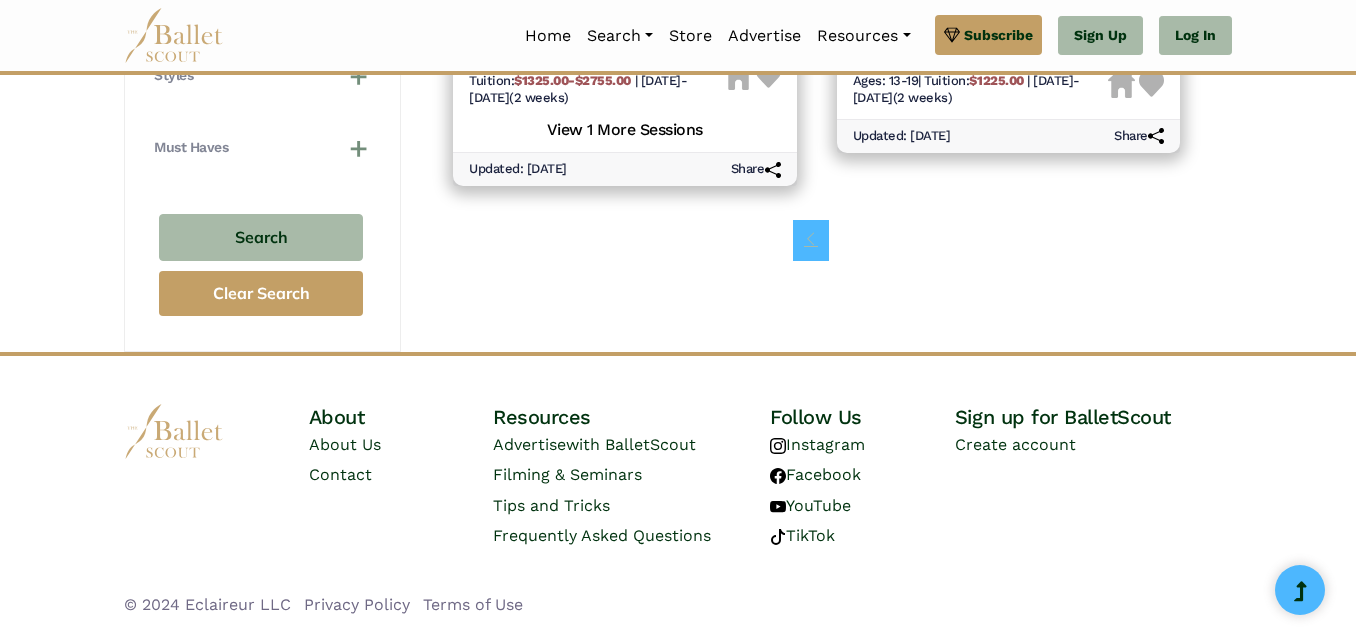 click at bounding box center (811, 239) 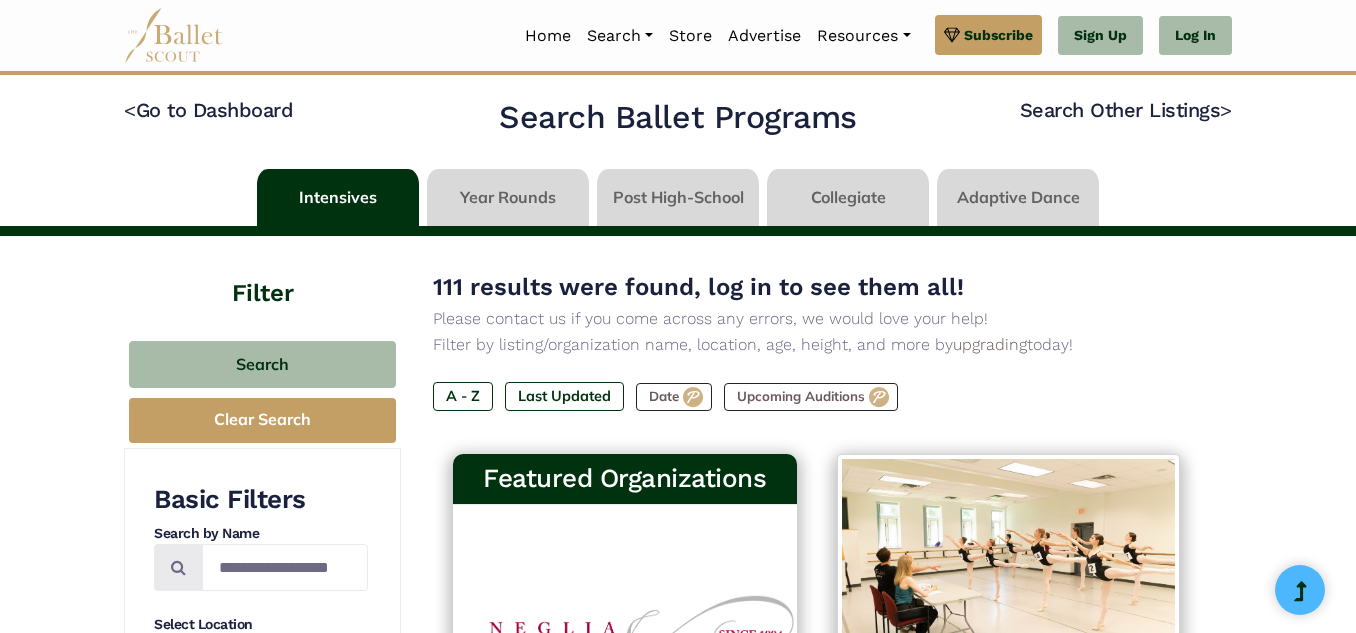 select on "**" 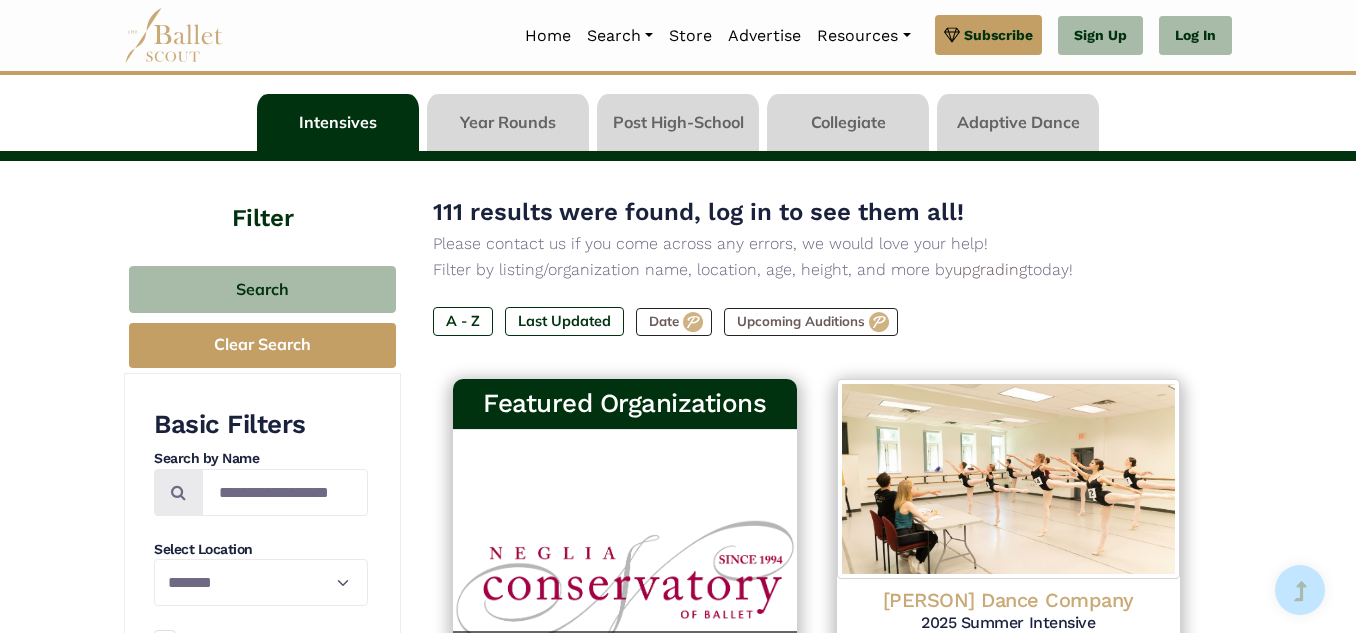 scroll, scrollTop: 0, scrollLeft: 0, axis: both 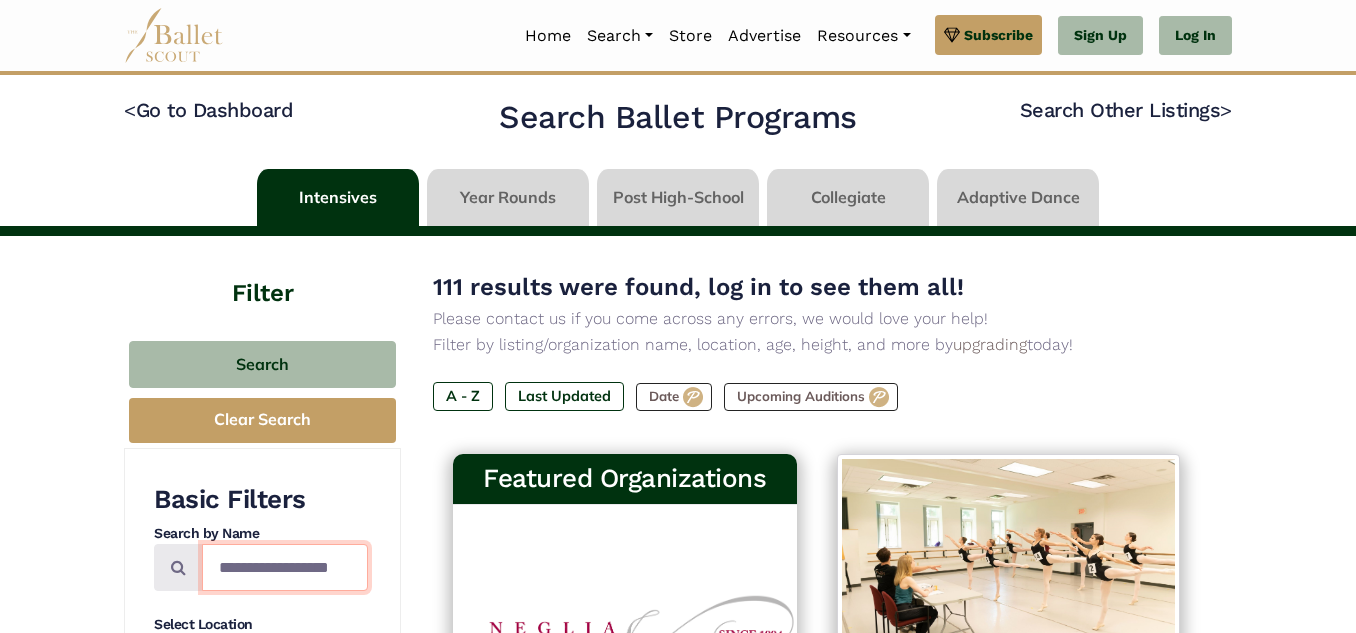 click at bounding box center [285, 567] 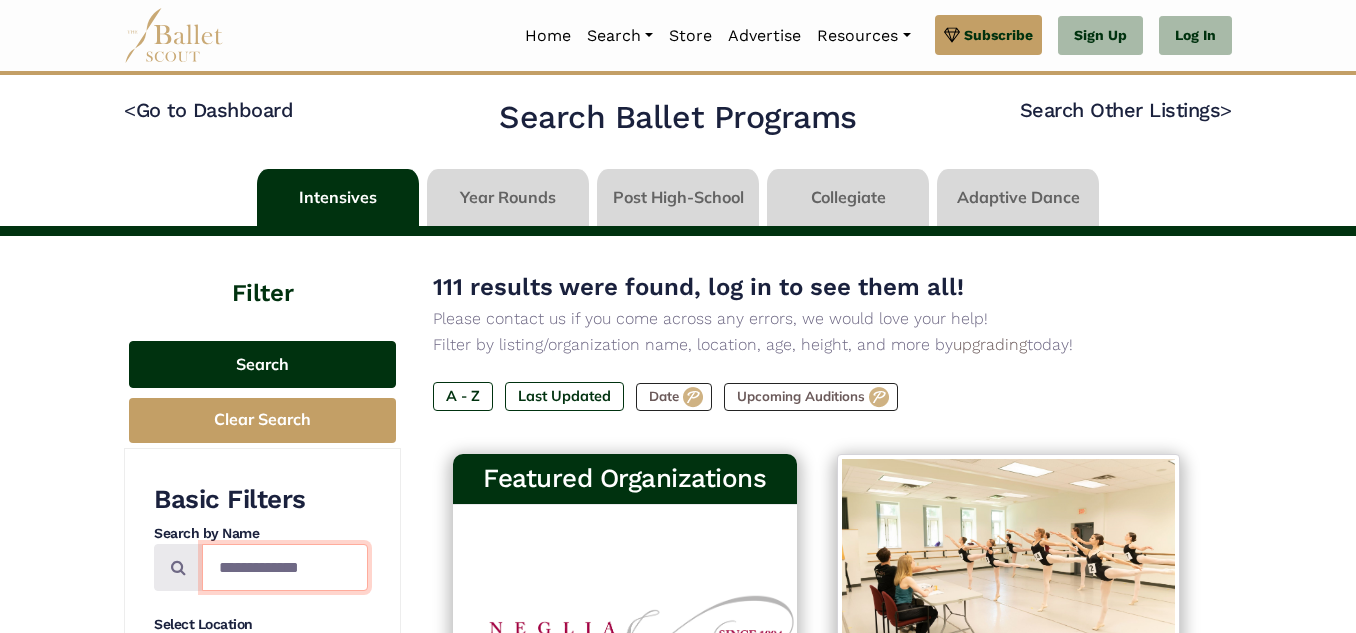 type on "**********" 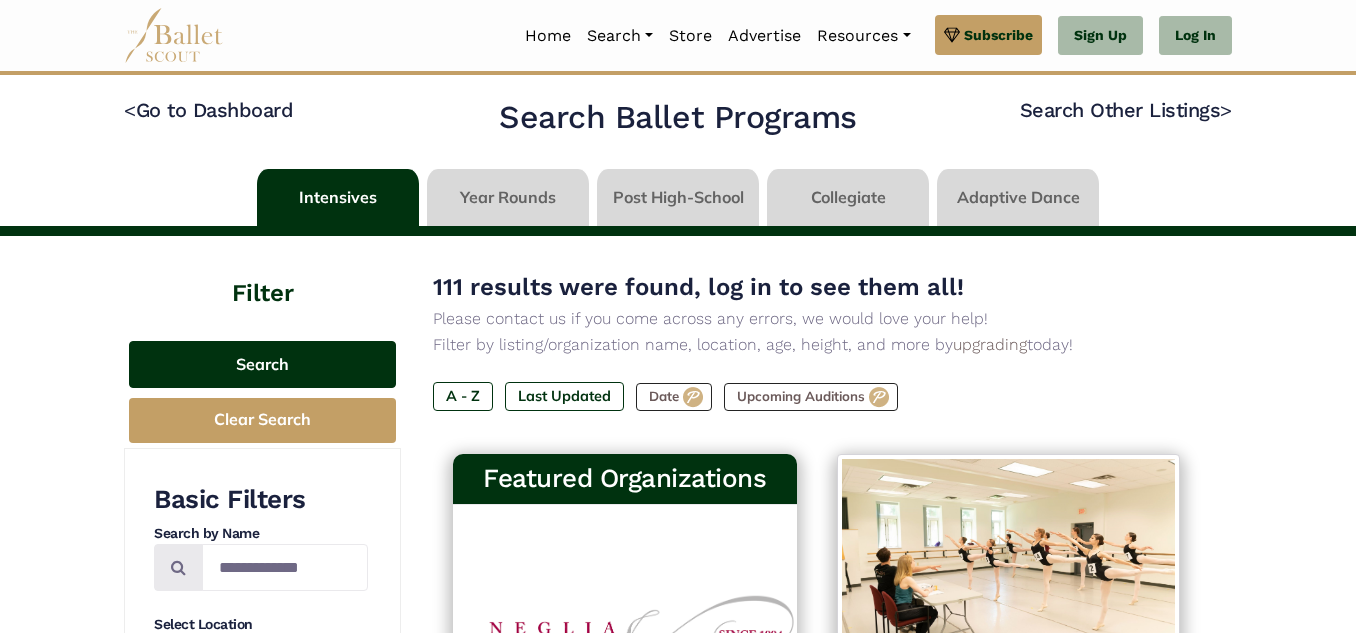 click on "Search" at bounding box center (262, 364) 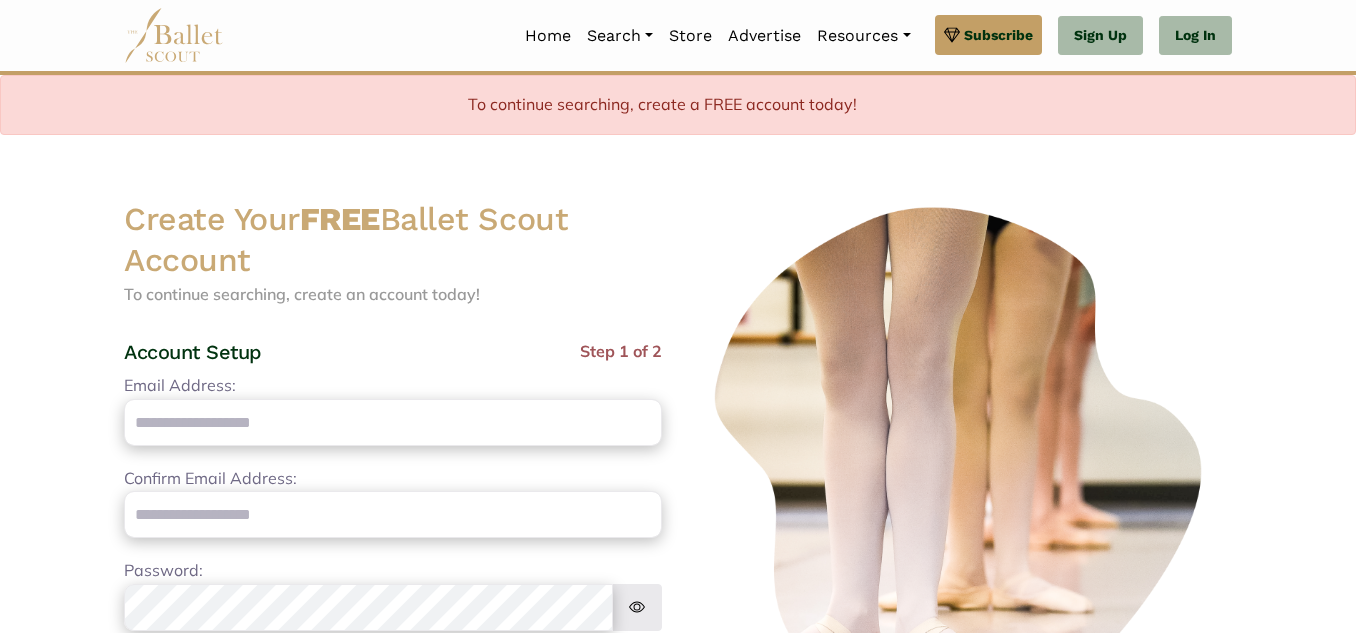 scroll, scrollTop: 0, scrollLeft: 0, axis: both 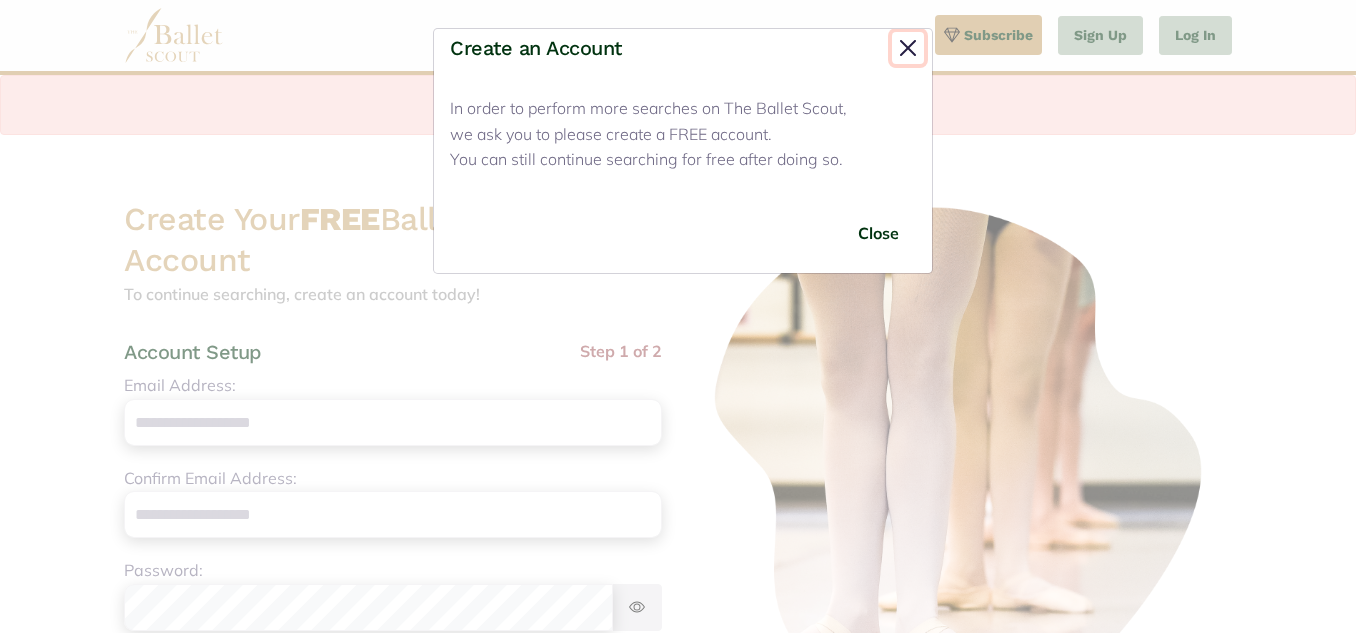 click at bounding box center [908, 48] 